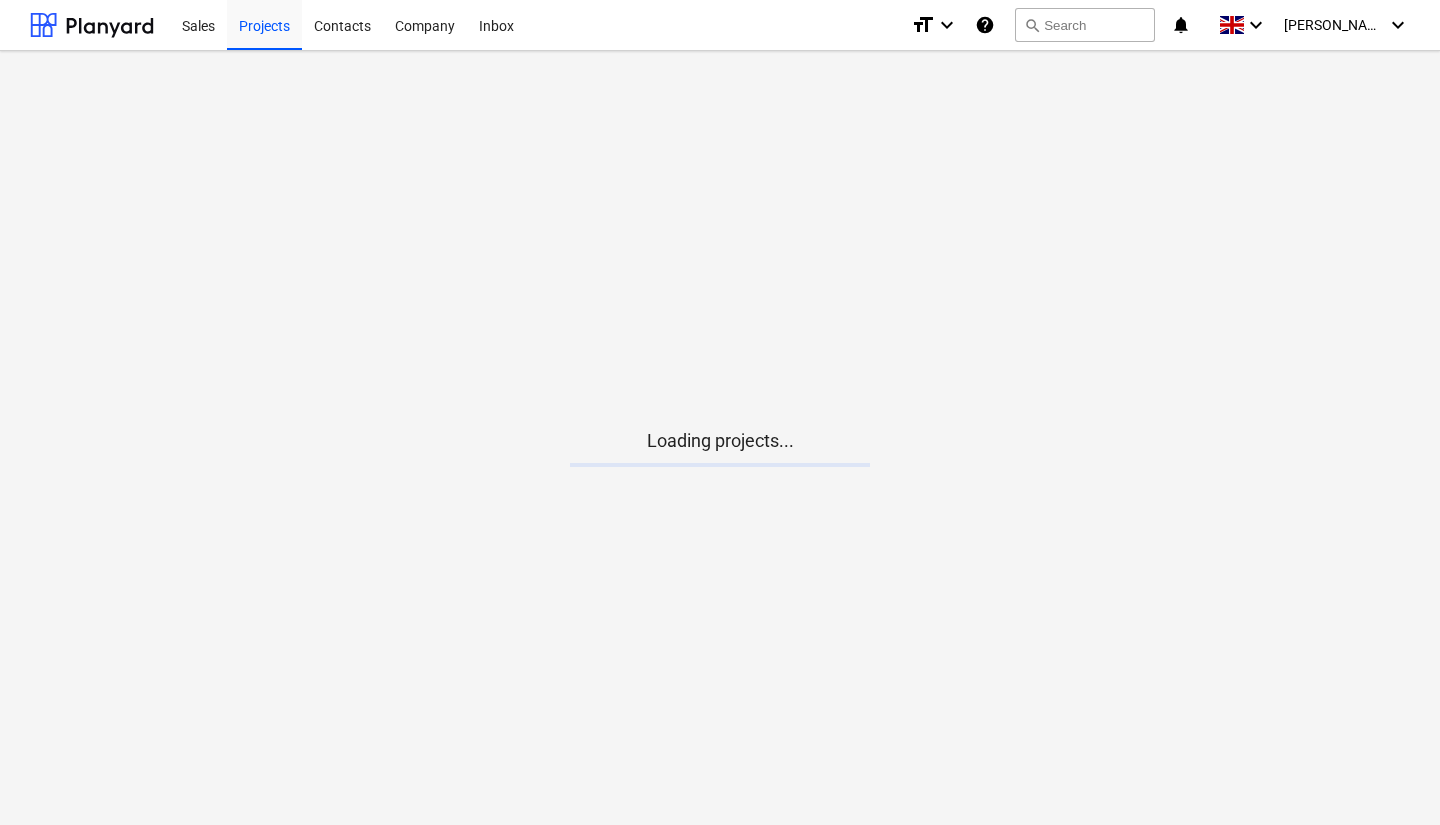 scroll, scrollTop: 0, scrollLeft: 0, axis: both 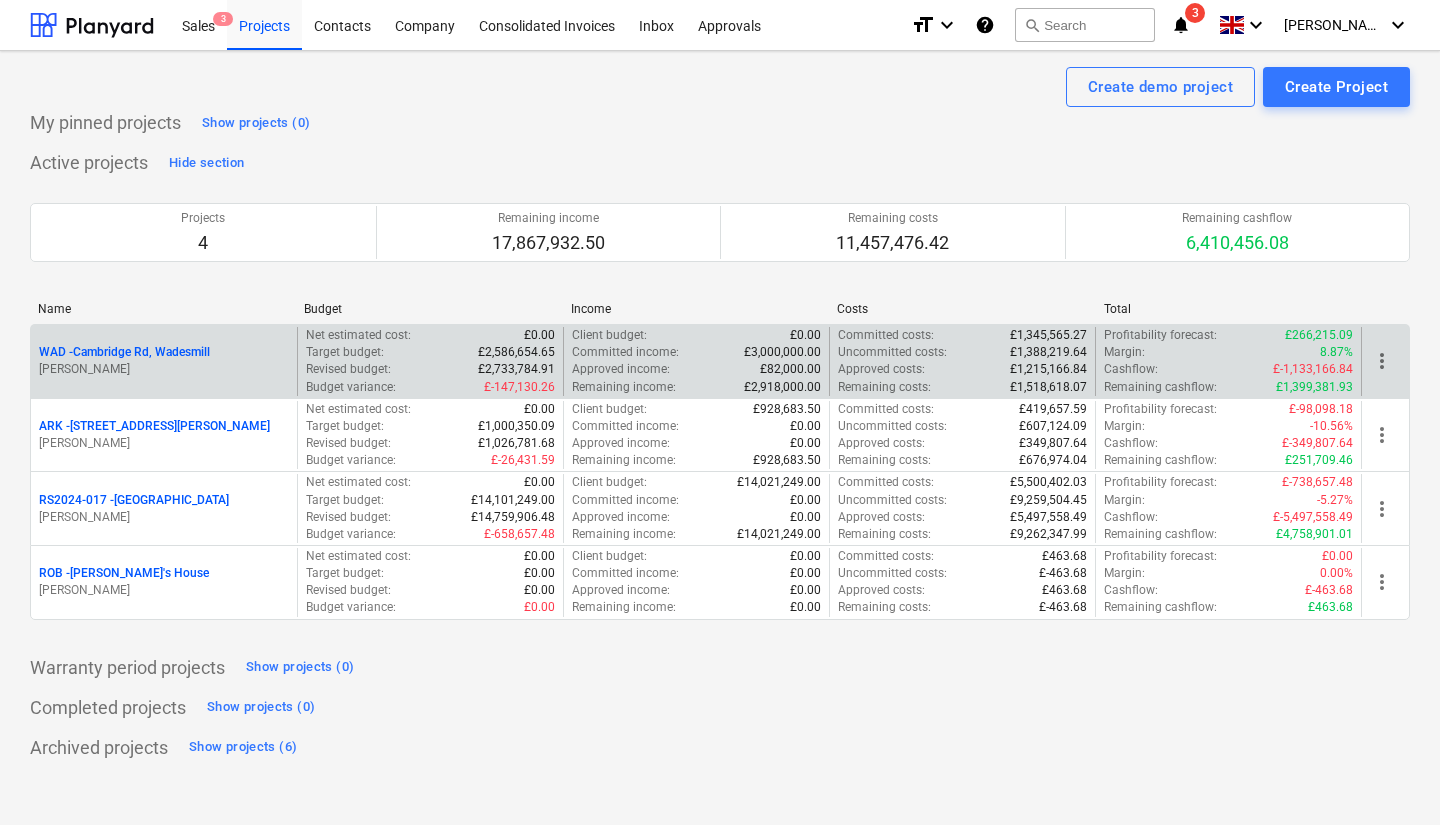click on "[PERSON_NAME]" at bounding box center (164, 369) 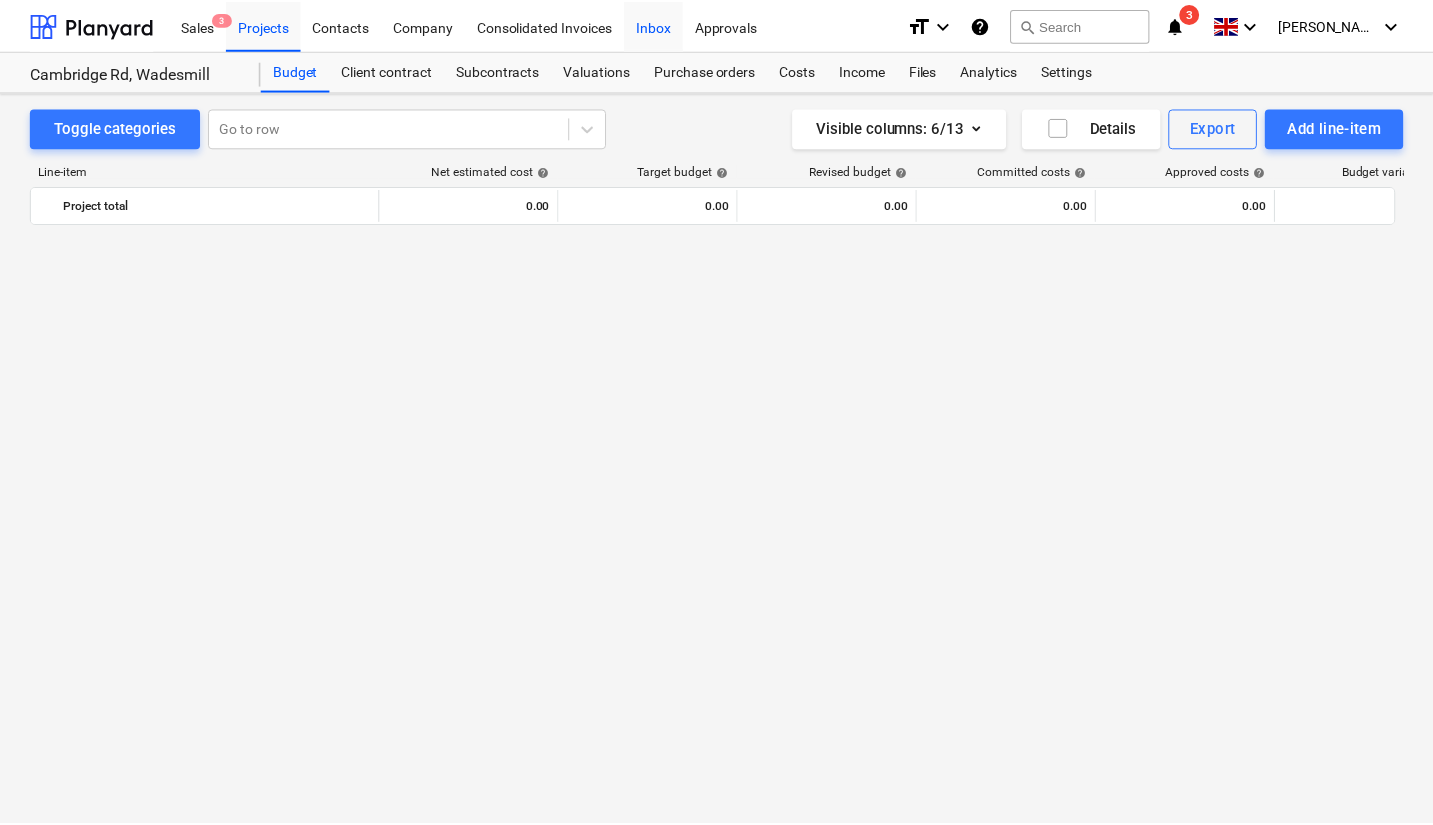 scroll, scrollTop: 1500, scrollLeft: 0, axis: vertical 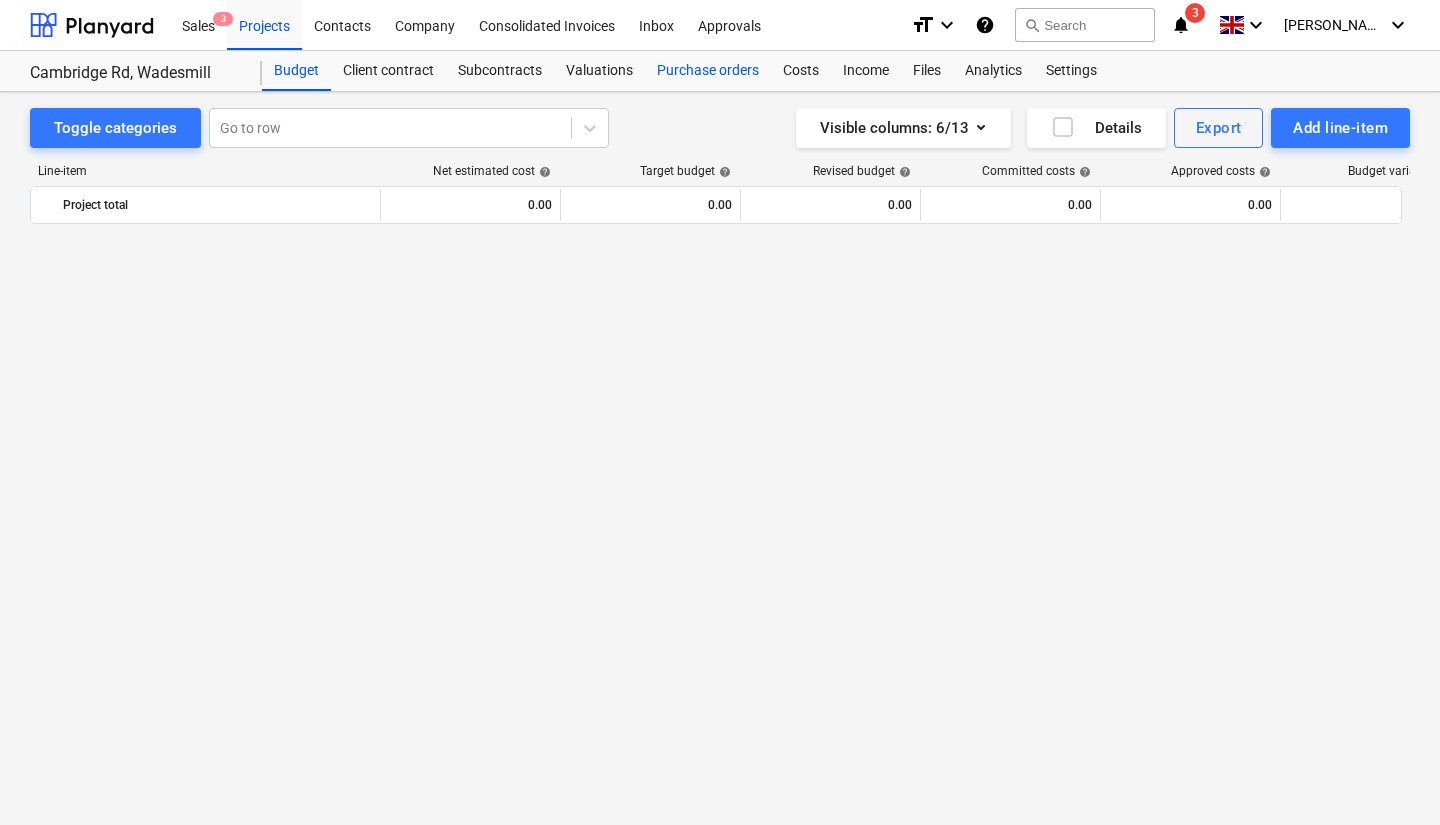 click on "Purchase orders" at bounding box center (708, 71) 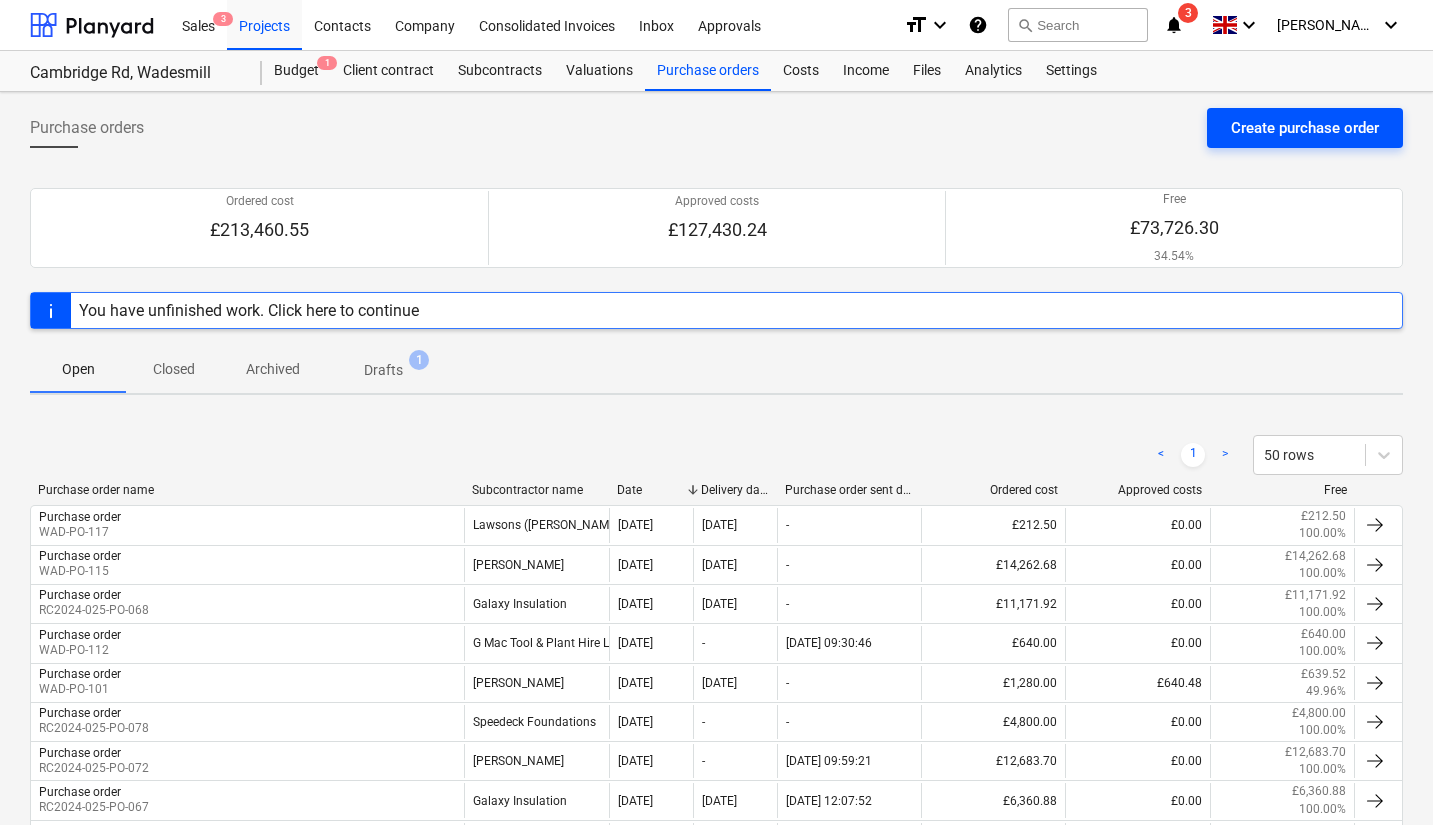 click on "Create purchase order" at bounding box center (1305, 128) 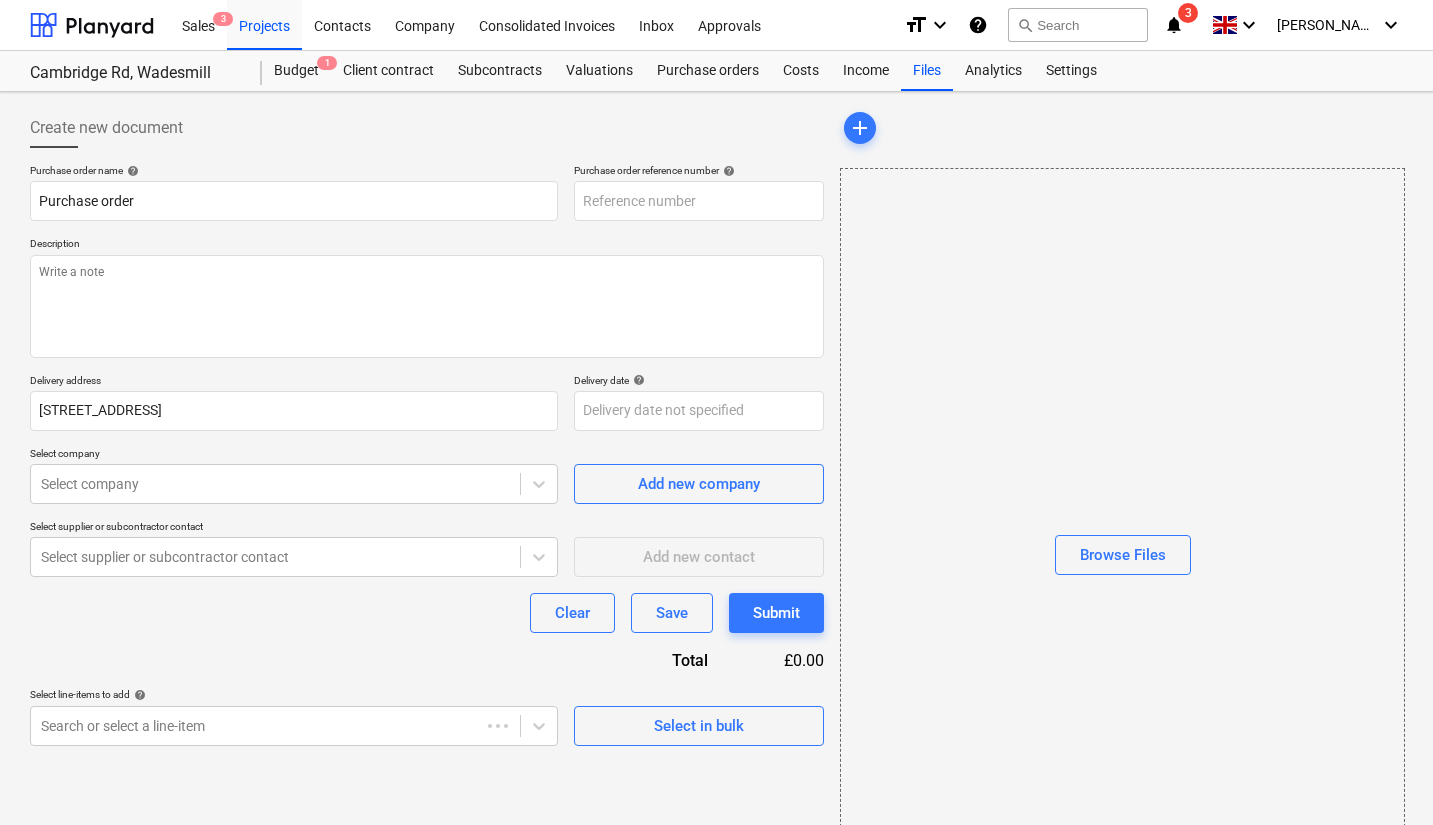 type on "x" 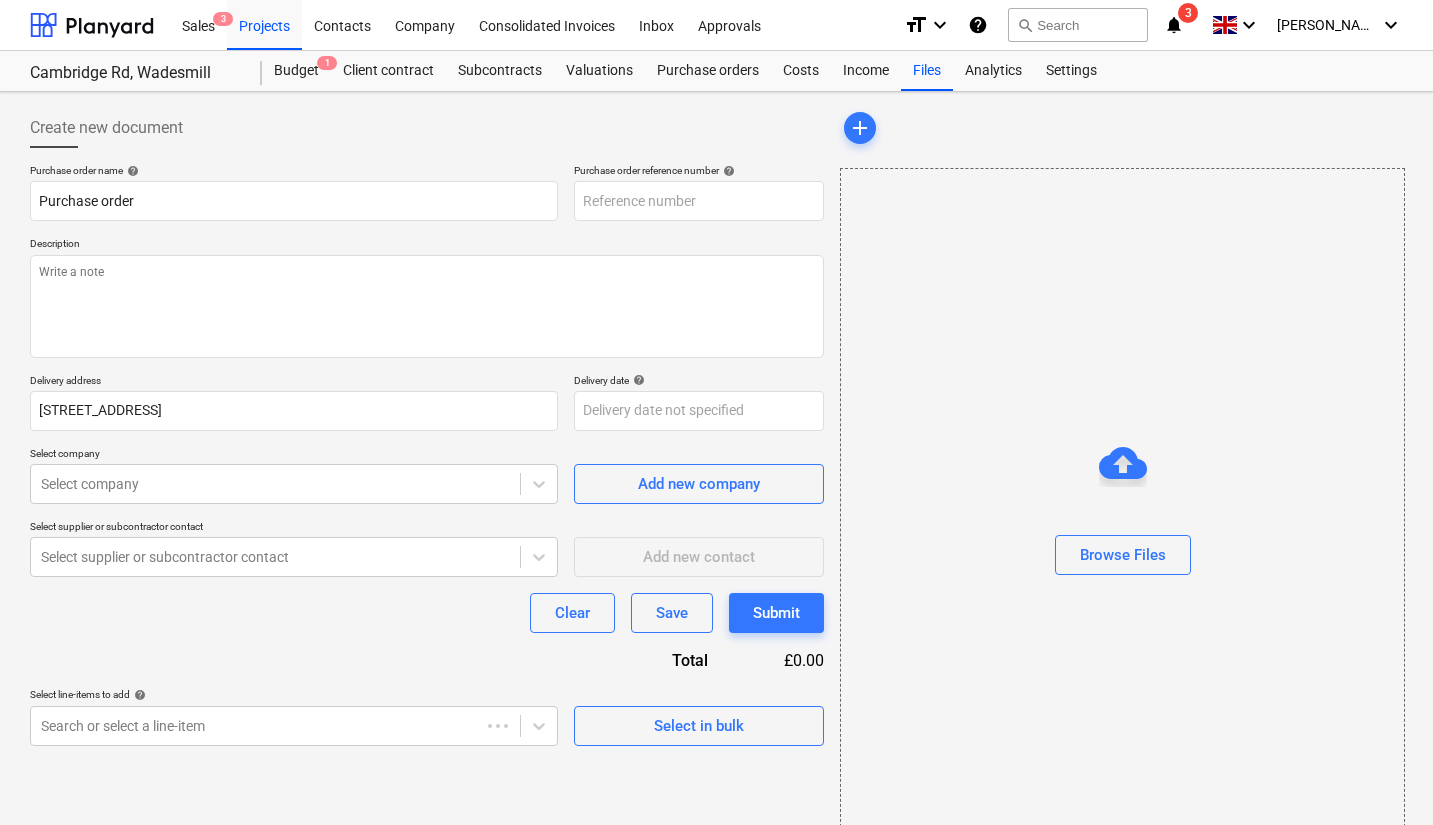 type on "WAD-PO-119" 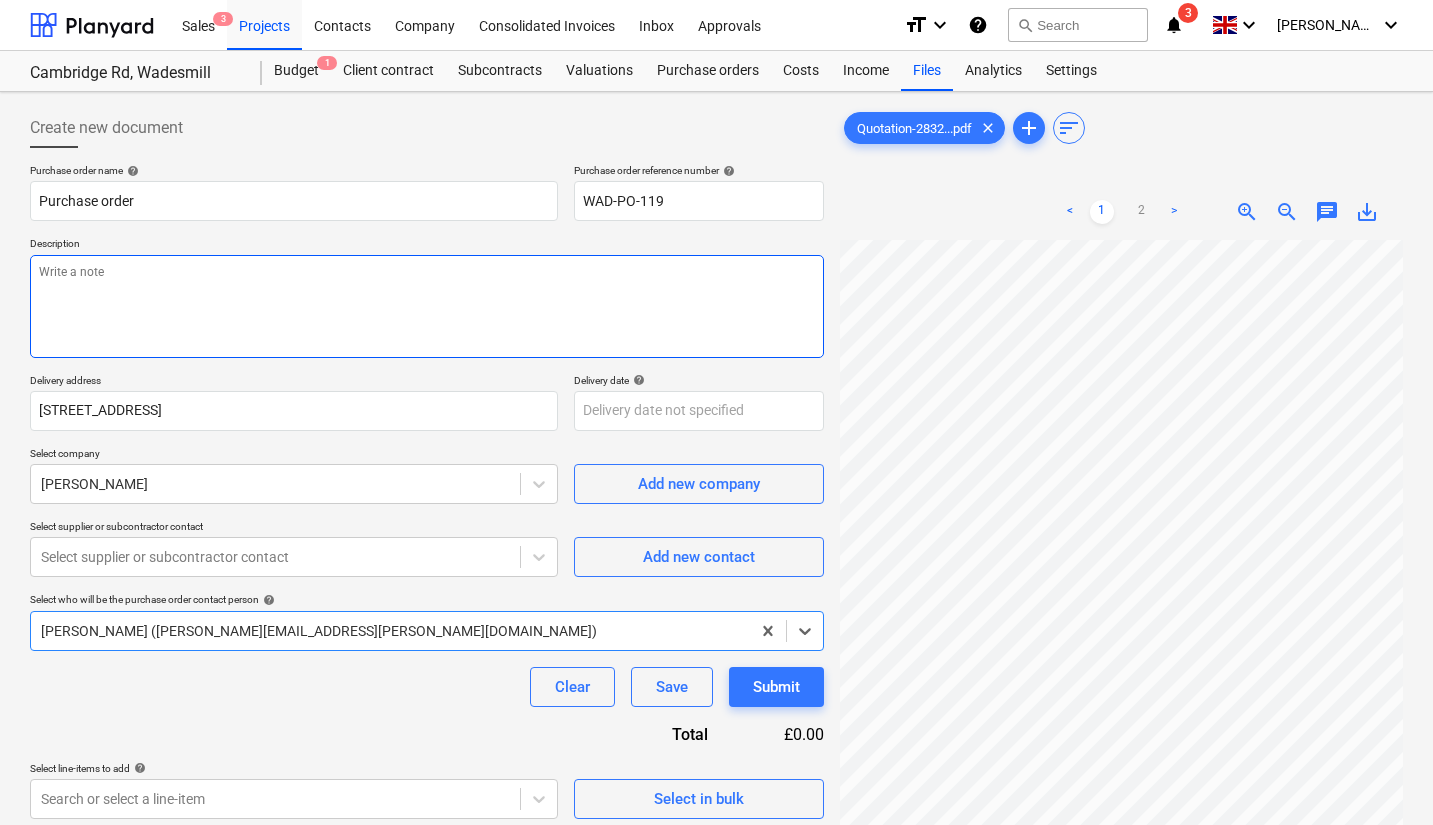 click at bounding box center (427, 306) 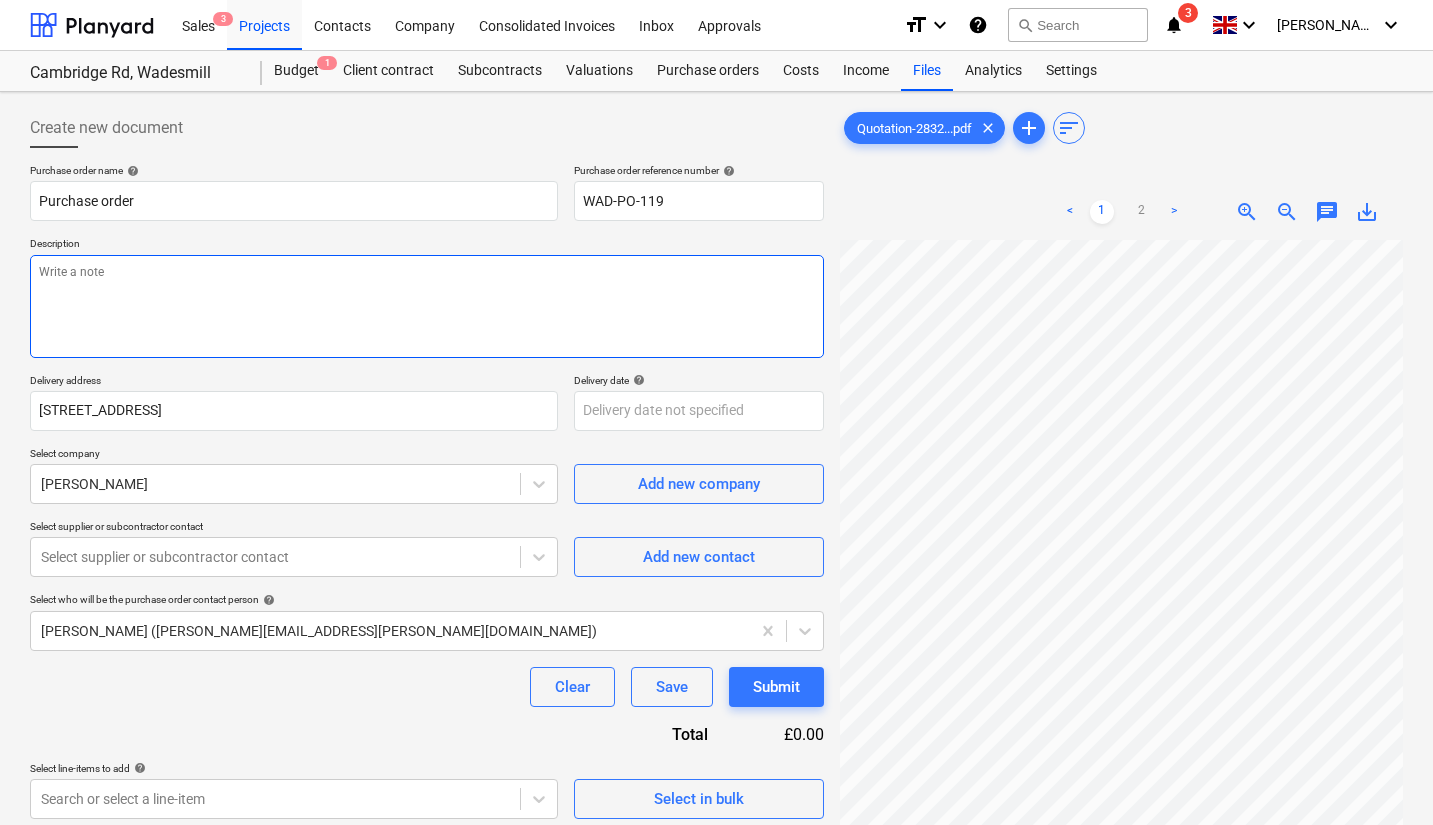 type on "x" 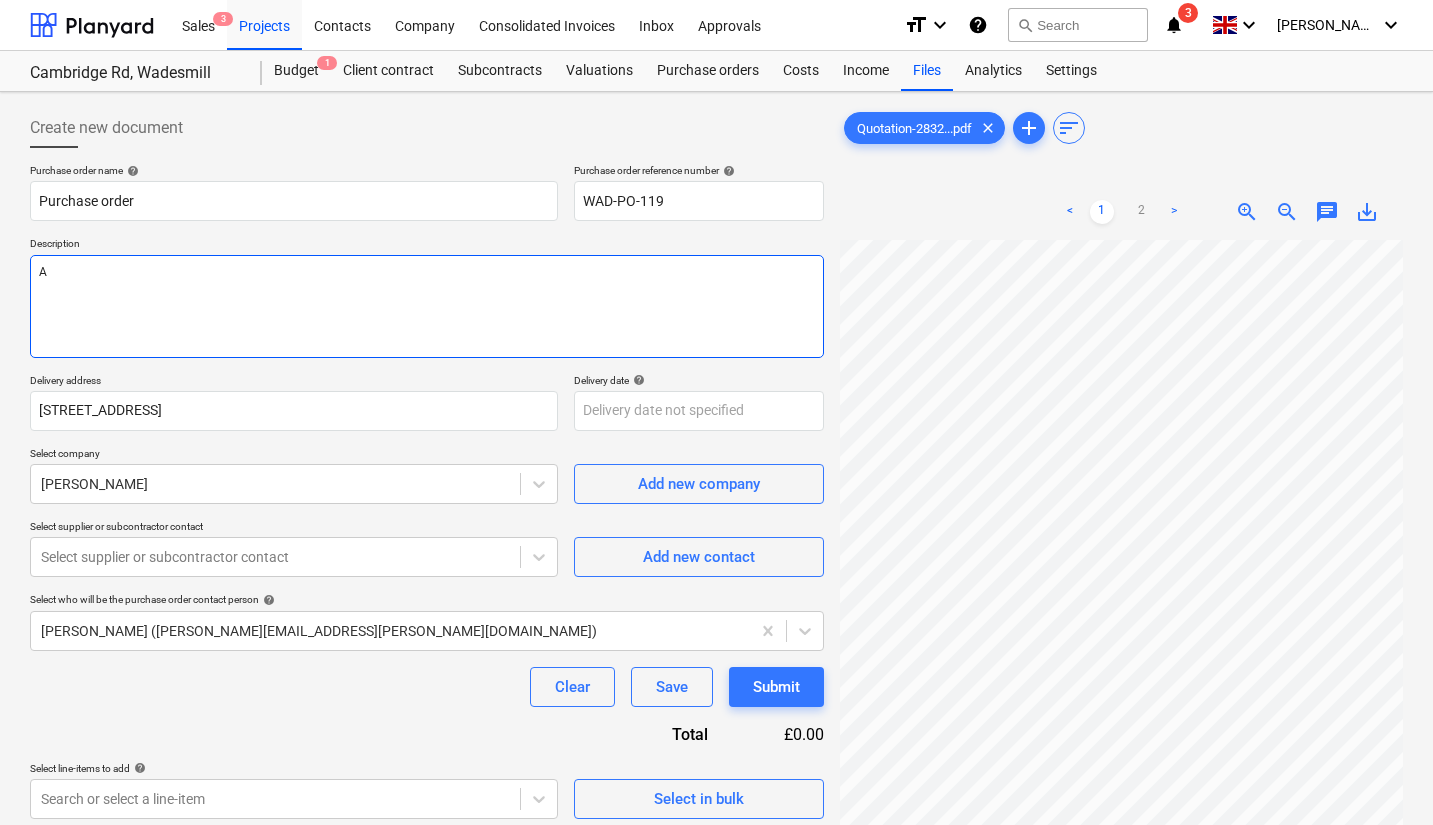 type on "x" 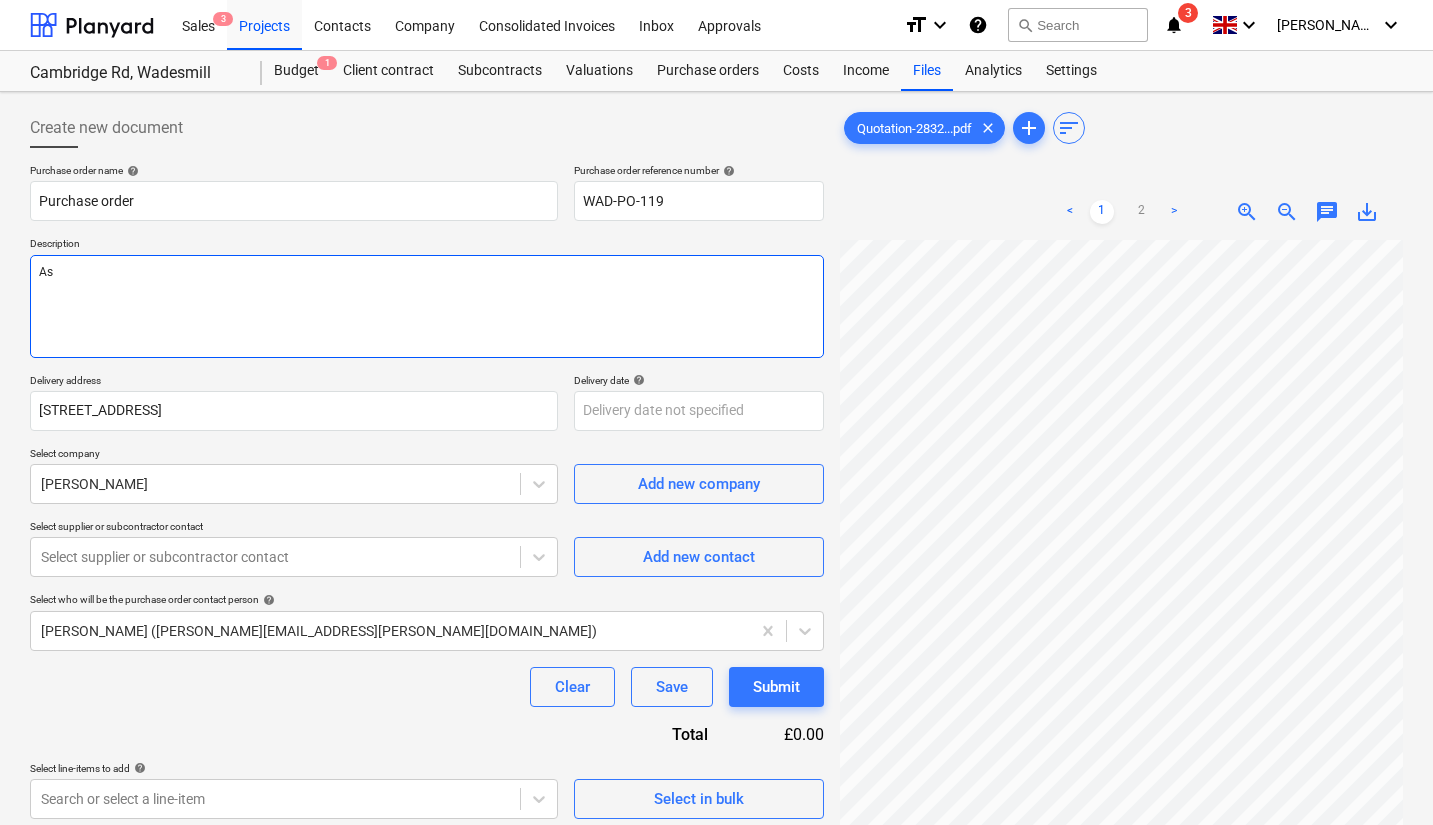 type on "x" 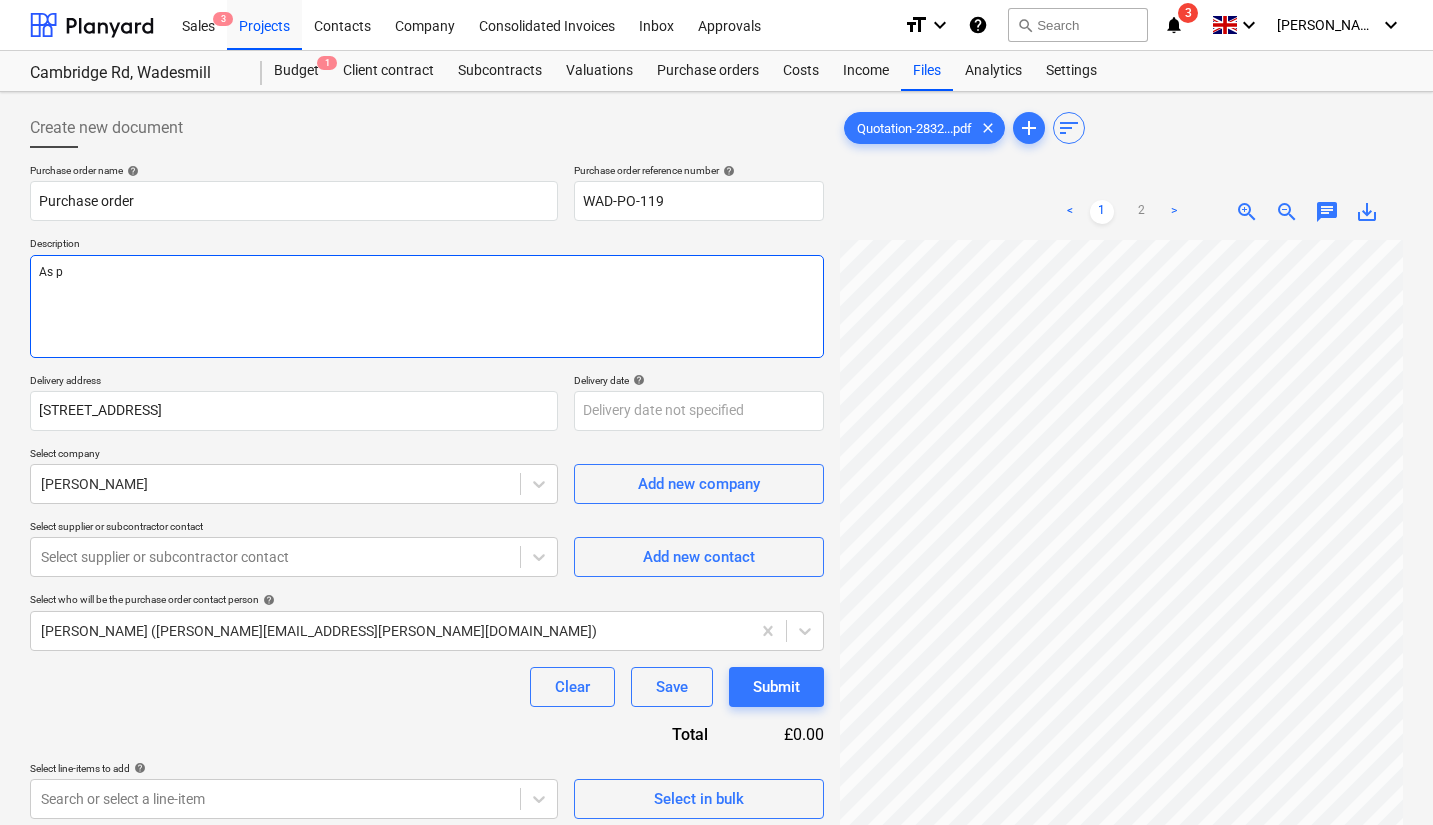 type on "x" 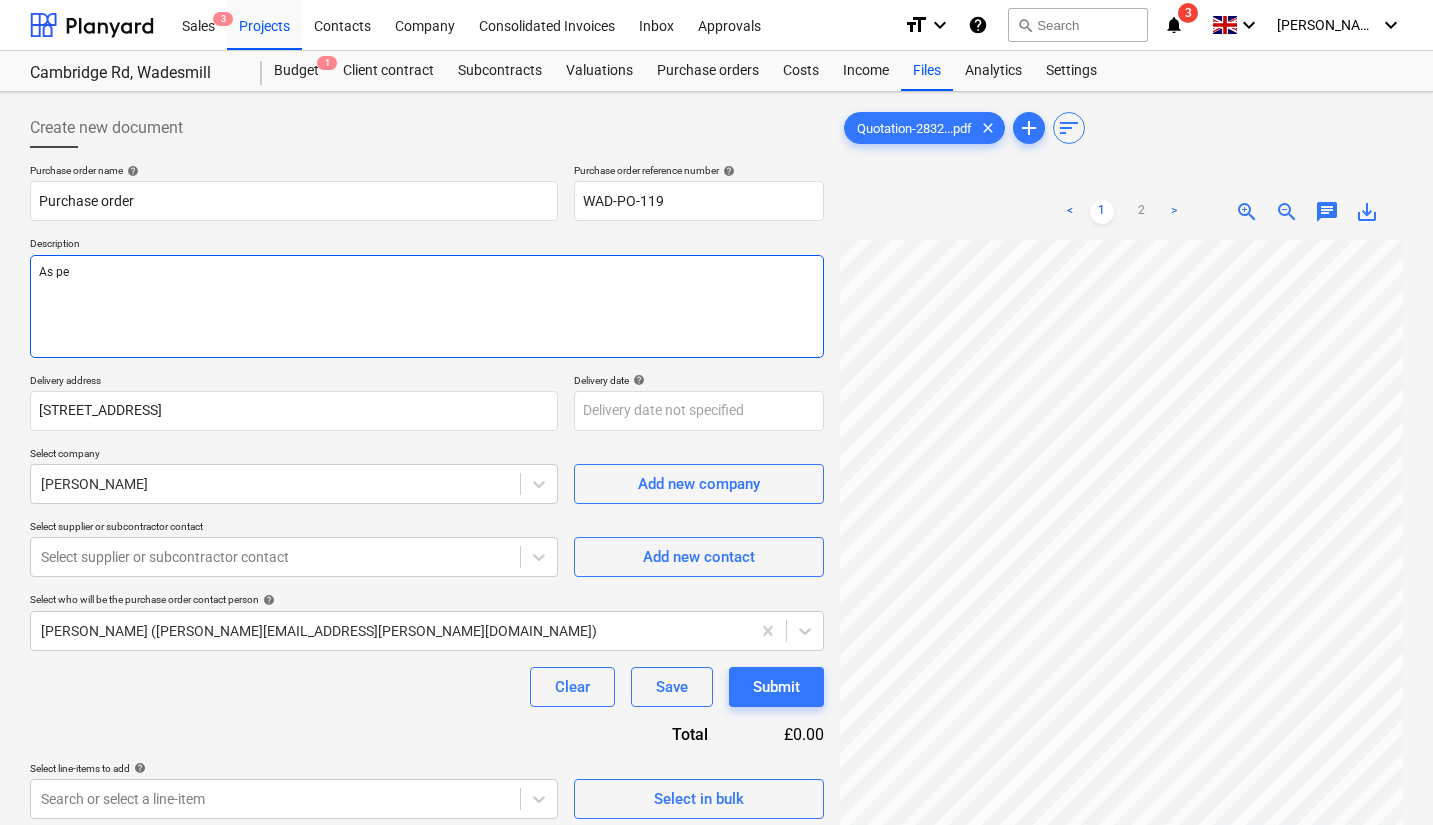 type on "x" 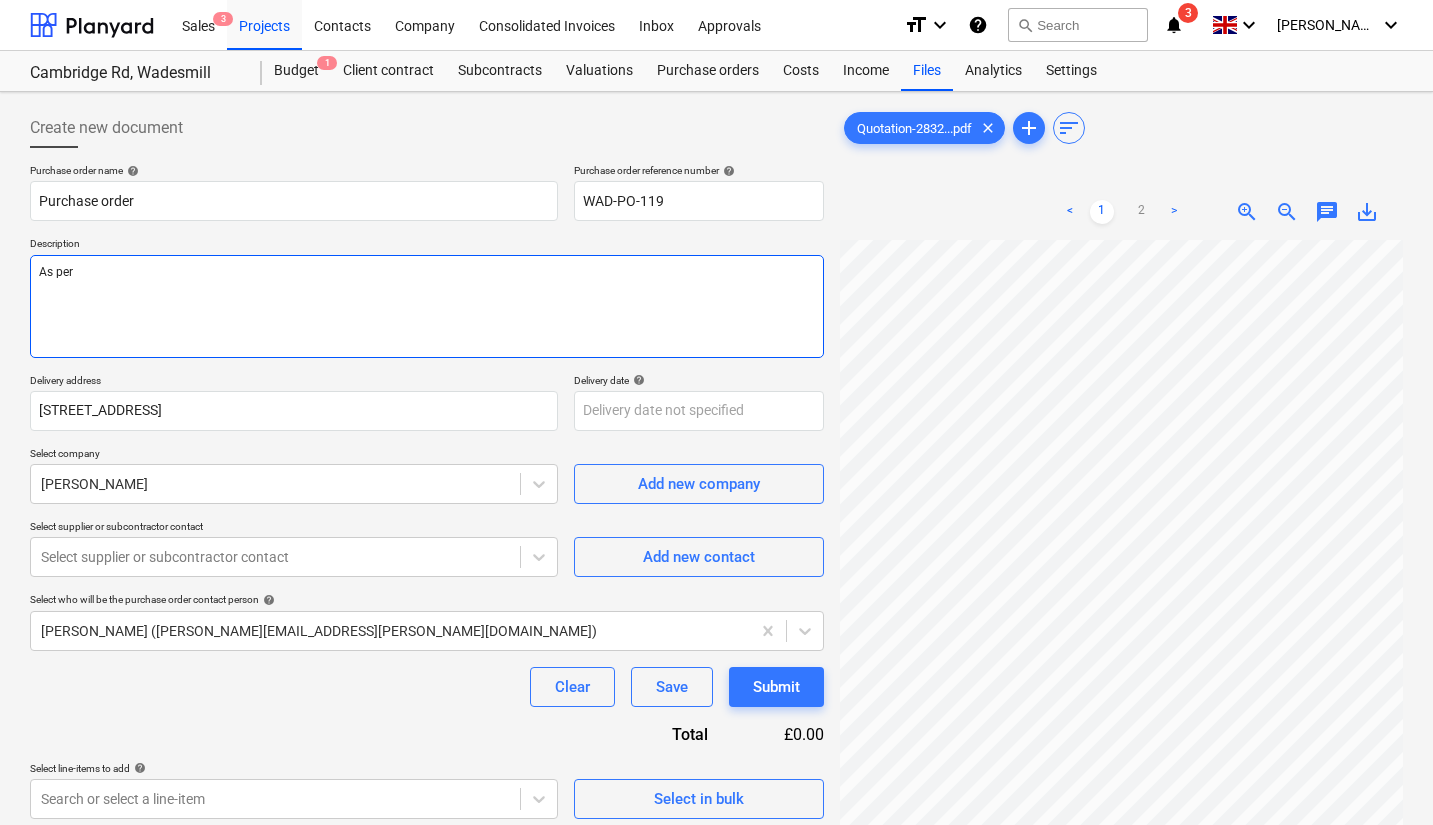 type on "As per" 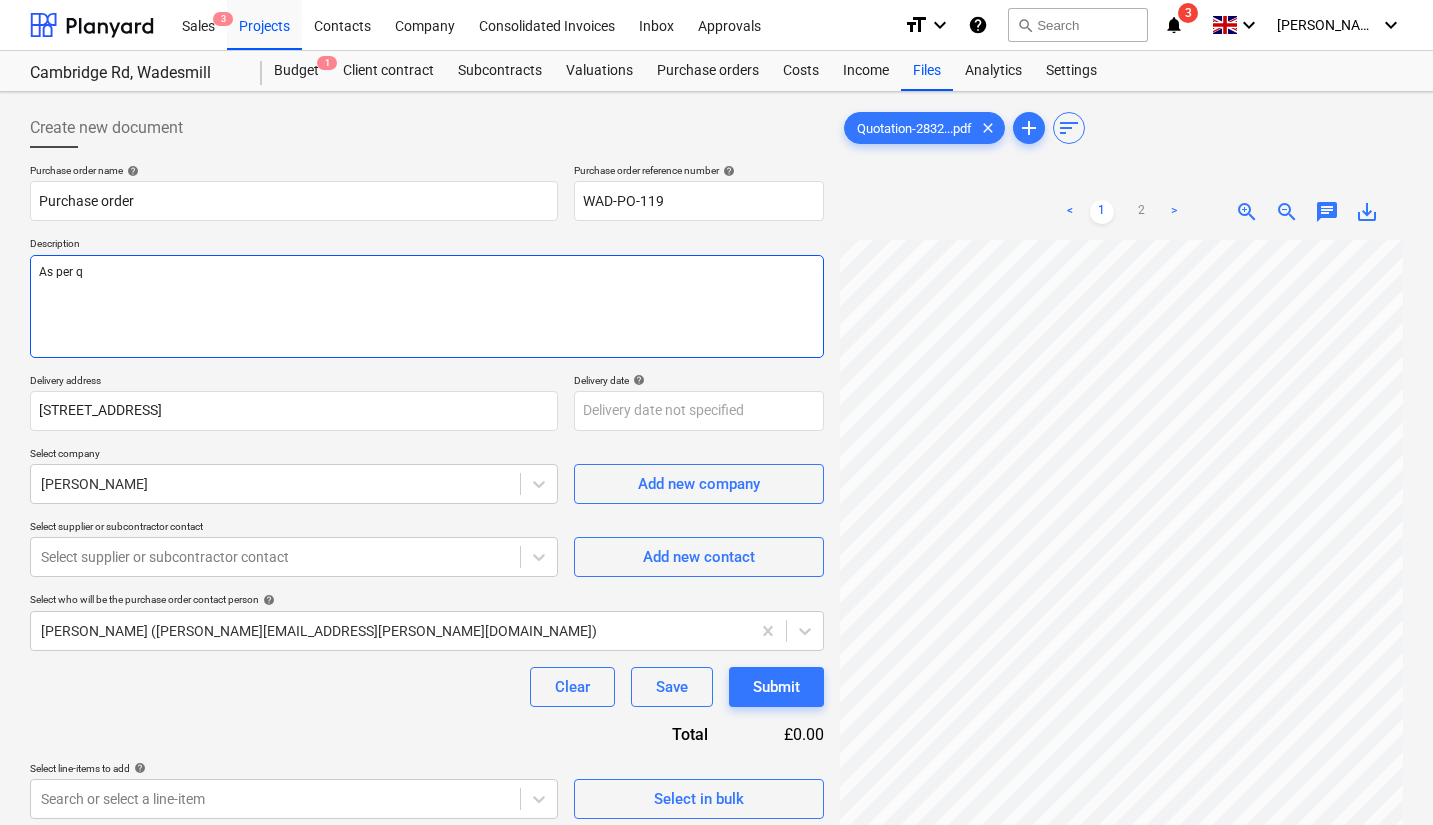 type on "x" 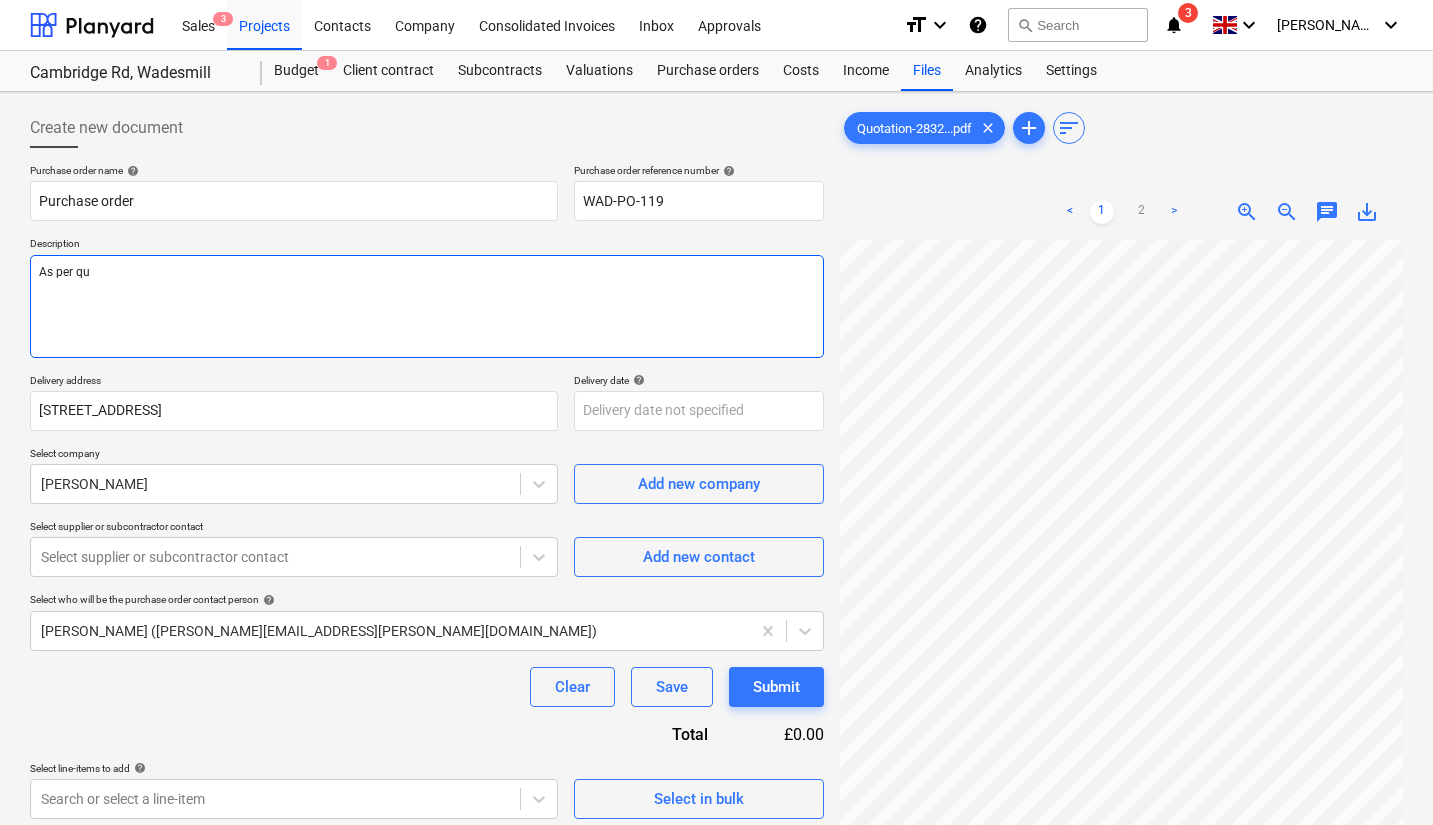 type on "x" 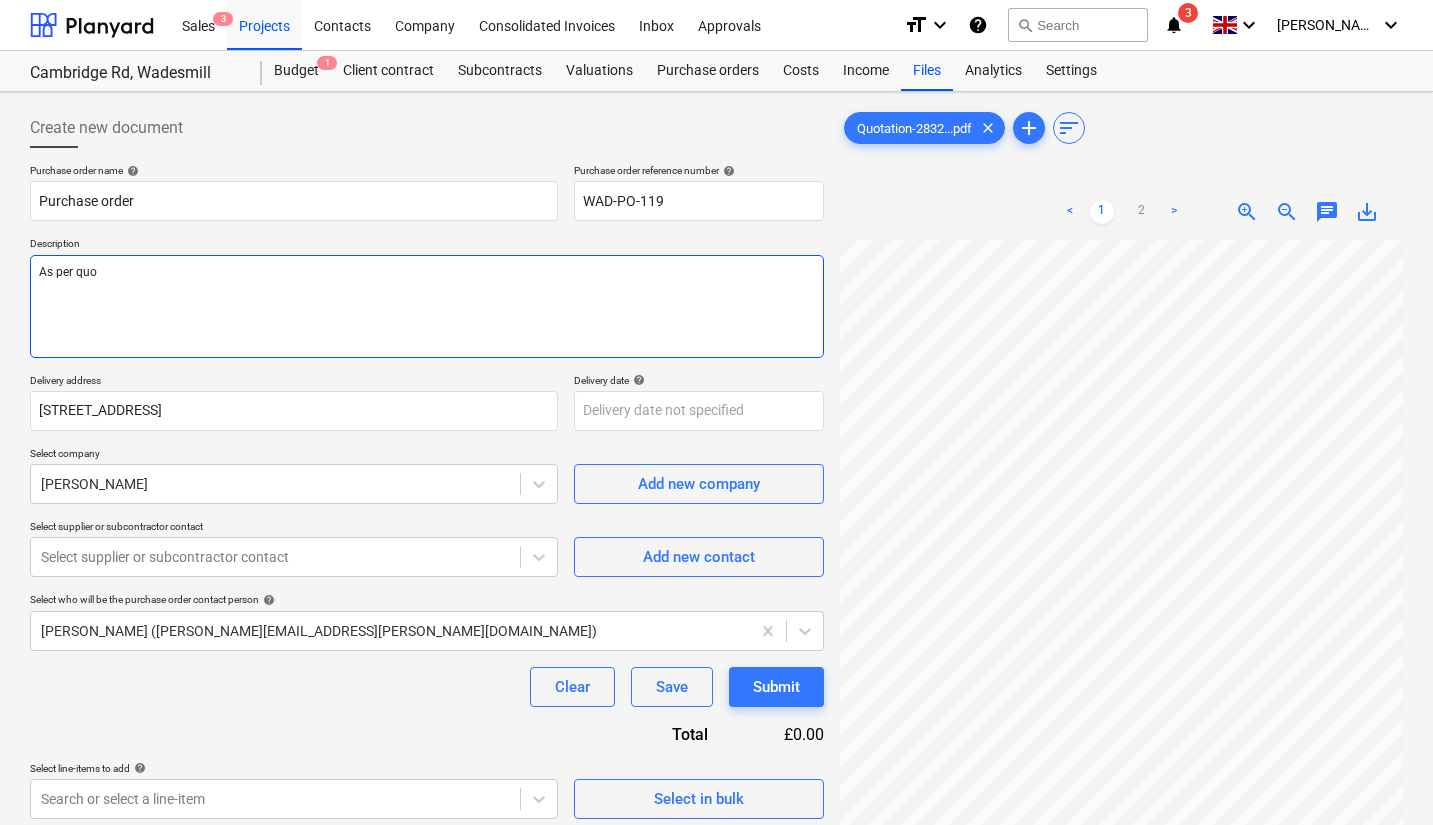 type on "x" 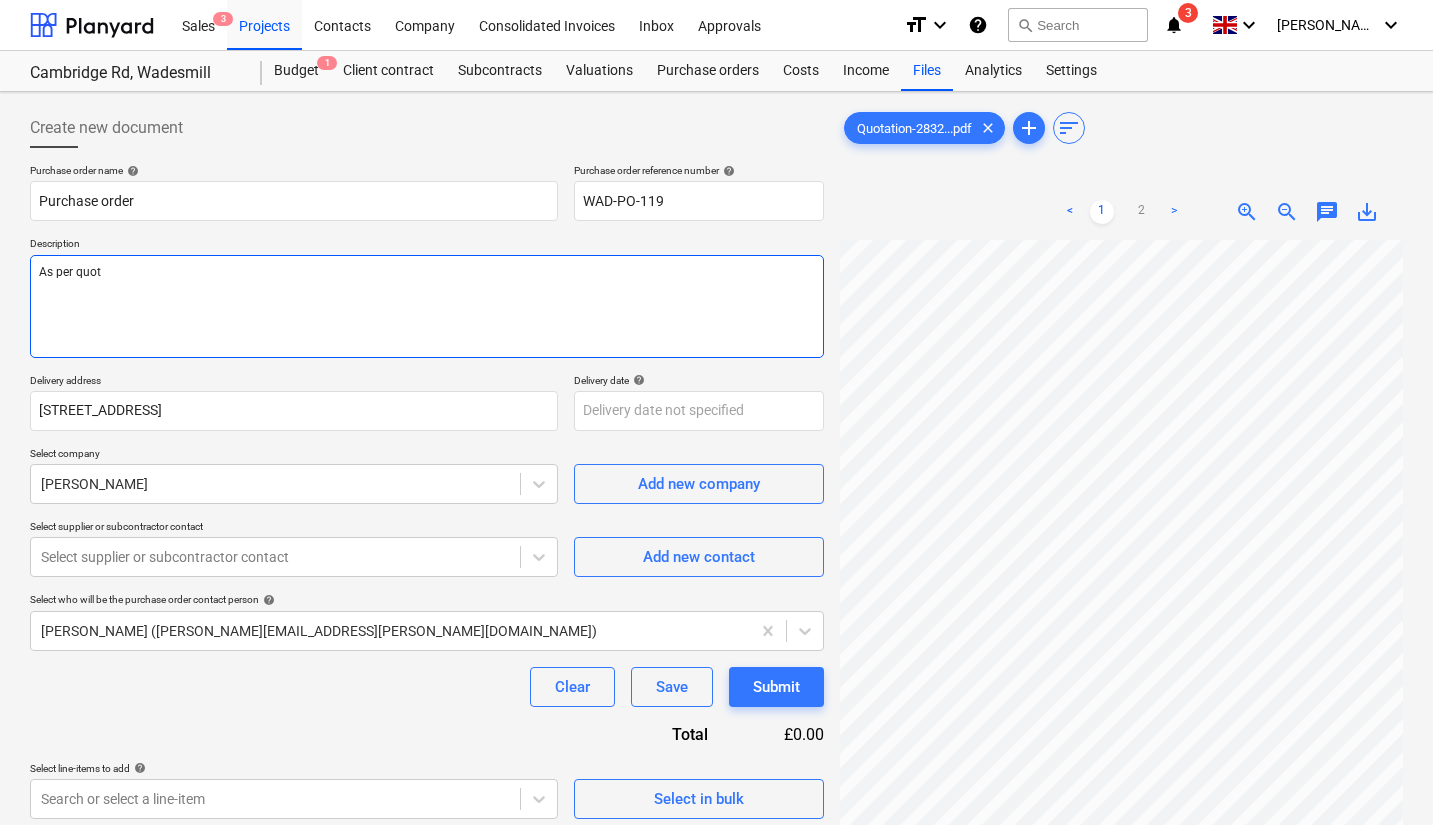 type on "As per quote" 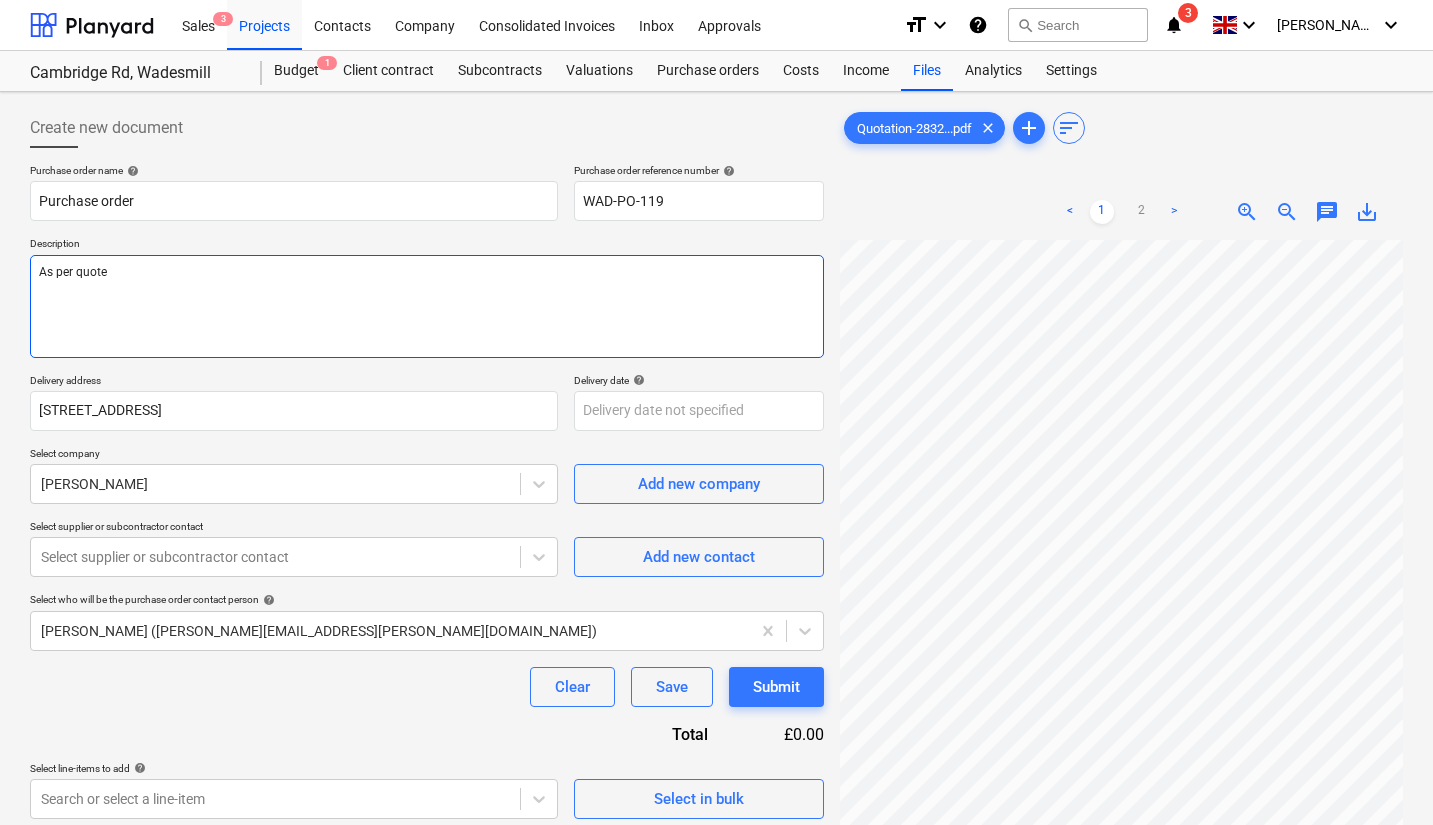 type on "x" 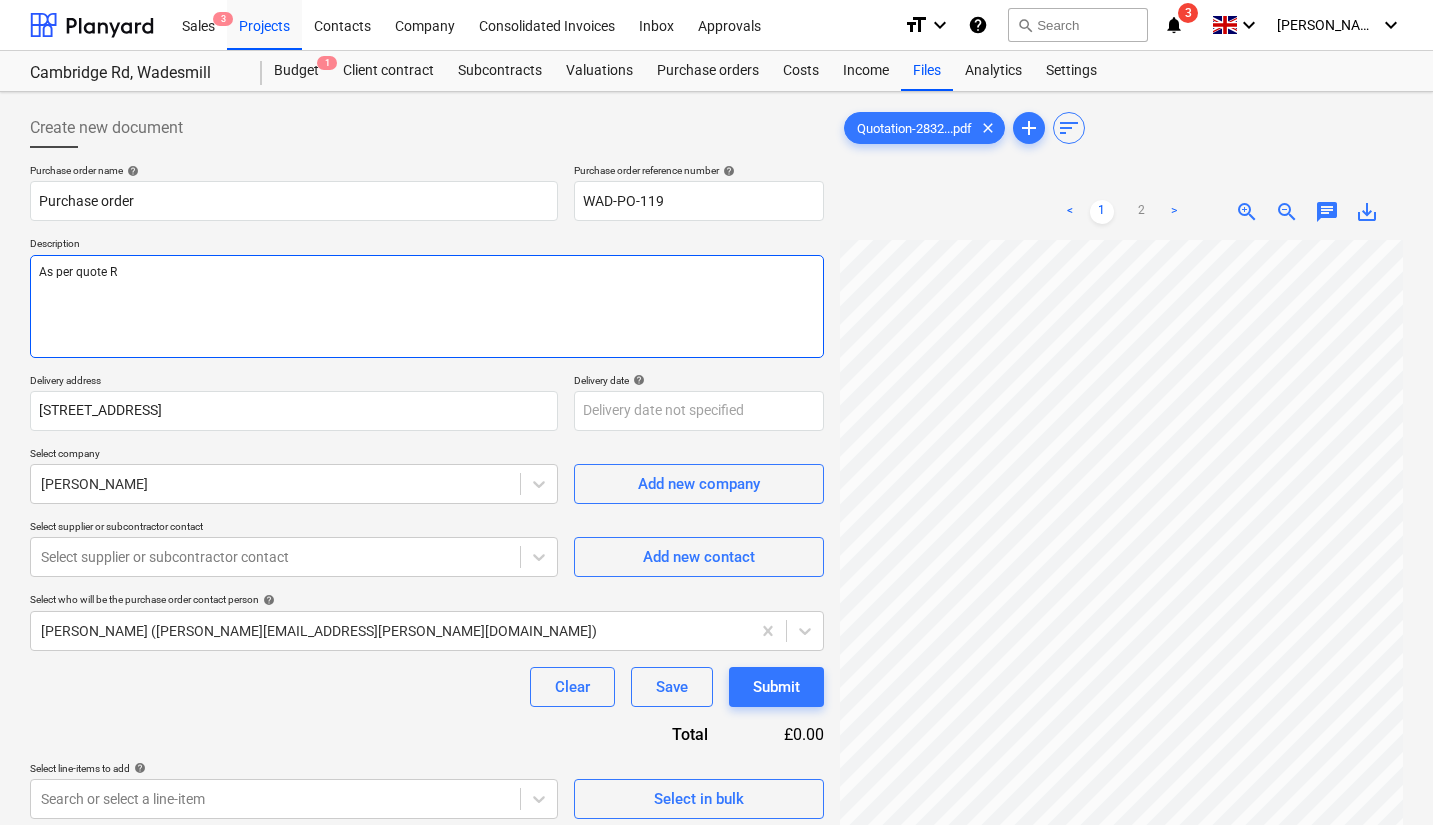 type on "x" 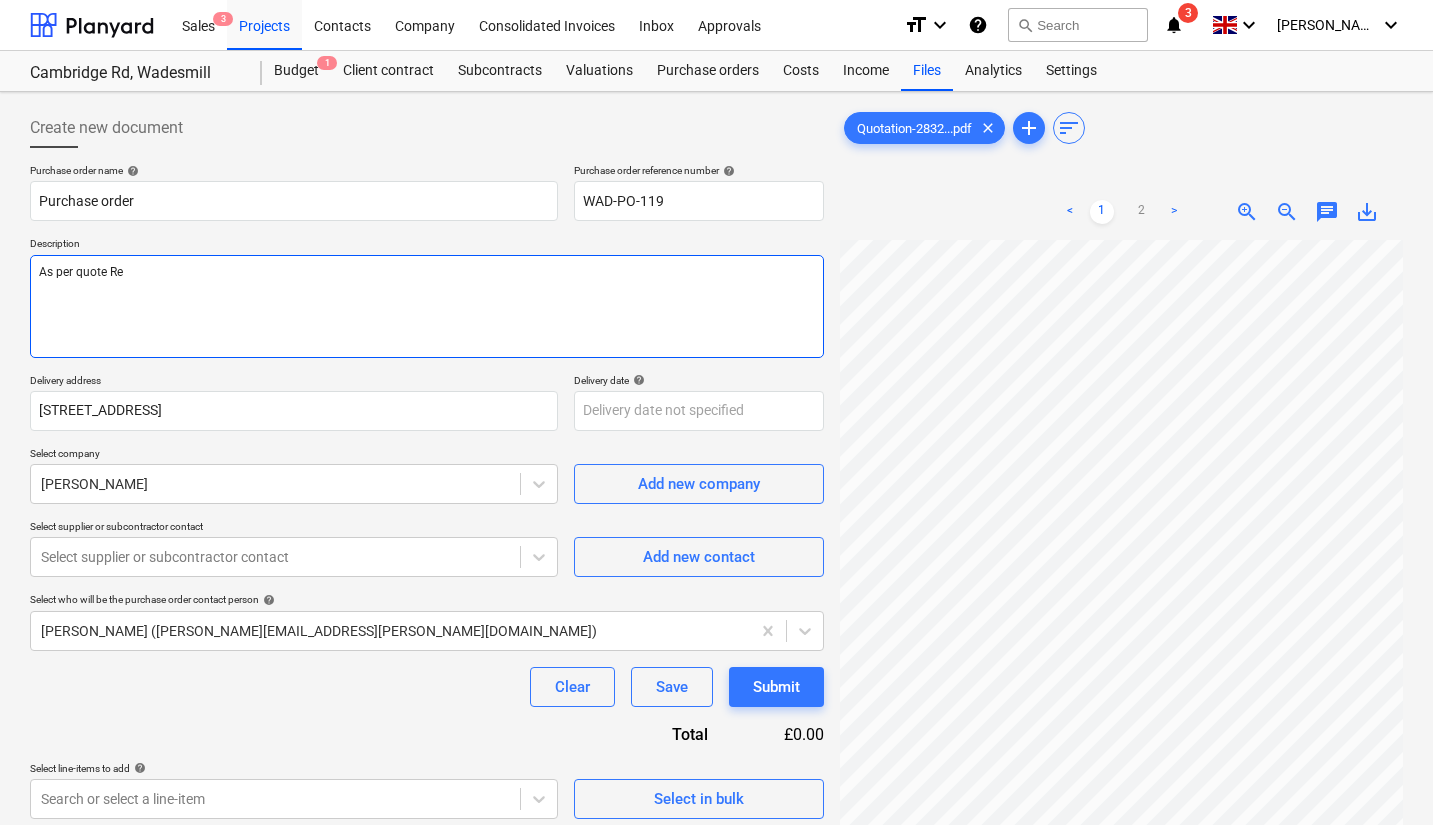 type on "x" 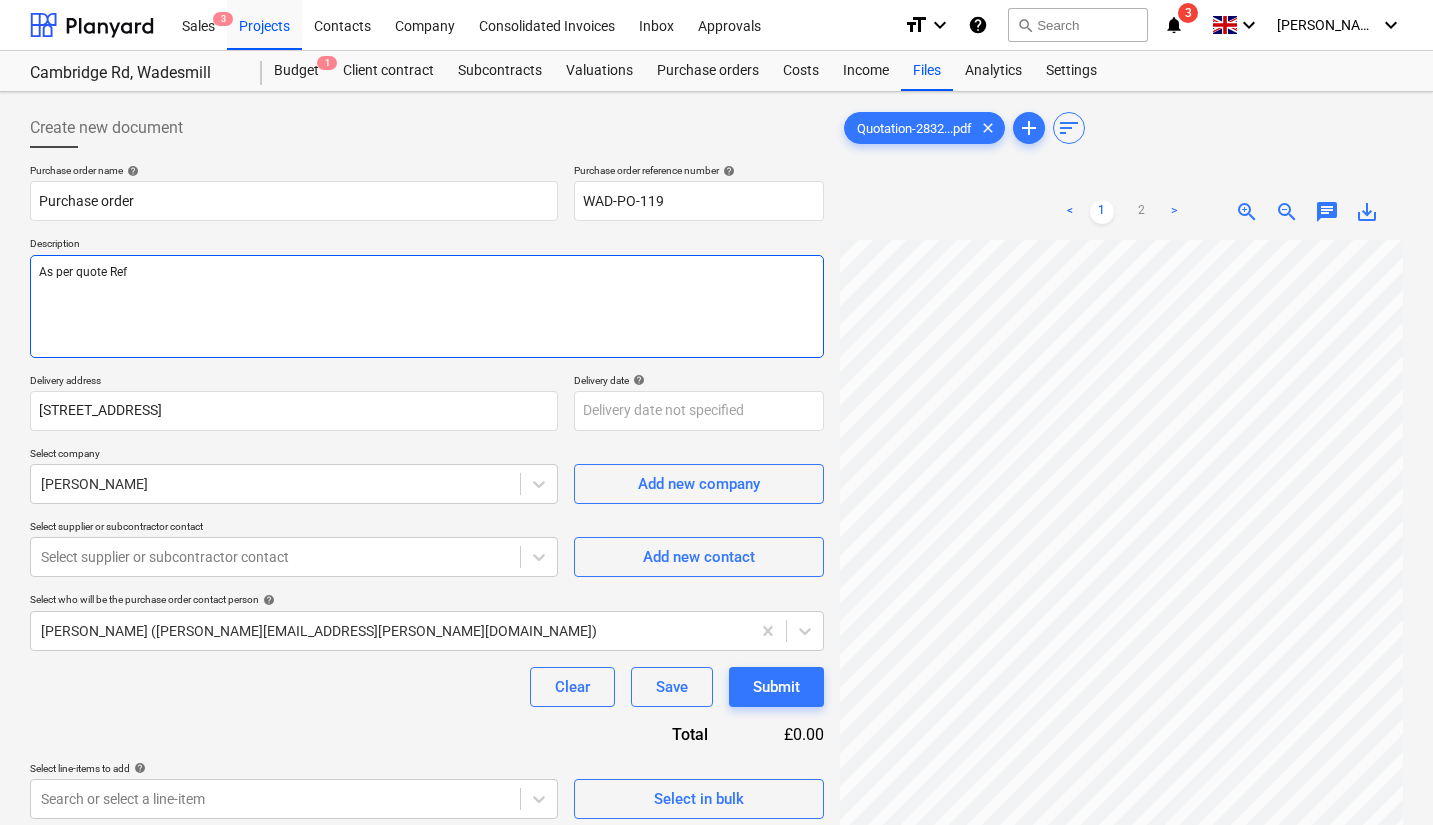 type on "x" 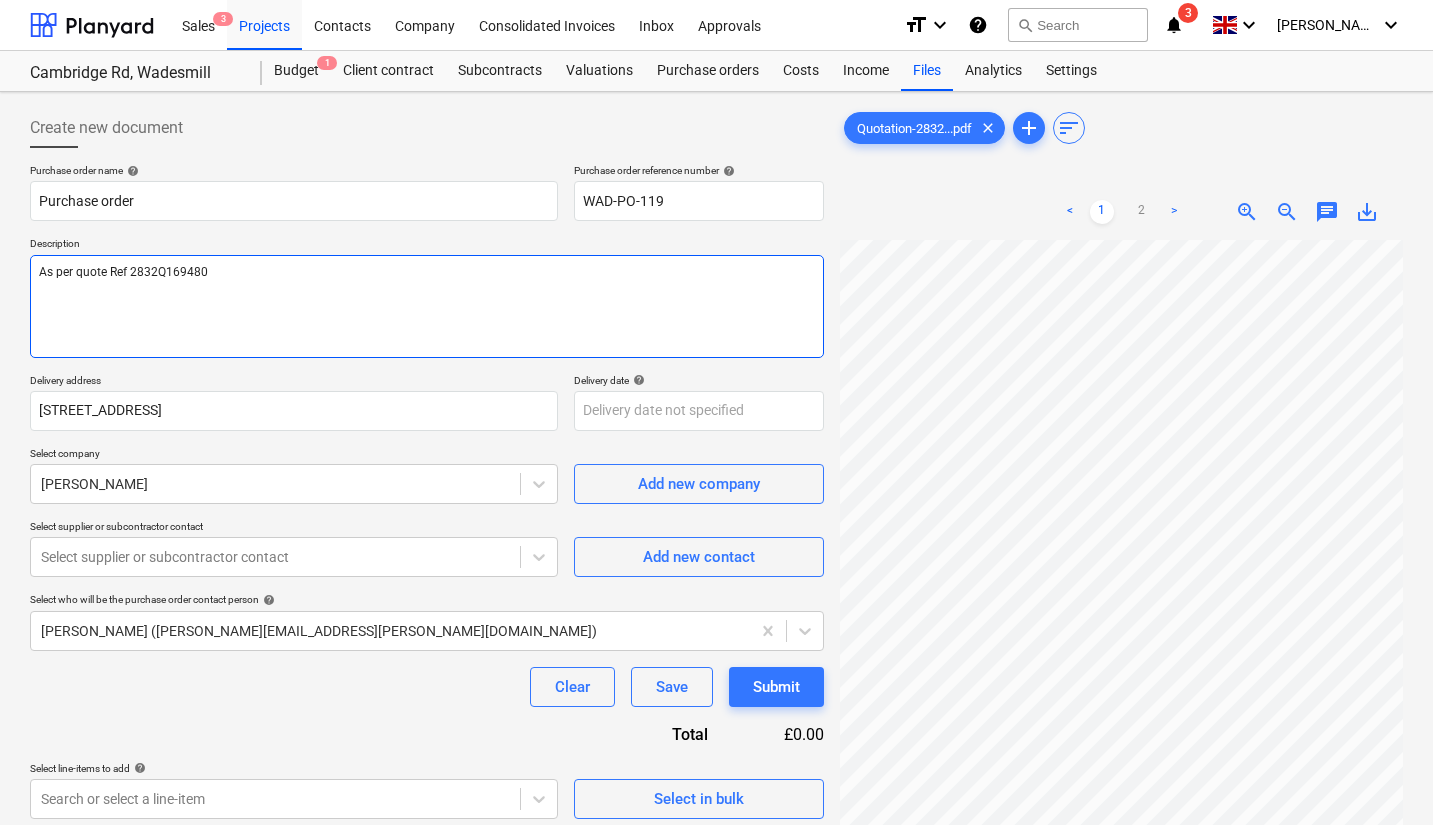 drag, startPoint x: 237, startPoint y: 265, endPoint x: 0, endPoint y: 269, distance: 237.03375 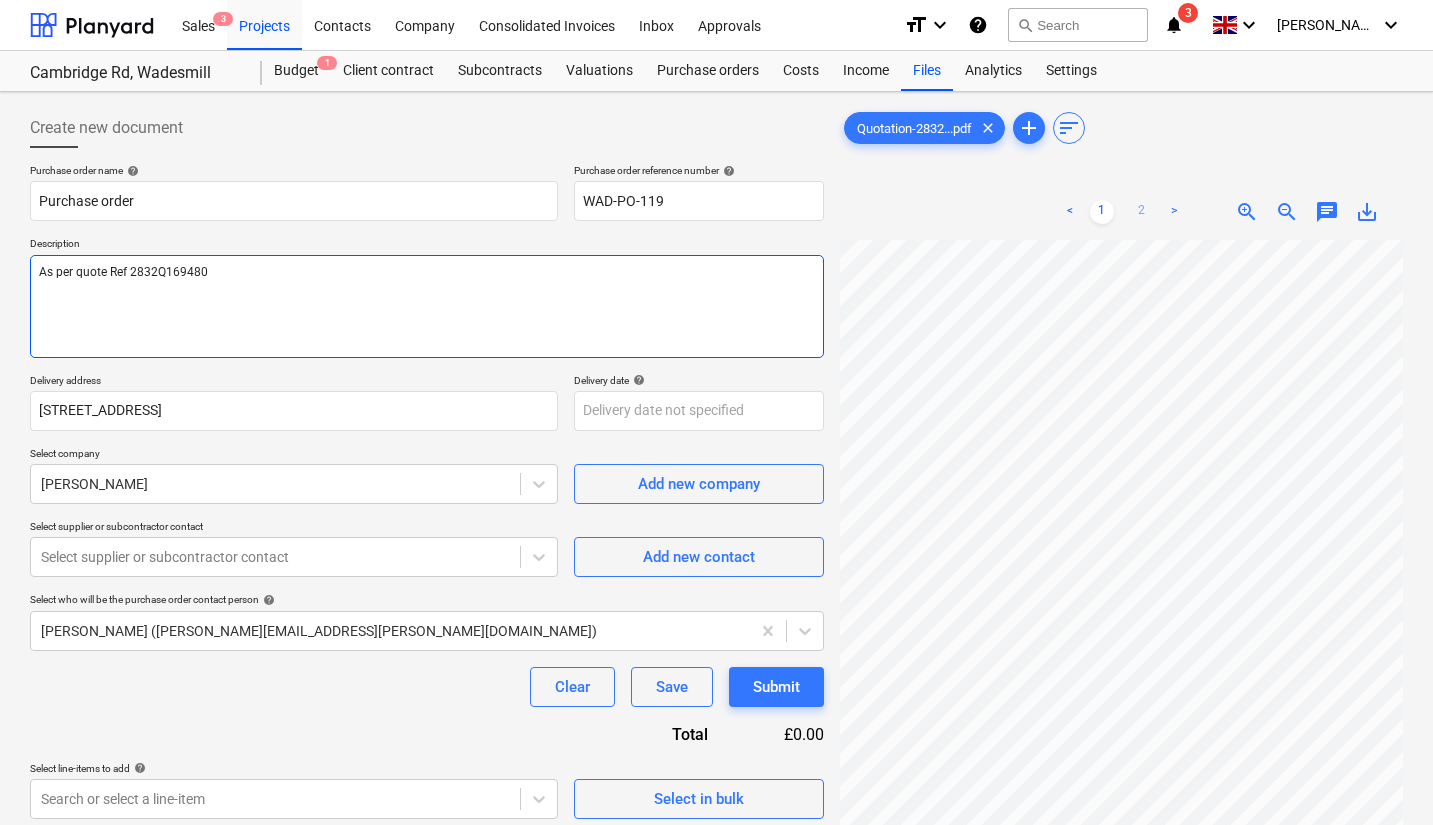 type on "As per quote Ref 2832Q169480" 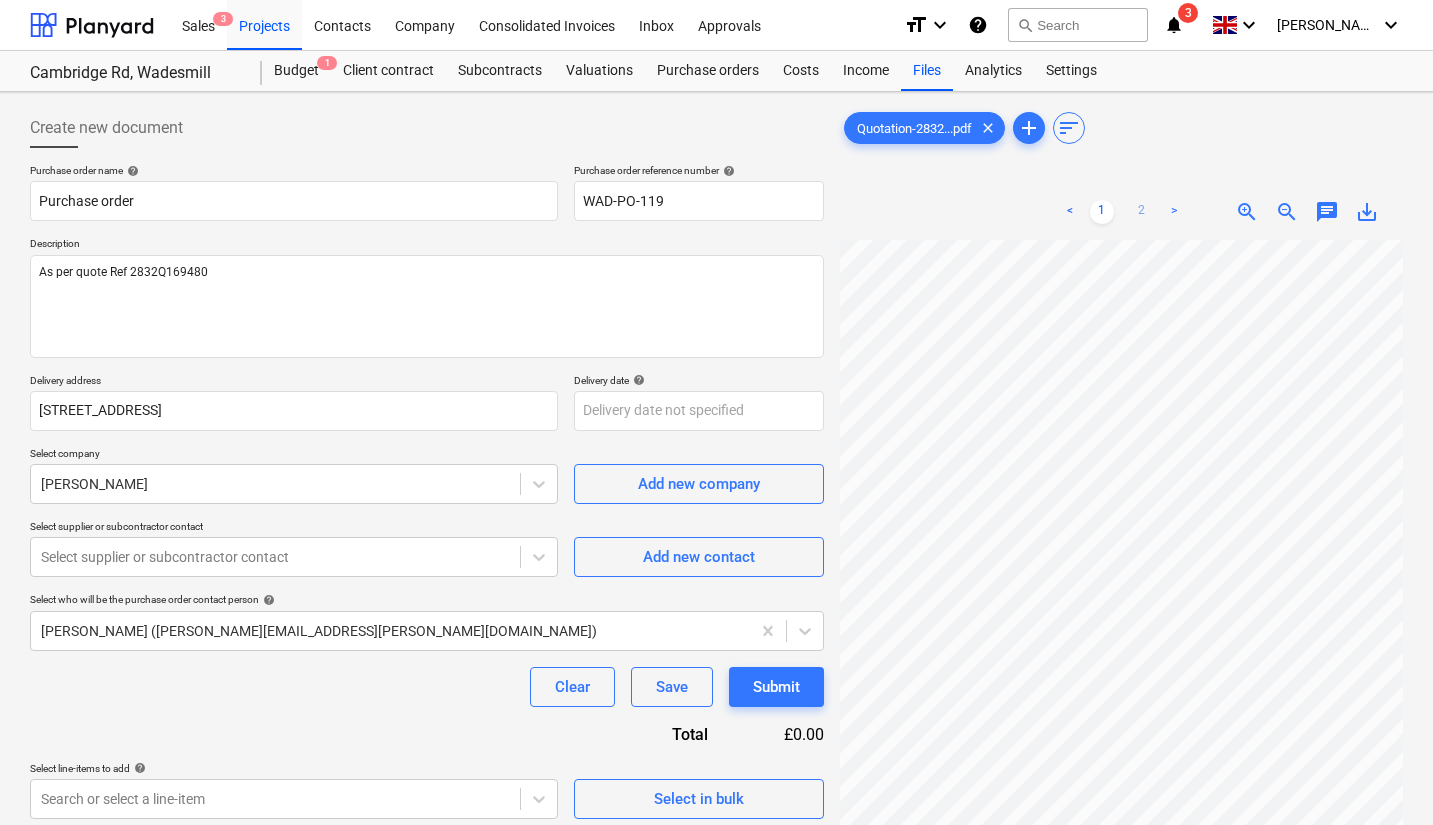 click on "2" at bounding box center [1142, 212] 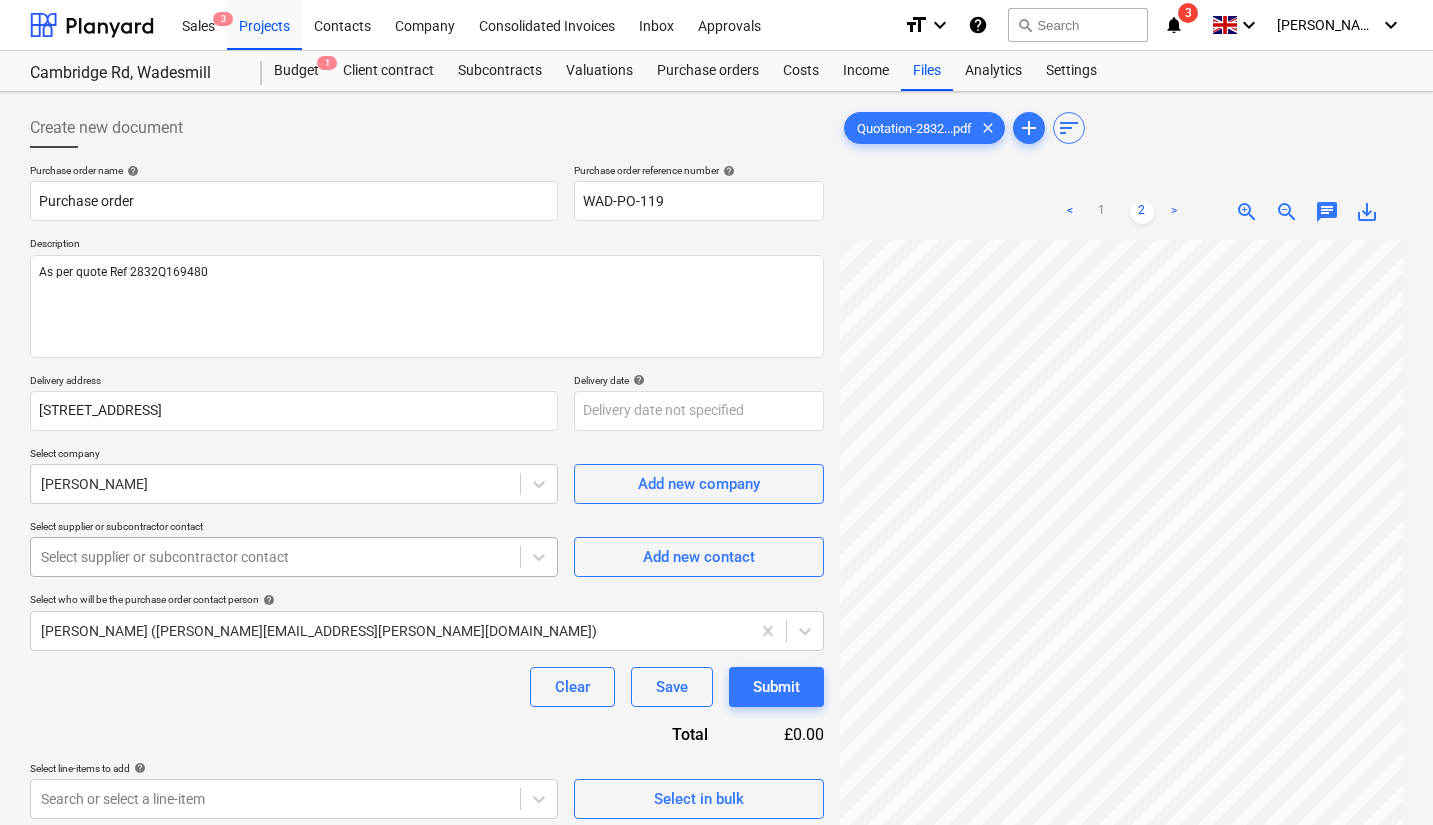 click at bounding box center (275, 557) 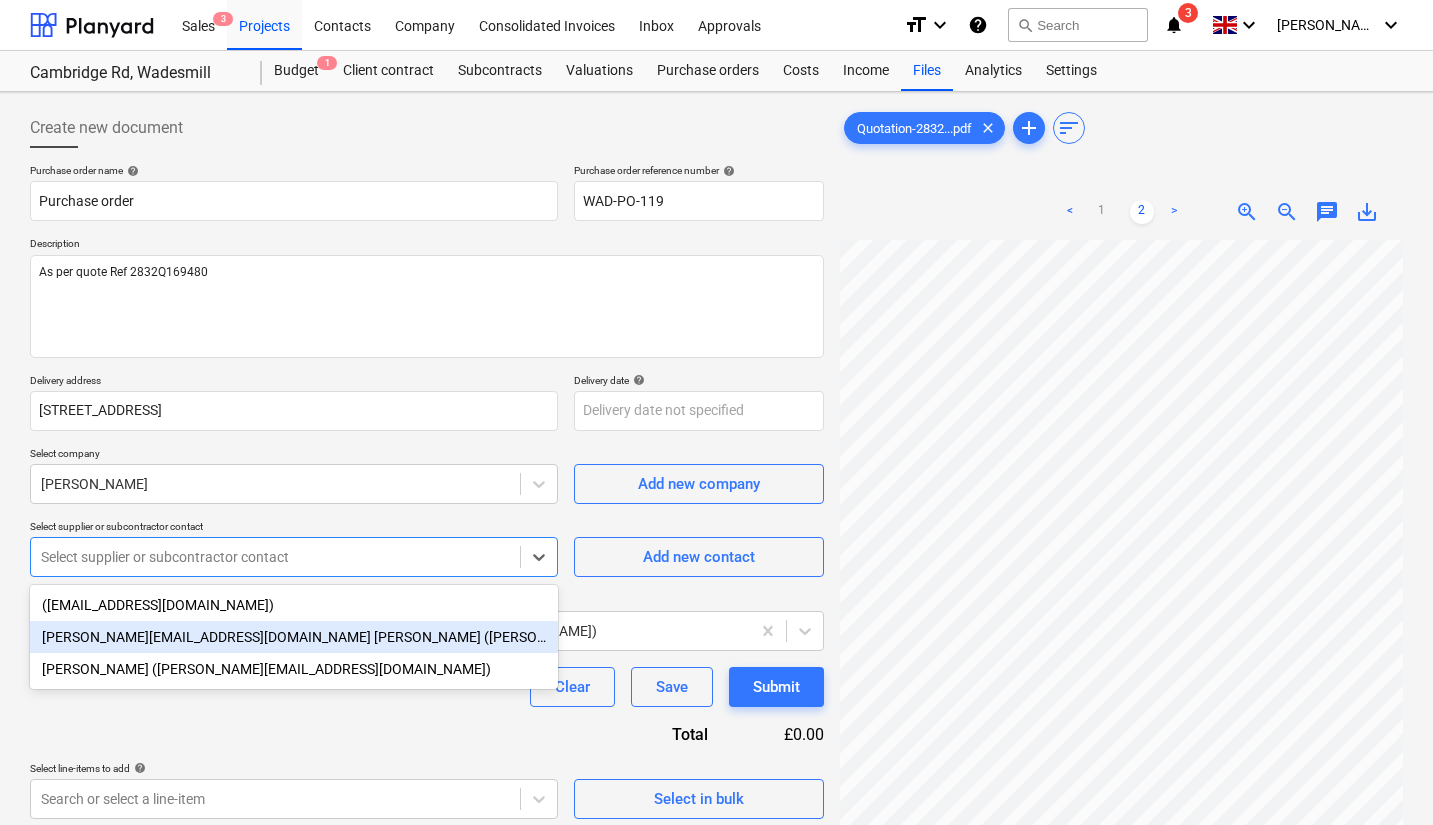 click on "[PERSON_NAME][EMAIL_ADDRESS][DOMAIN_NAME] [PERSON_NAME] ([PERSON_NAME][EMAIL_ADDRESS][DOMAIN_NAME])" at bounding box center (294, 637) 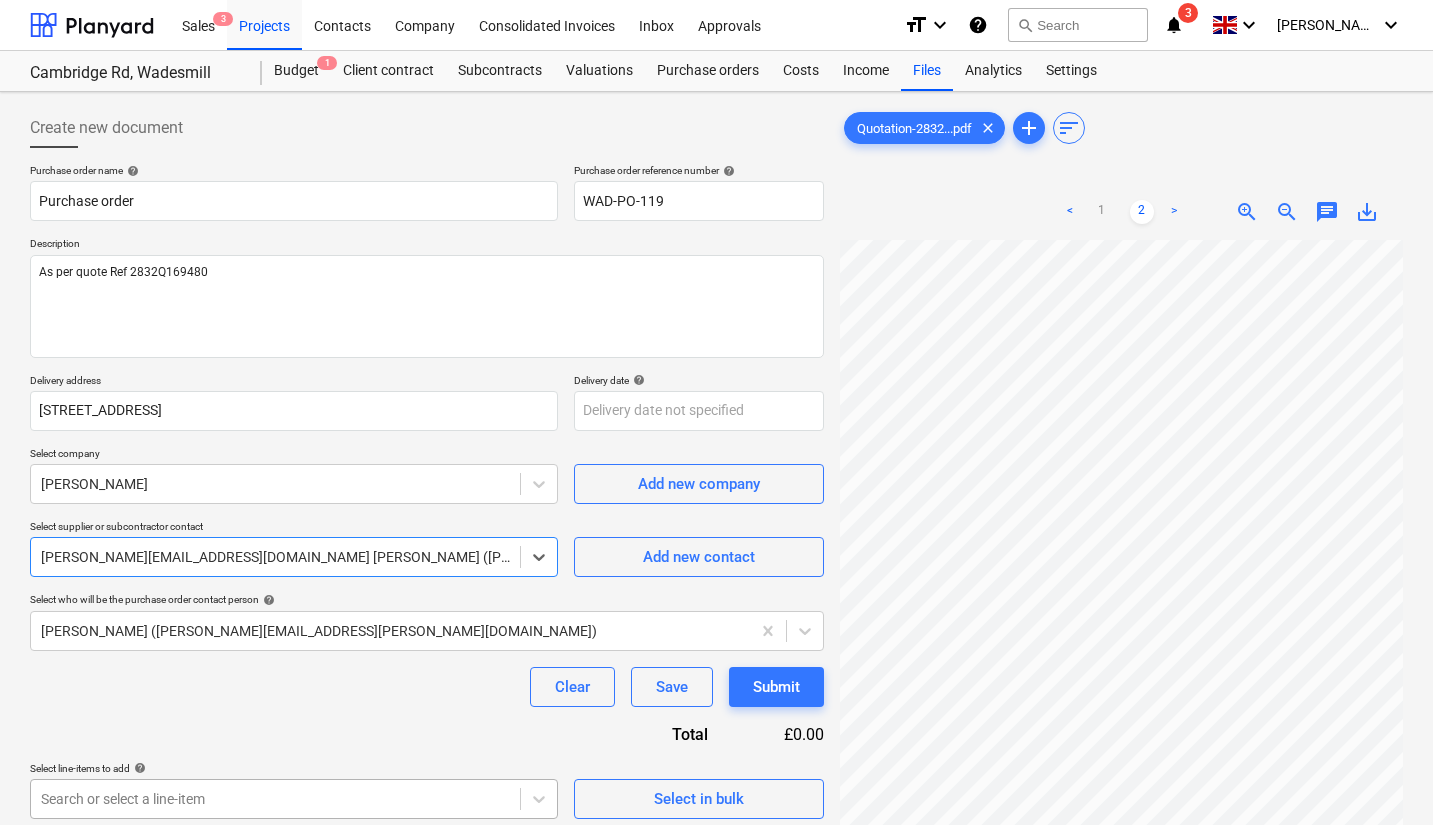 click on "Sales 3 Projects Contacts Company Consolidated Invoices Inbox Approvals format_size keyboard_arrow_down help search Search notifications 3 keyboard_arrow_down [PERSON_NAME] keyboard_arrow_down Cambridge Rd, Wadesmill Budget 1 Client contract Subcontracts Valuations Purchase orders Costs Income Files Analytics Settings Create new document Purchase order name help Purchase order Purchase order reference number help WAD-PO-119 Description As per quote Ref 2832Q169480 Delivery address [STREET_ADDRESS] Delivery date help Press the down arrow key to interact with the calendar and
select a date. Press the question mark key to get the keyboard shortcuts for changing dates. Select company [PERSON_NAME]   Add new company Select supplier or subcontractor contact option [PERSON_NAME][EMAIL_ADDRESS][DOMAIN_NAME] [PERSON_NAME] ([PERSON_NAME][EMAIL_ADDRESS][DOMAIN_NAME]), selected.   Select is focused ,type to refine list, press Down to open the menu,  Add new contact help Clear Save Submit Total £0.00 help" at bounding box center (716, 412) 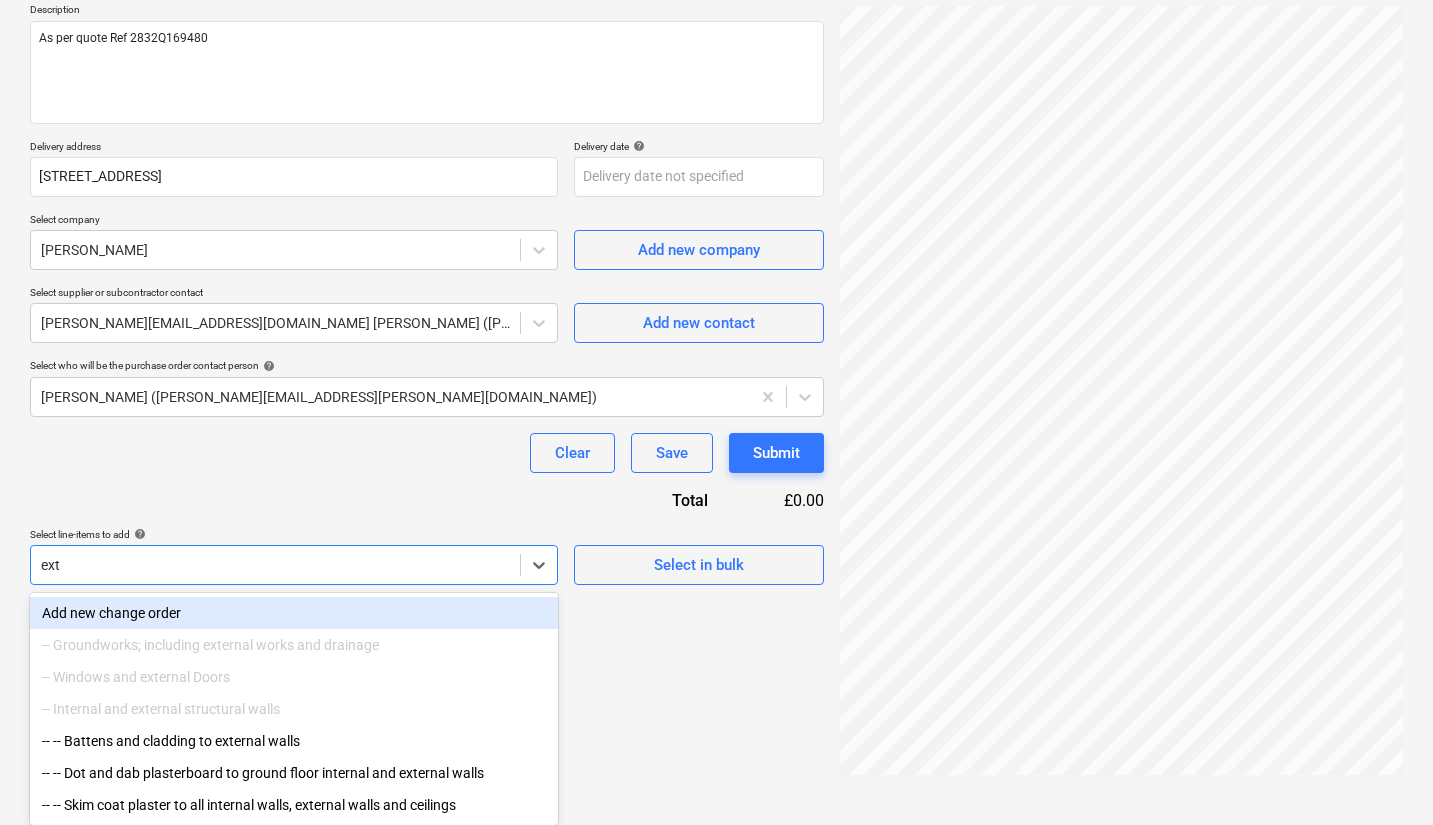 scroll, scrollTop: 241, scrollLeft: 0, axis: vertical 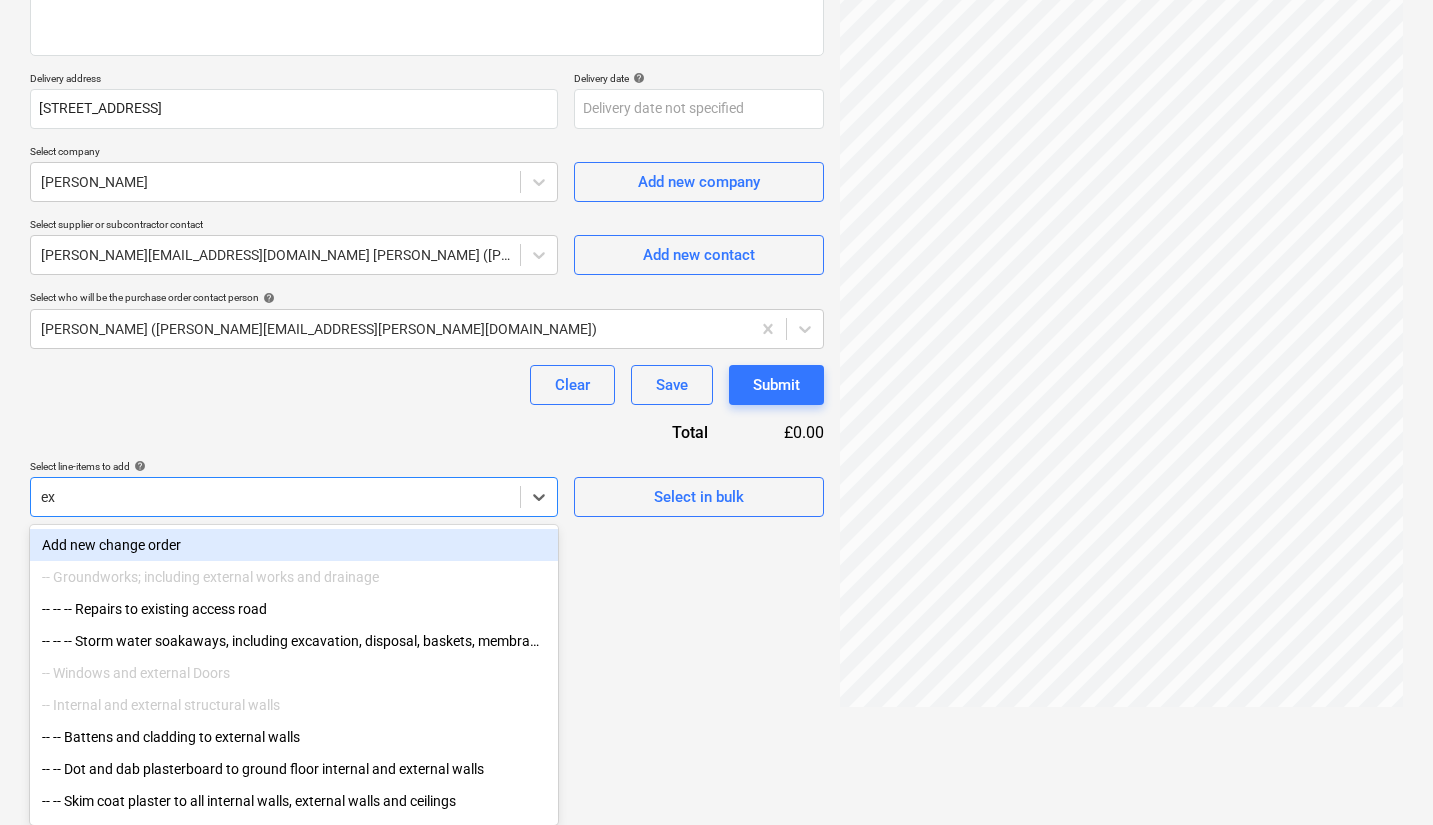type on "e" 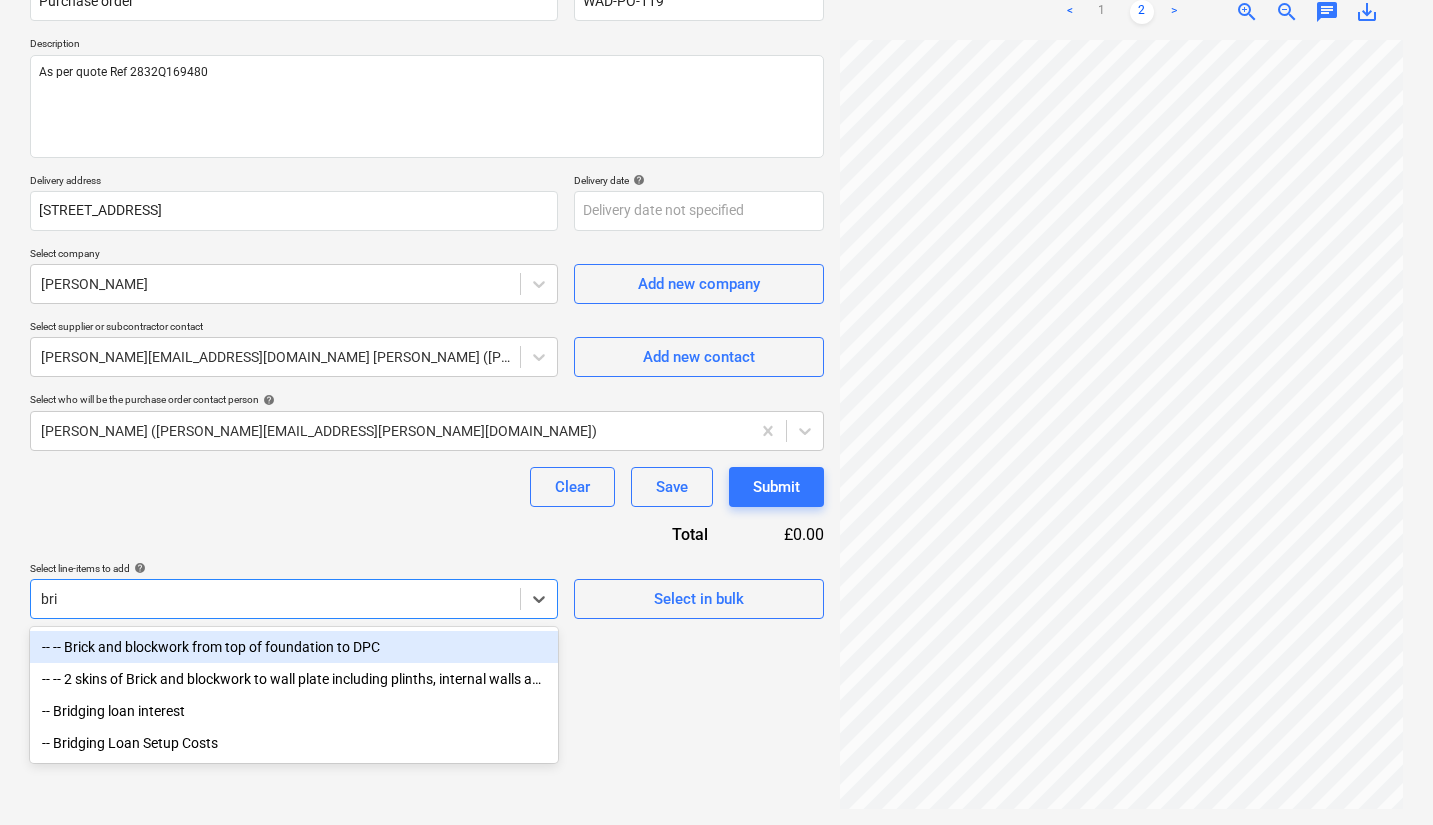 scroll, scrollTop: 200, scrollLeft: 0, axis: vertical 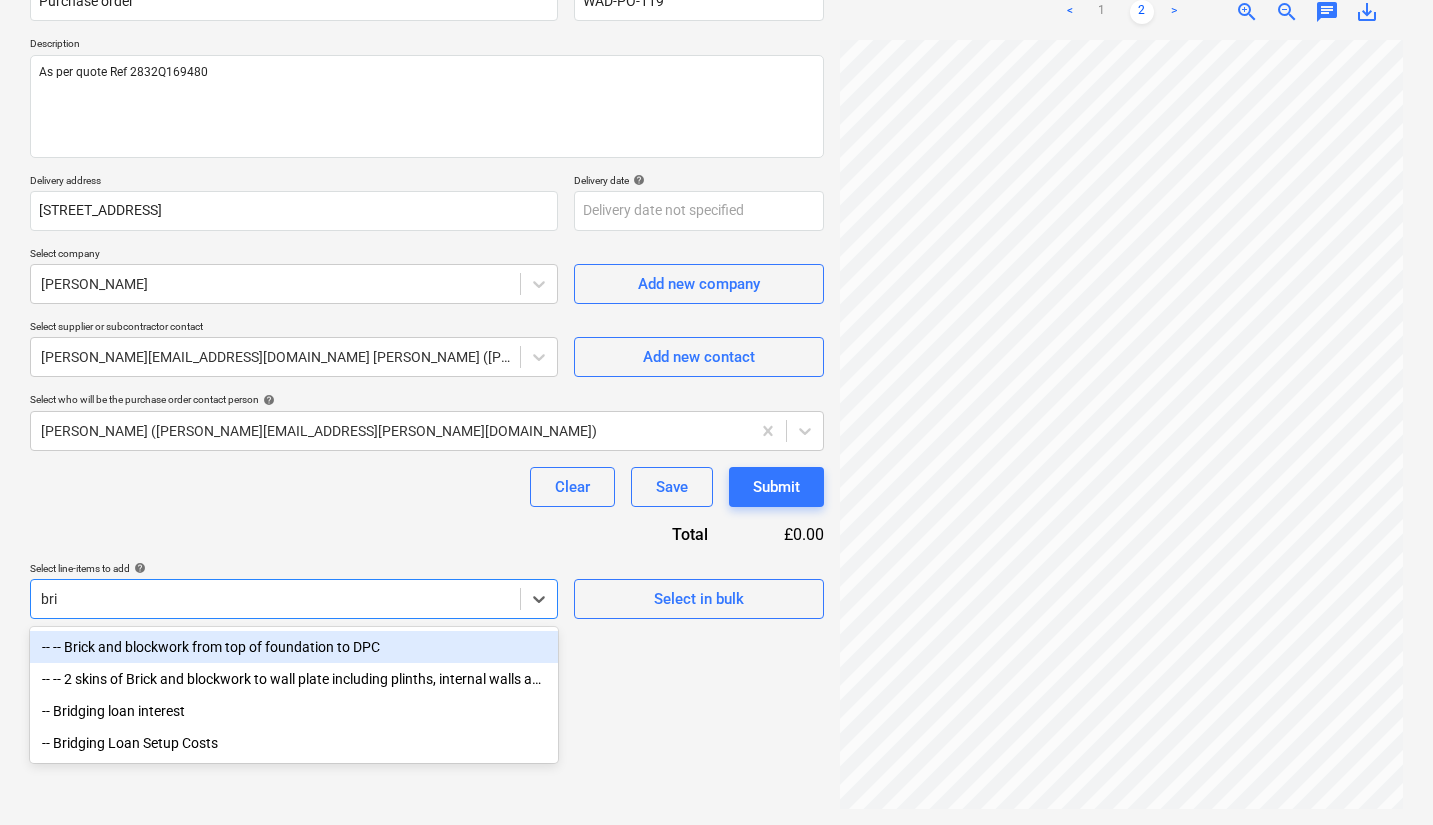 type on "bric" 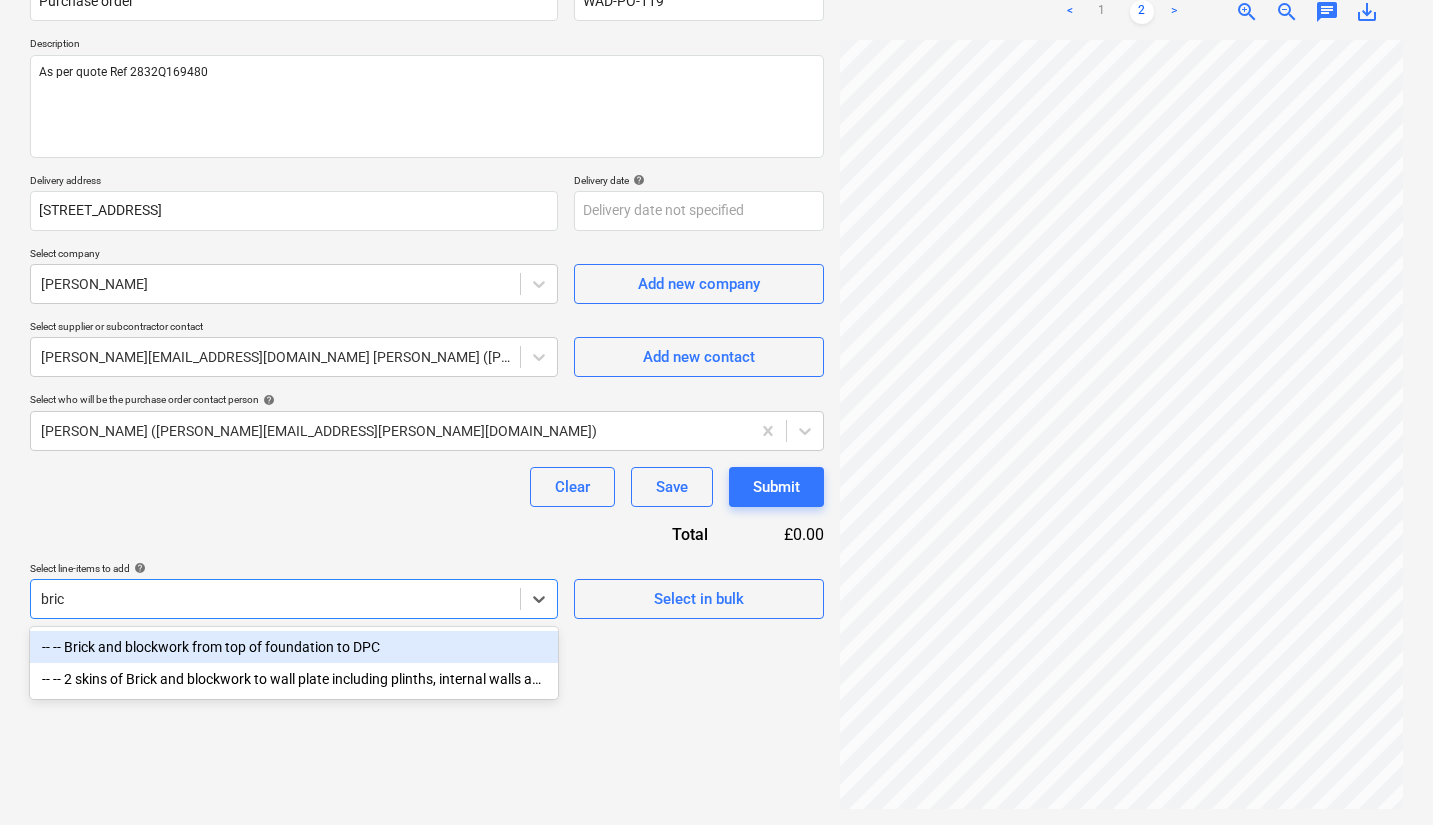 click on "-- --   Brick and blockwork from top of foundation to DPC" at bounding box center (294, 647) 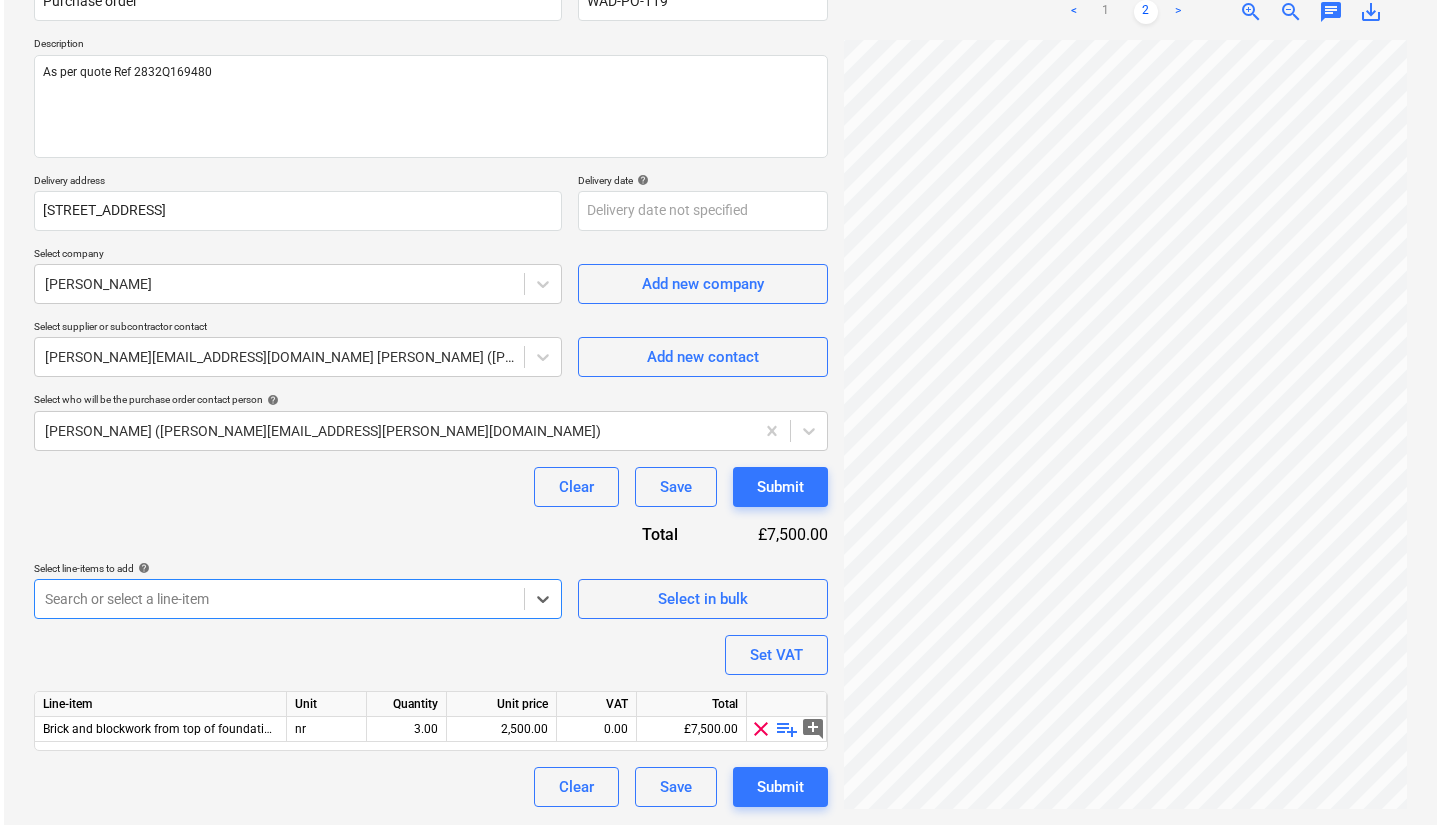 scroll, scrollTop: 0, scrollLeft: 39, axis: horizontal 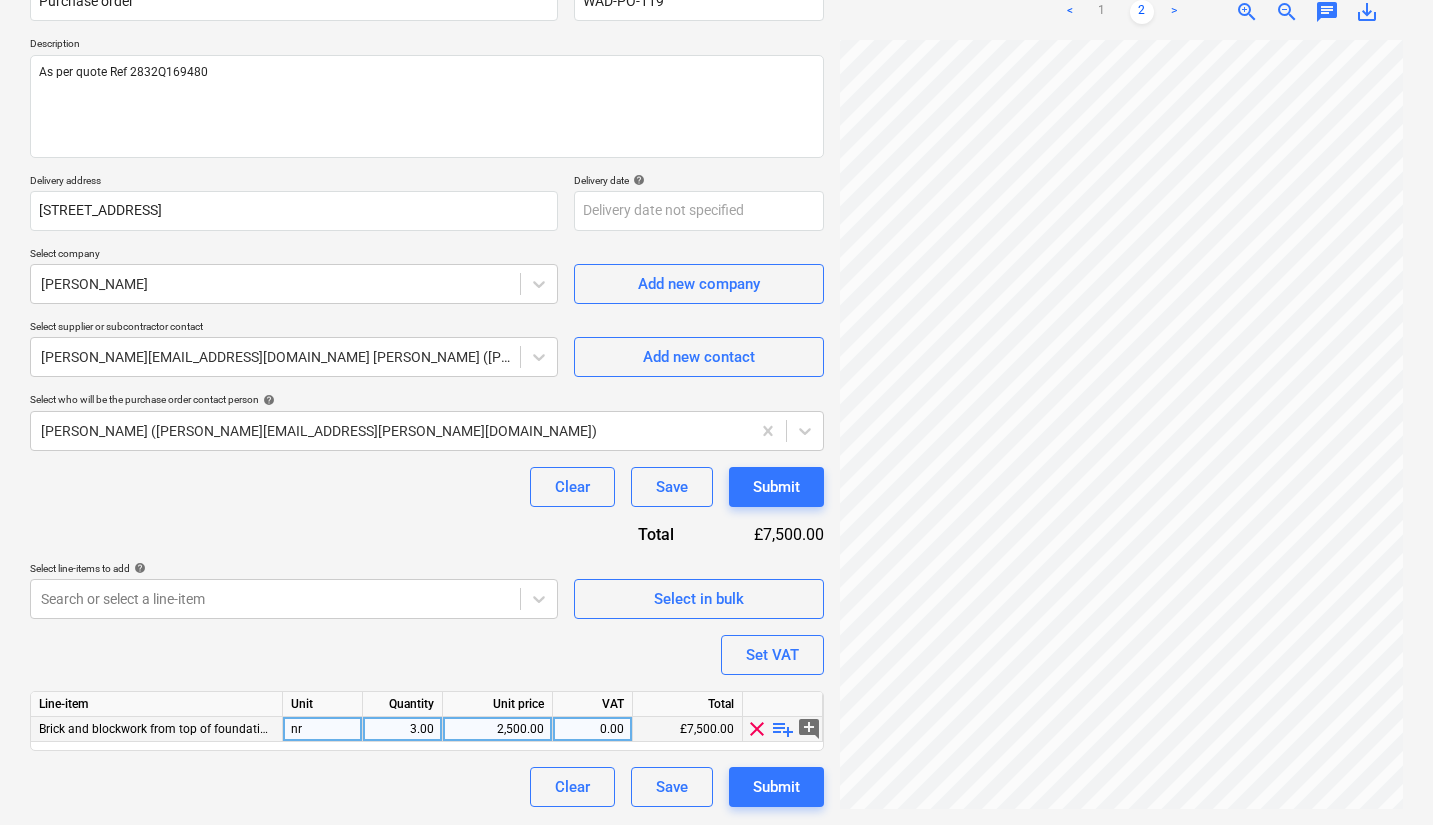 click on "playlist_add" at bounding box center (783, 729) 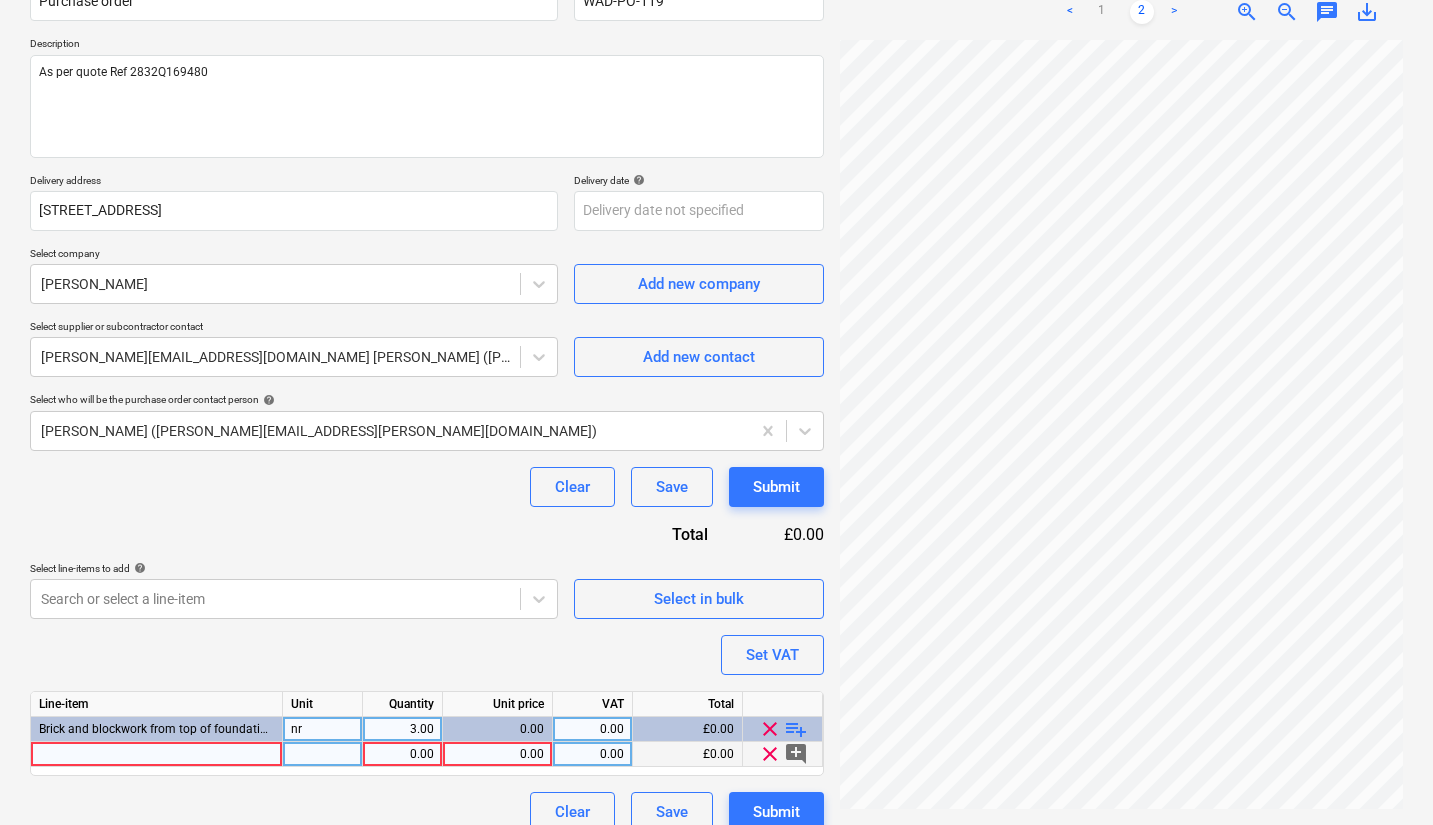 click at bounding box center [157, 754] 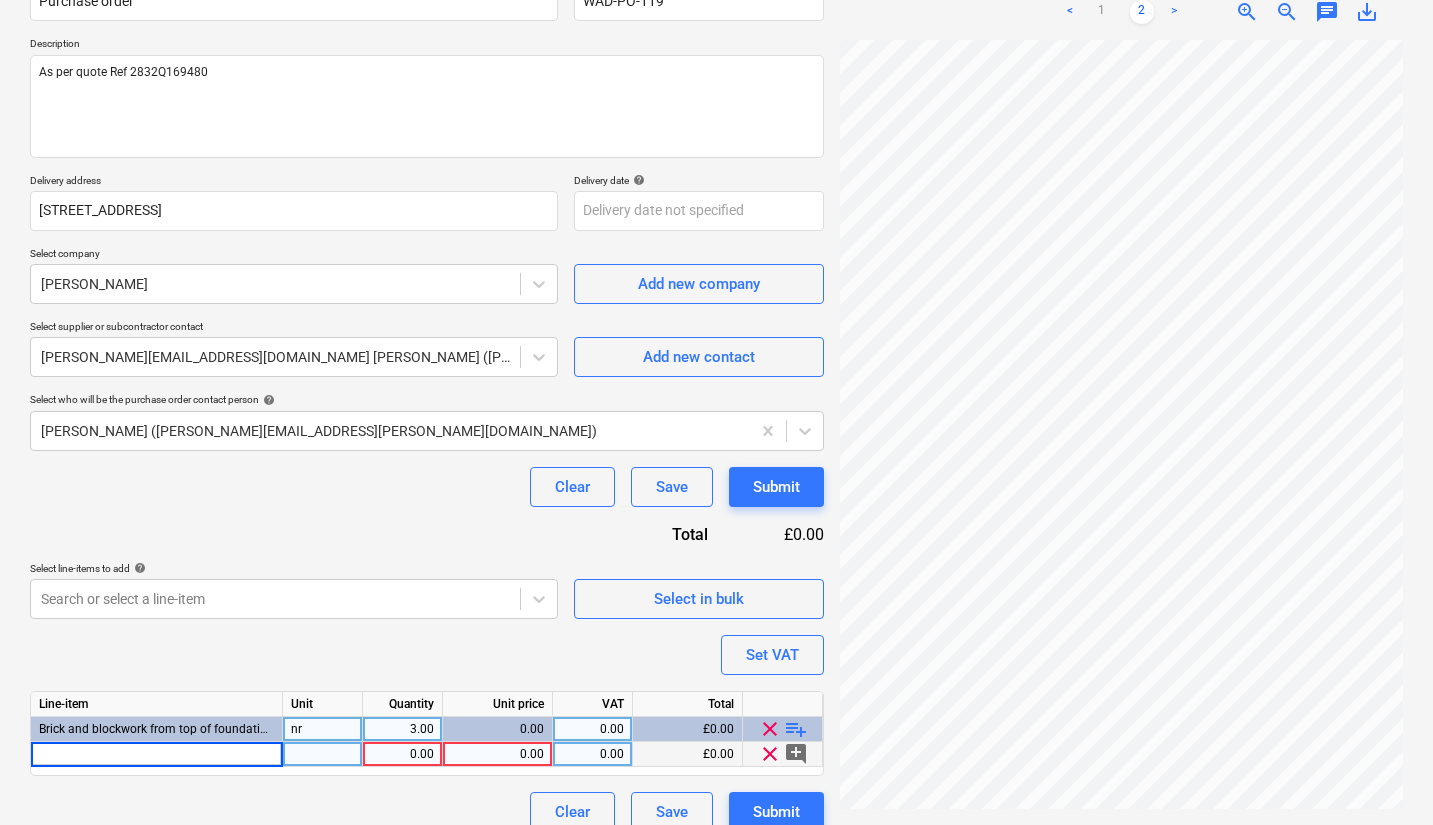type on "As per quote Ref 2832Q169480" 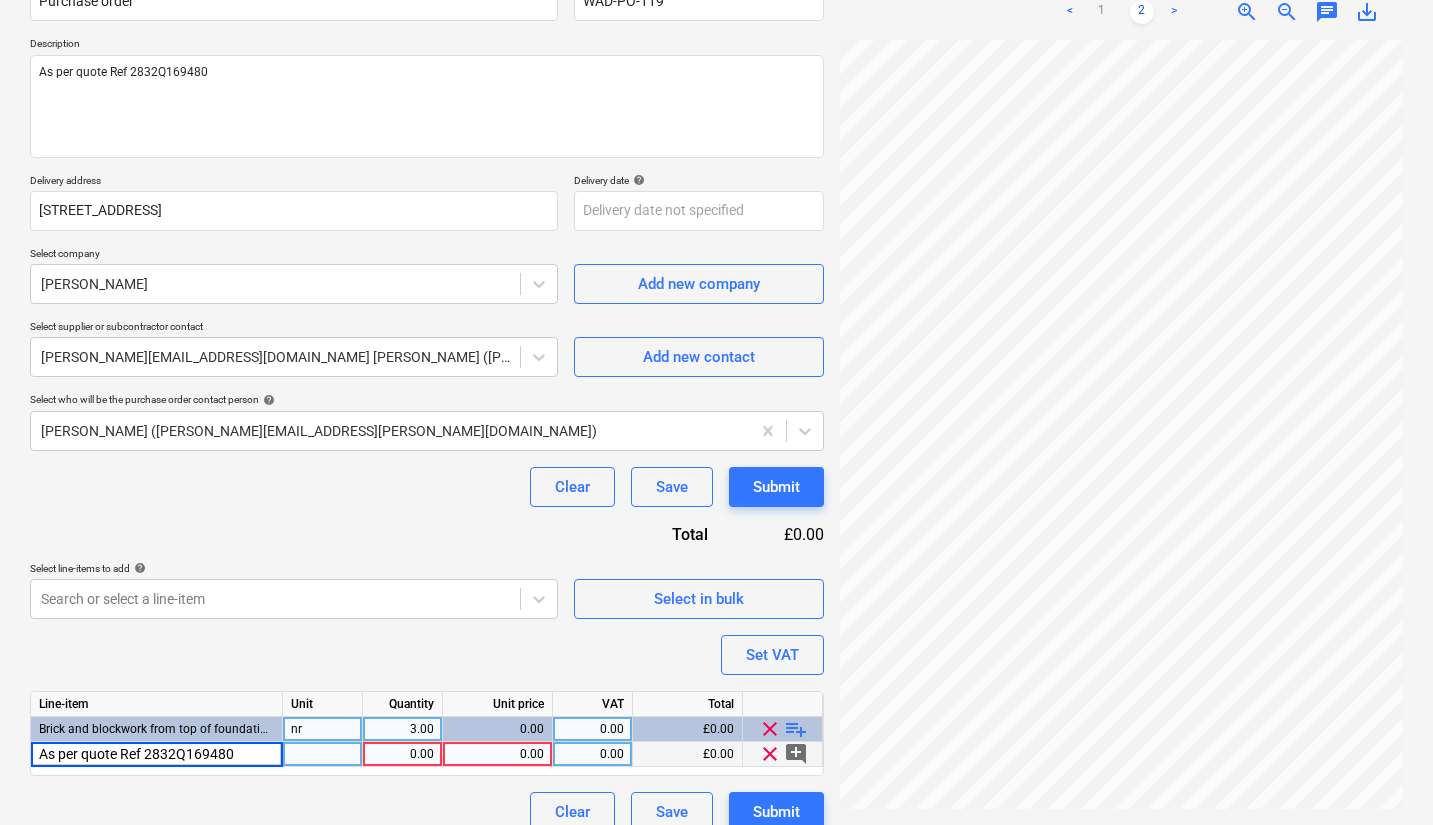 click on "0.00" at bounding box center [402, 754] 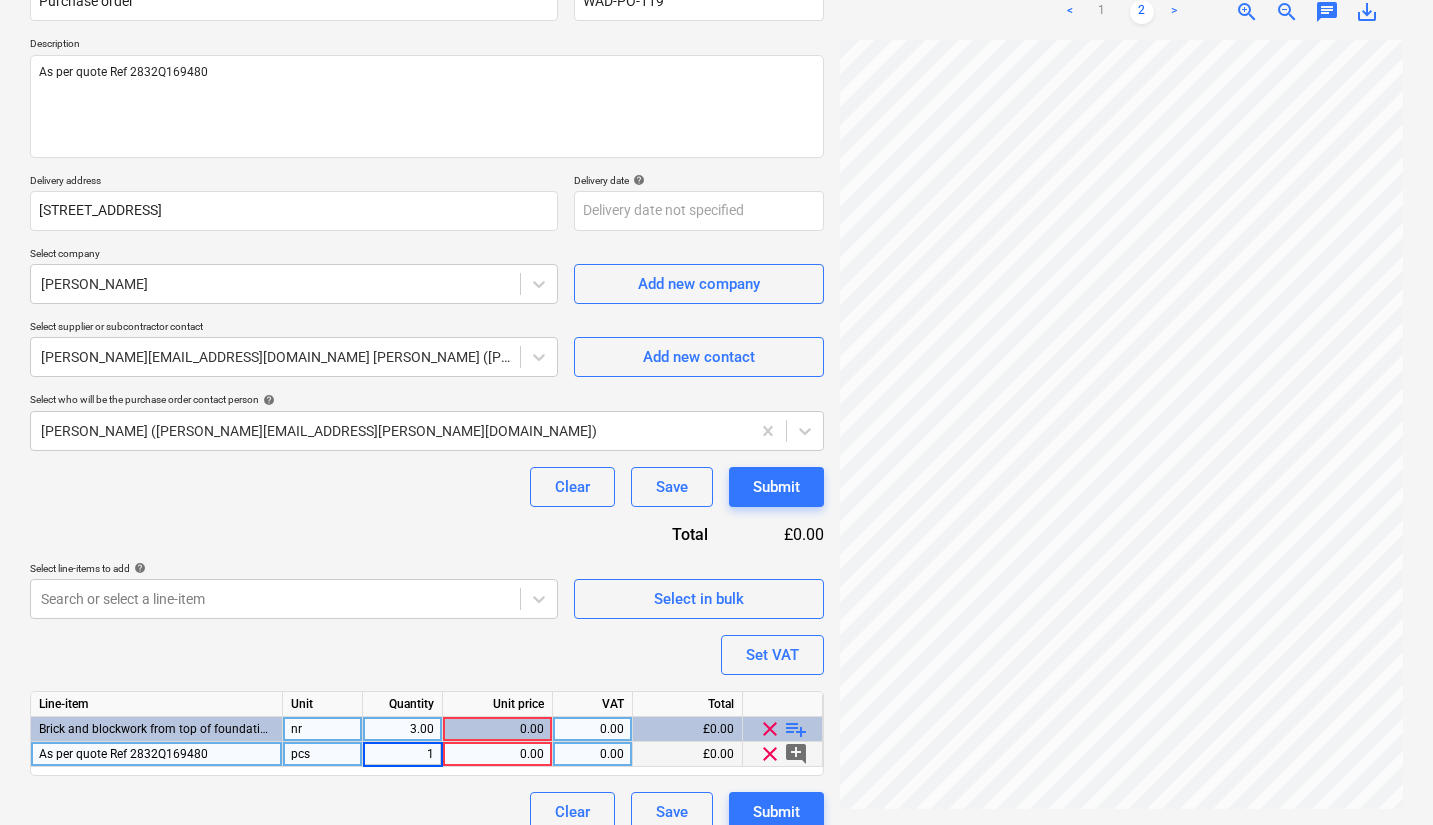 click on "0.00" at bounding box center (497, 754) 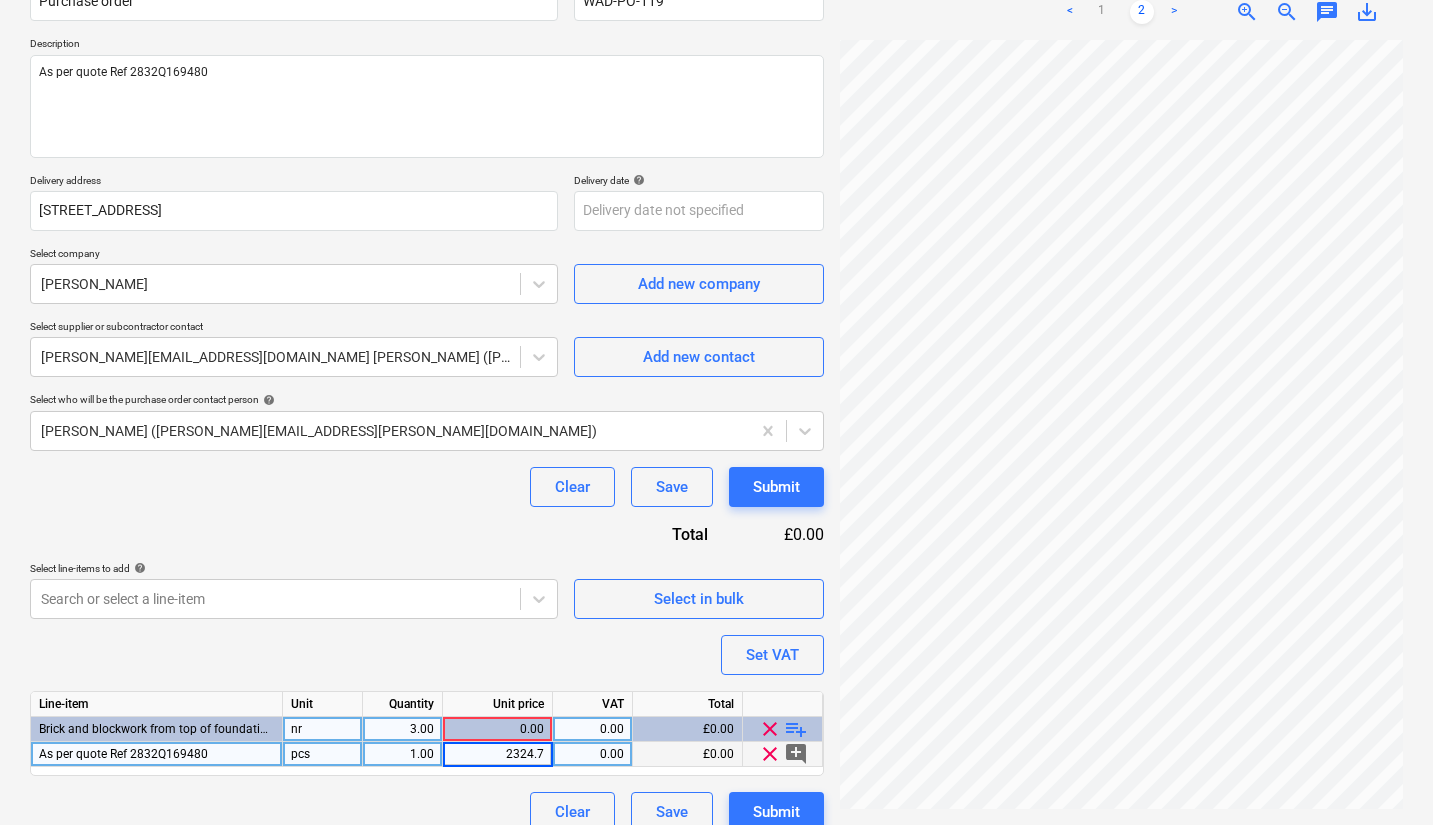 type on "2324.77" 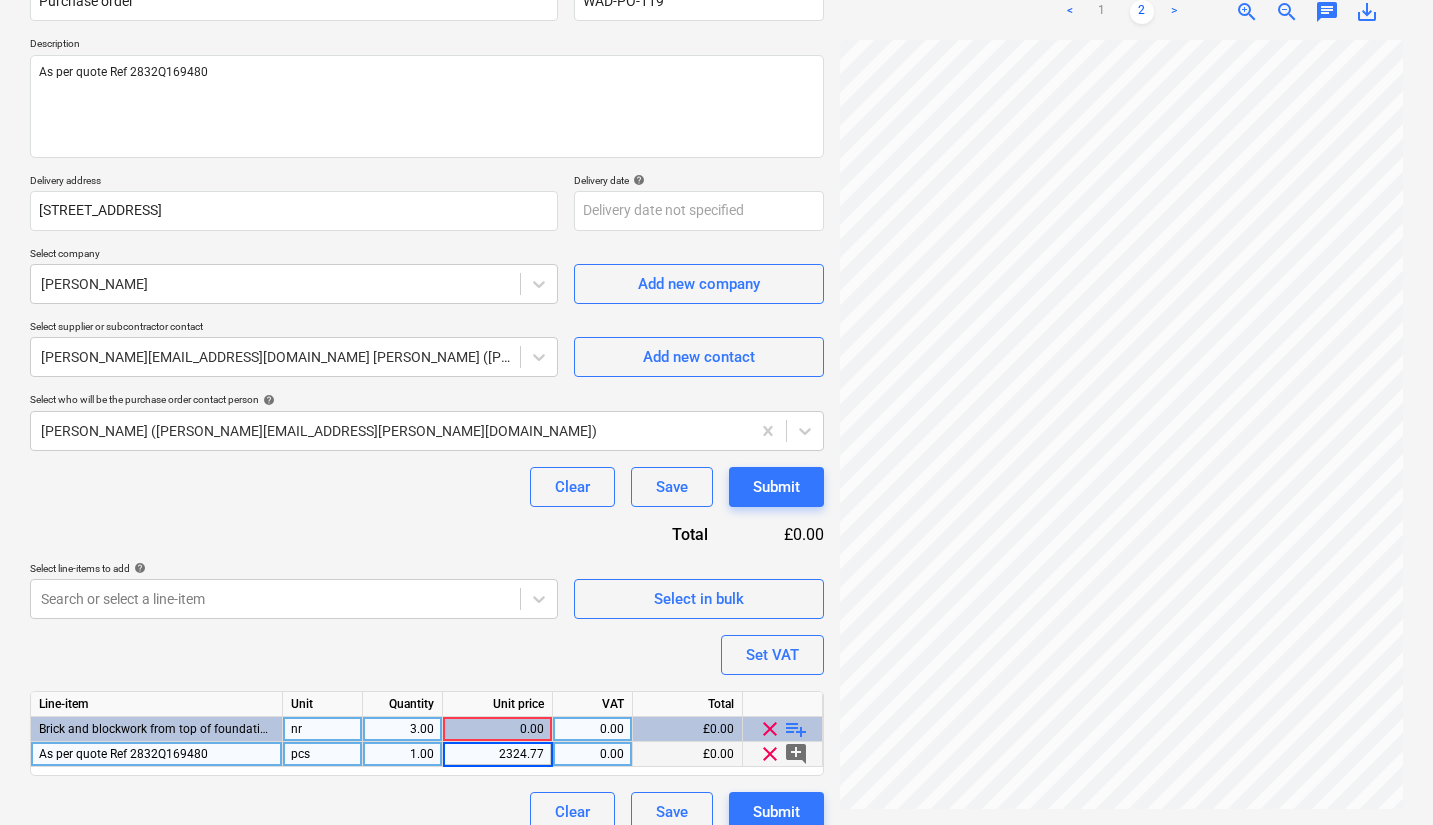 click on "Purchase order name help Purchase order Purchase order reference number help WAD-PO-119 Description As per quote Ref 2832Q169480 Delivery address [GEOGRAPHIC_DATA] Delivery date help Press the down arrow key to interact with the calendar and
select a date. Press the question mark key to get the keyboard shortcuts for changing dates. Select company [PERSON_NAME]   Add new company Select supplier or subcontractor contact [PERSON_NAME][EMAIL_ADDRESS][DOMAIN_NAME] [PERSON_NAME] ([PERSON_NAME][EMAIL_ADDRESS][DOMAIN_NAME]) Add new contact Select who will be the purchase order contact person help [PERSON_NAME] ([PERSON_NAME][EMAIL_ADDRESS][PERSON_NAME][DOMAIN_NAME]) Clear Save Submit Total £0.00 Select line-items to add help Search or select a line-item Select in bulk Set VAT Line-item Unit Quantity Unit price VAT Total  Brick and blockwork from top of foundation to DPC nr 3.00 0.00 0.00 £0.00 clear playlist_add As per quote Ref 2832Q169480 pcs 1.00 2324.77 0.00 £0.00 clear add_comment Clear Save Submit" at bounding box center (427, 398) 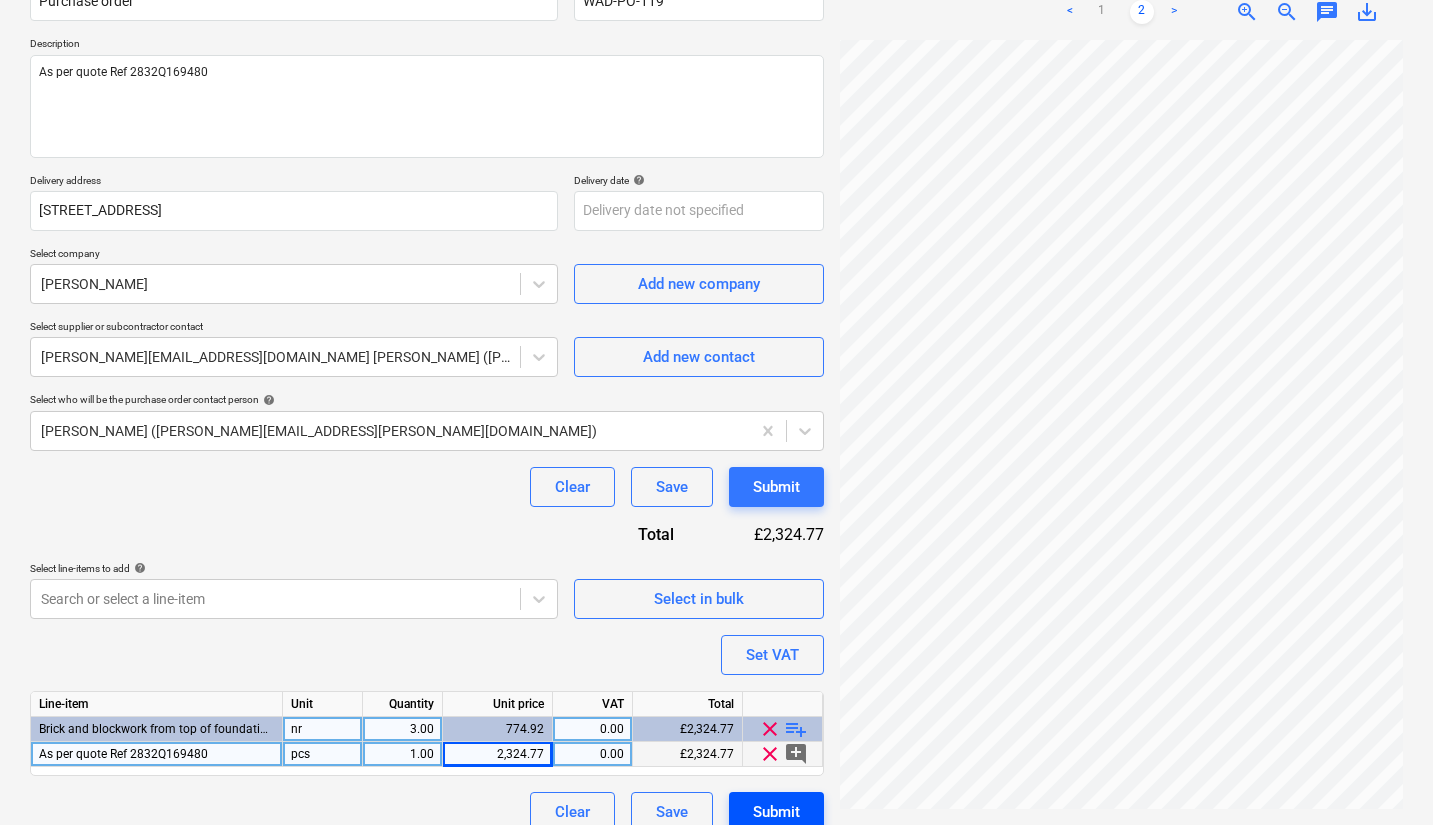 click on "Submit" at bounding box center (776, 812) 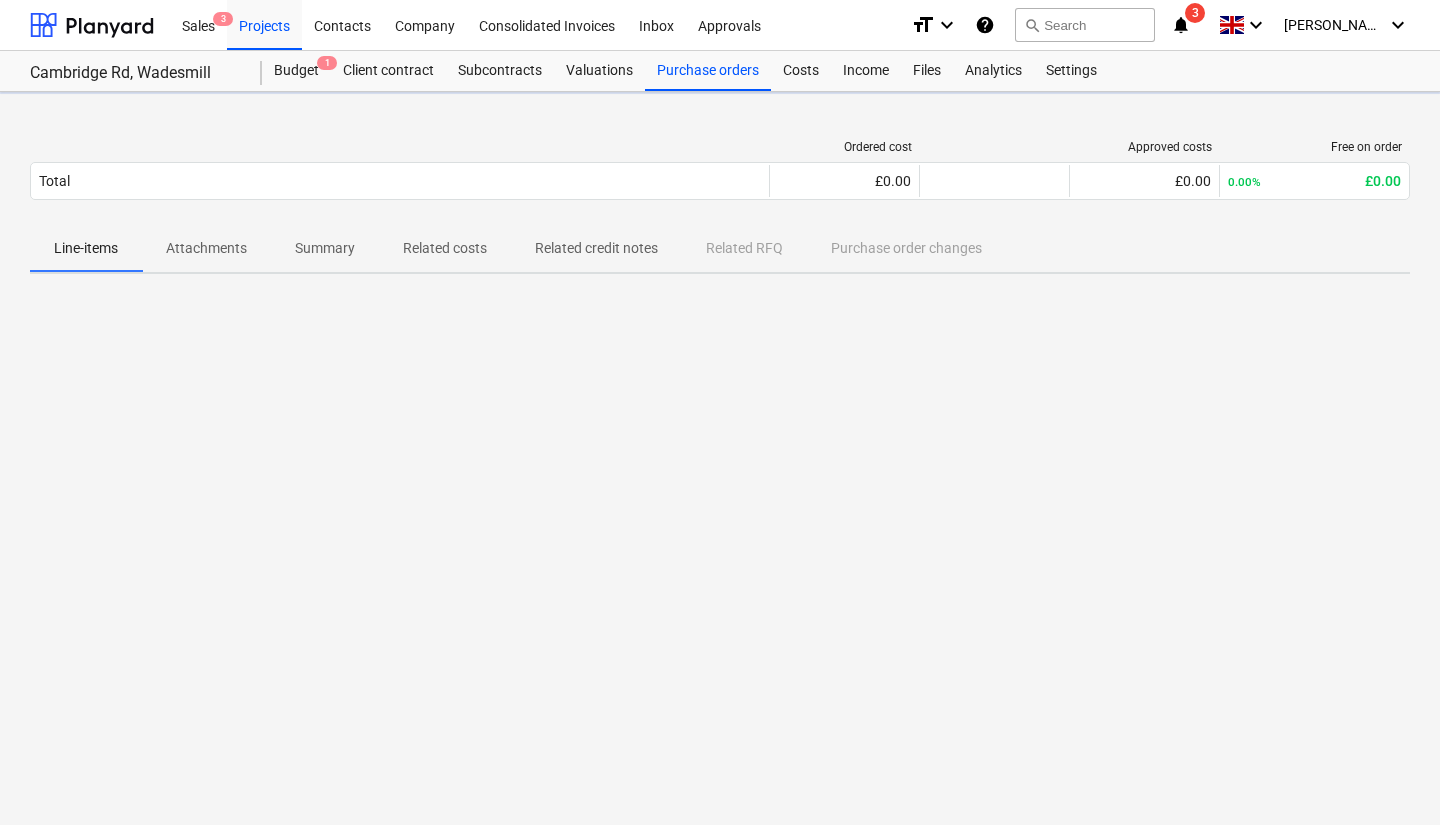 scroll, scrollTop: 0, scrollLeft: 0, axis: both 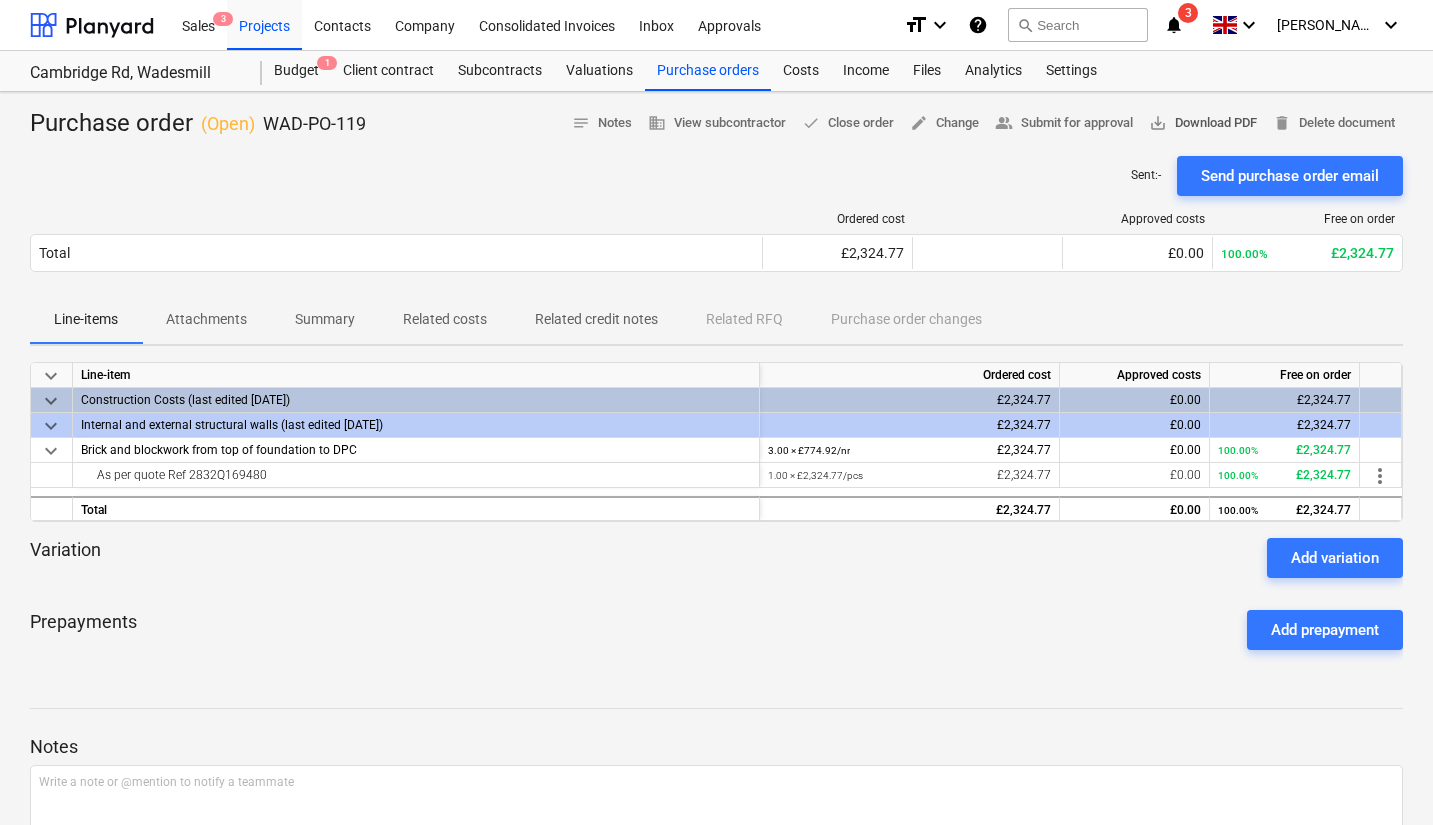 click on "save_alt Download PDF" at bounding box center [1203, 123] 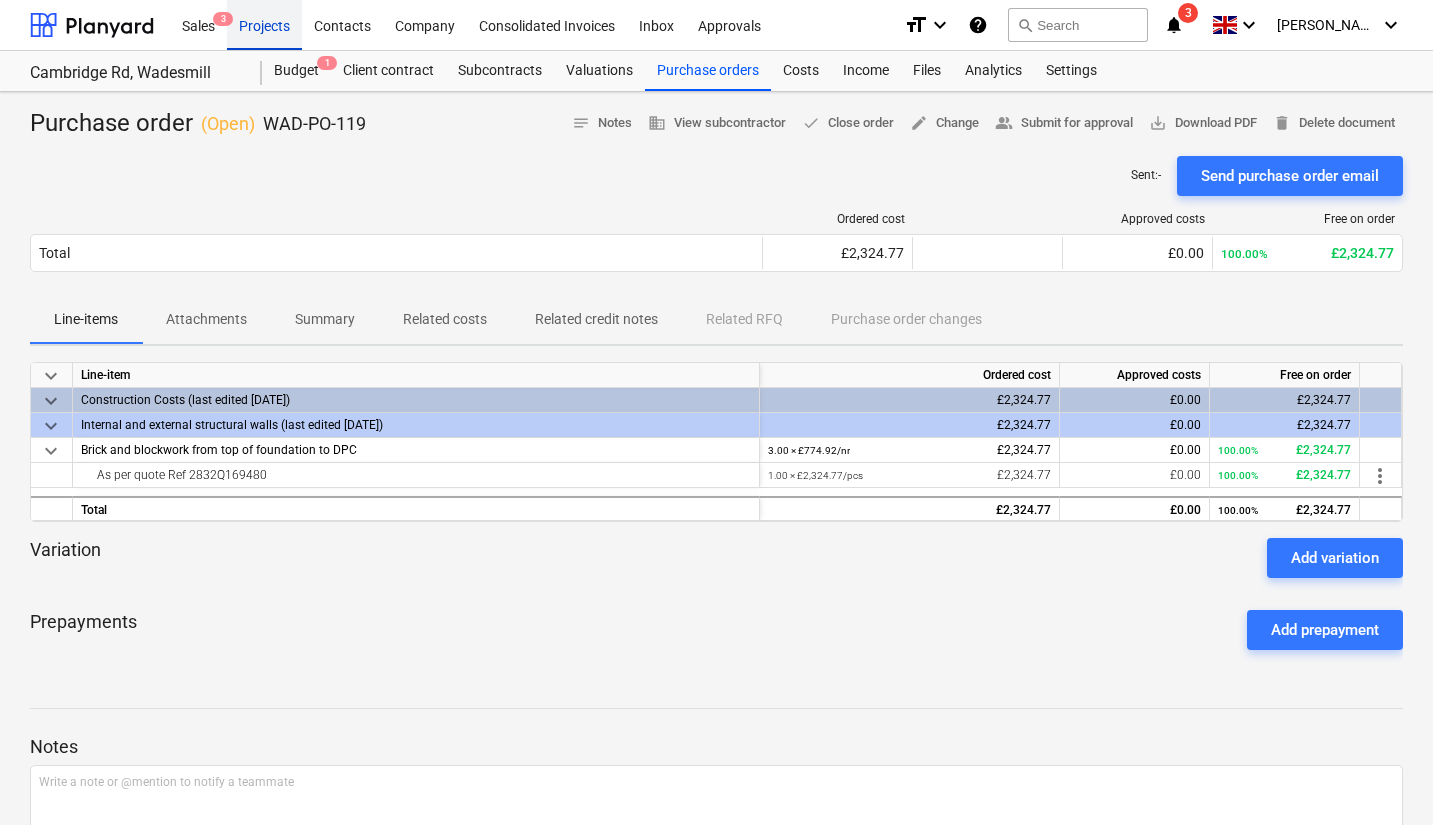 click on "Projects" at bounding box center (264, 24) 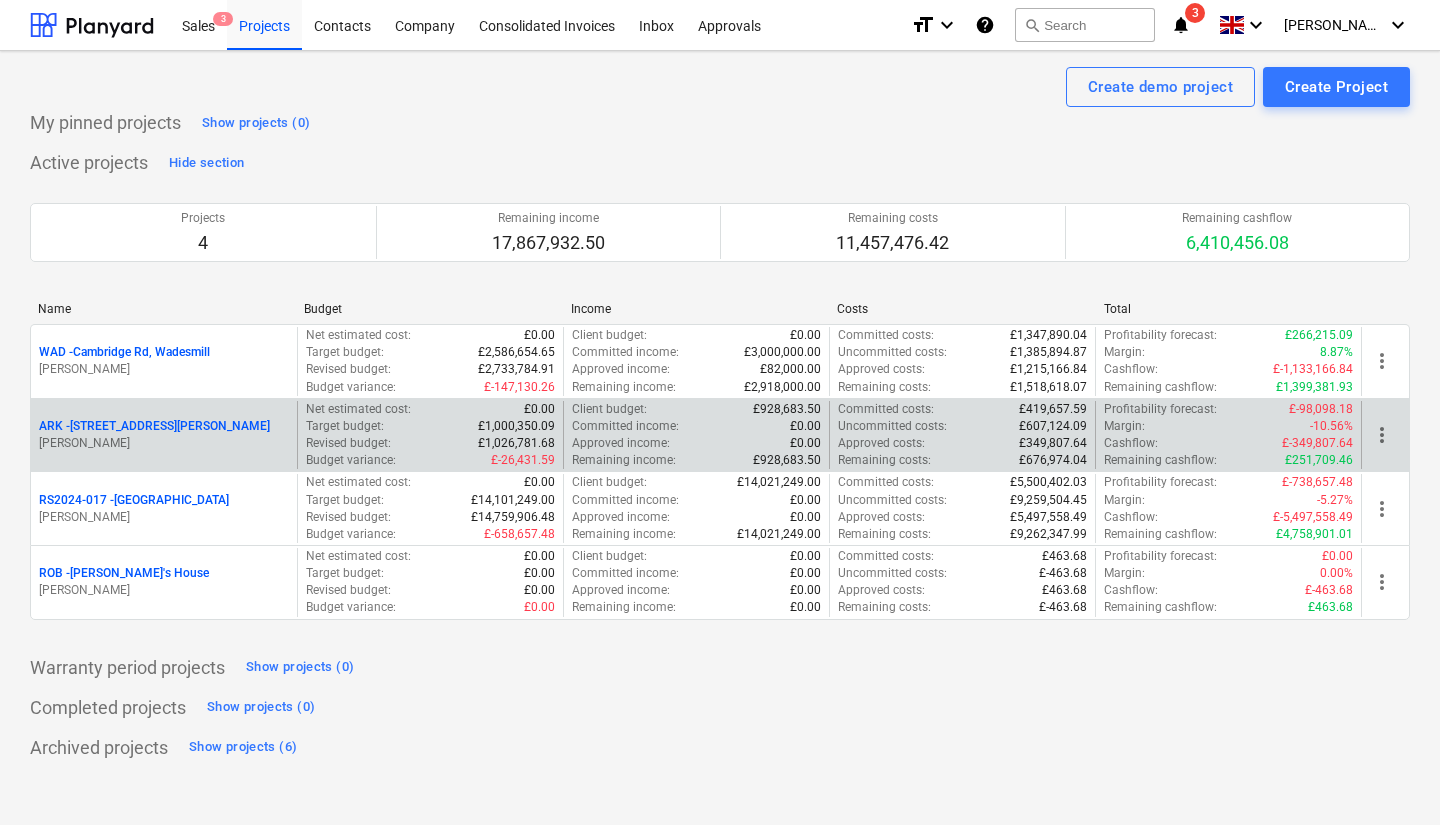 click on "ARK -  2 Galley [PERSON_NAME] [PERSON_NAME]" at bounding box center [164, 435] 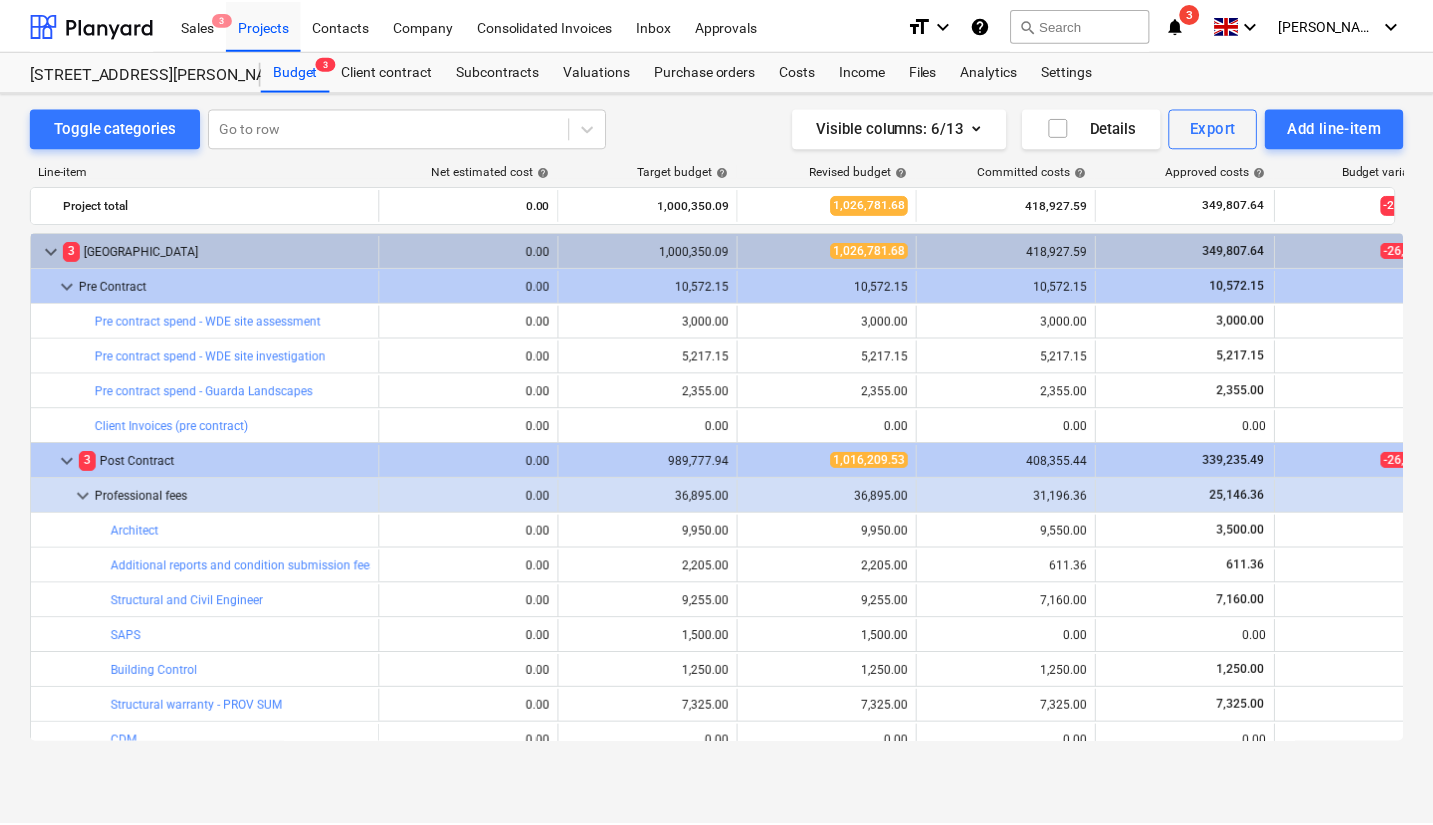 scroll, scrollTop: 400, scrollLeft: 0, axis: vertical 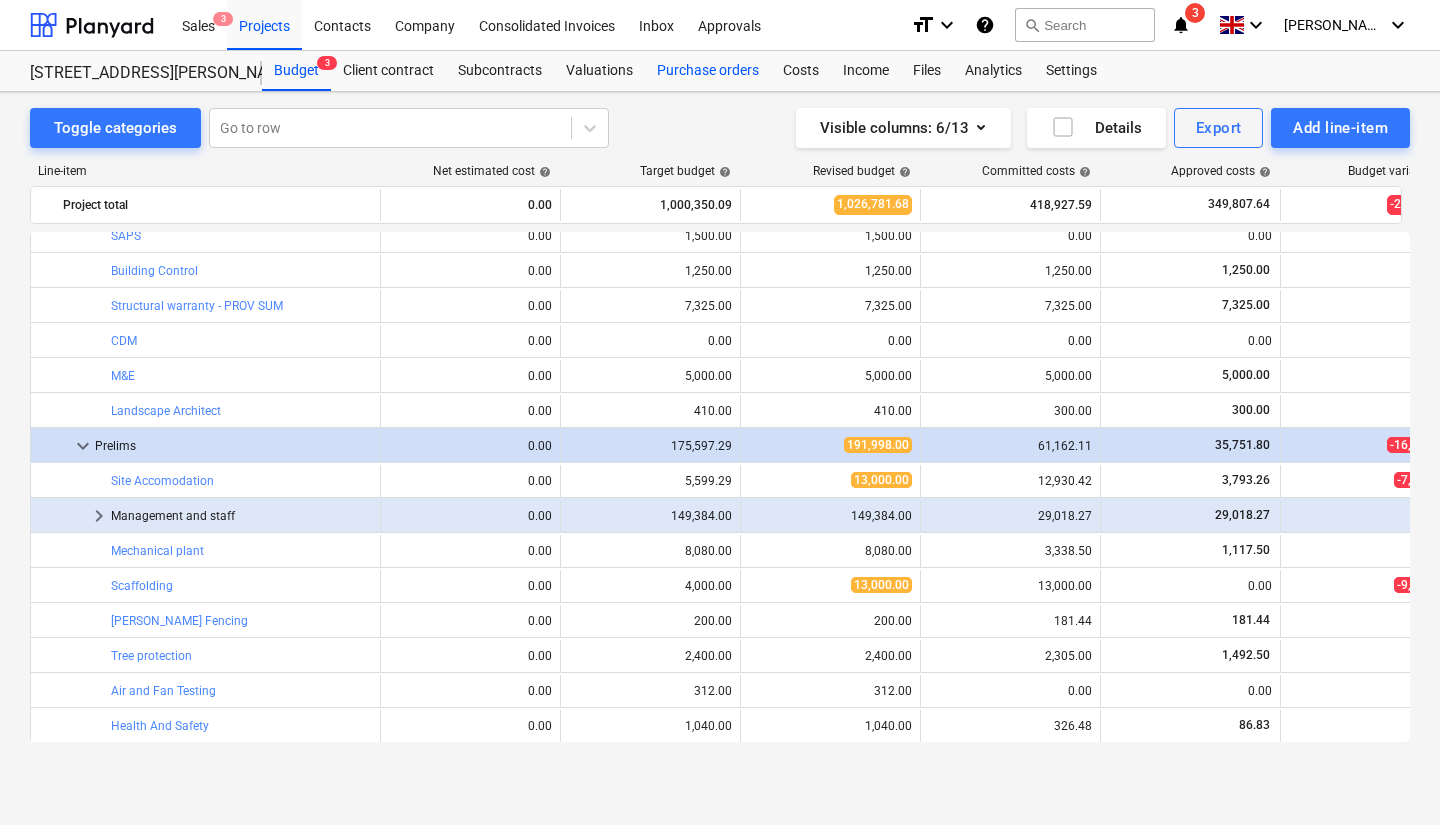 click on "Purchase orders" at bounding box center (708, 71) 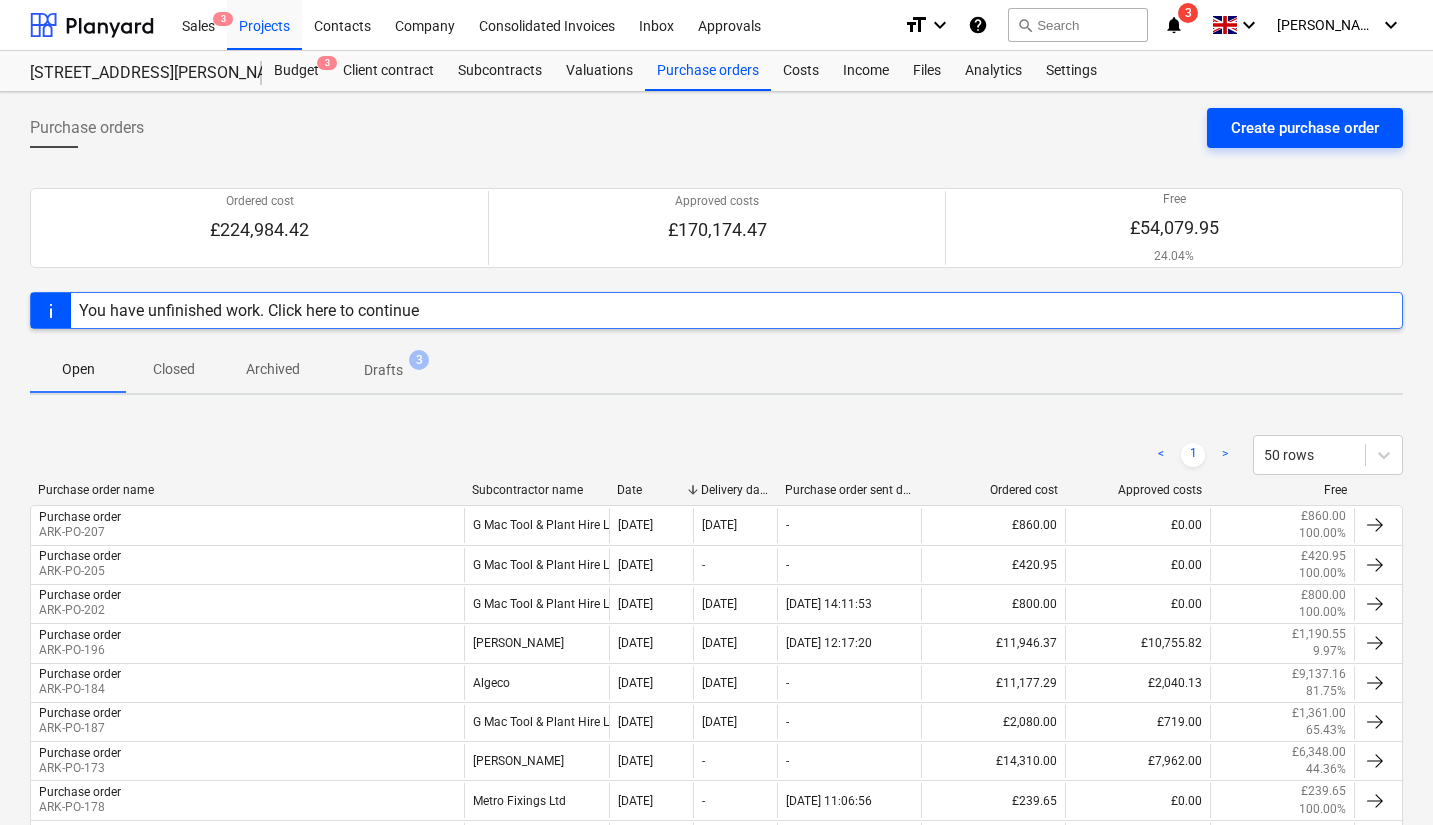 click on "Create purchase order" at bounding box center [1305, 128] 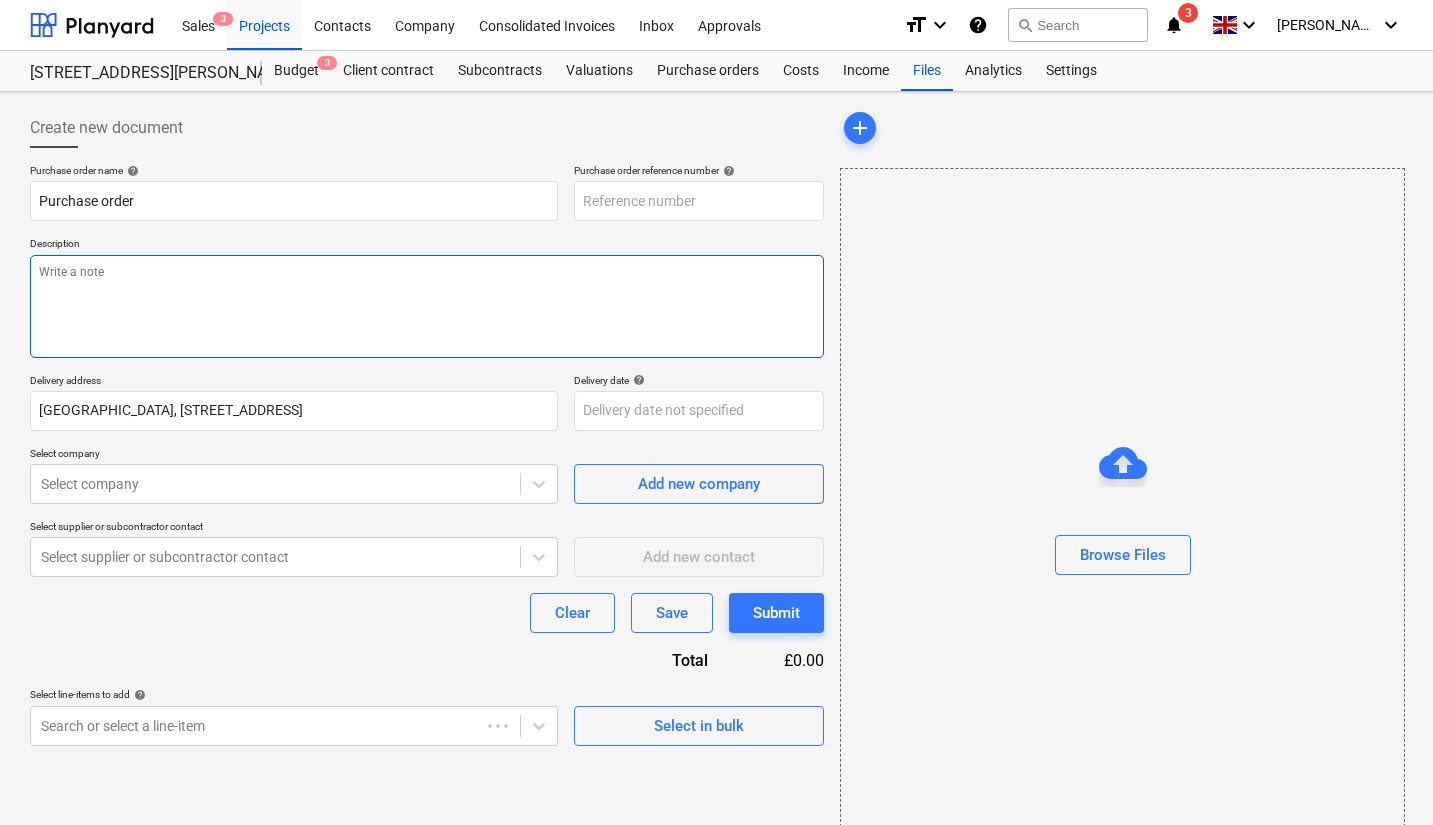 type on "x" 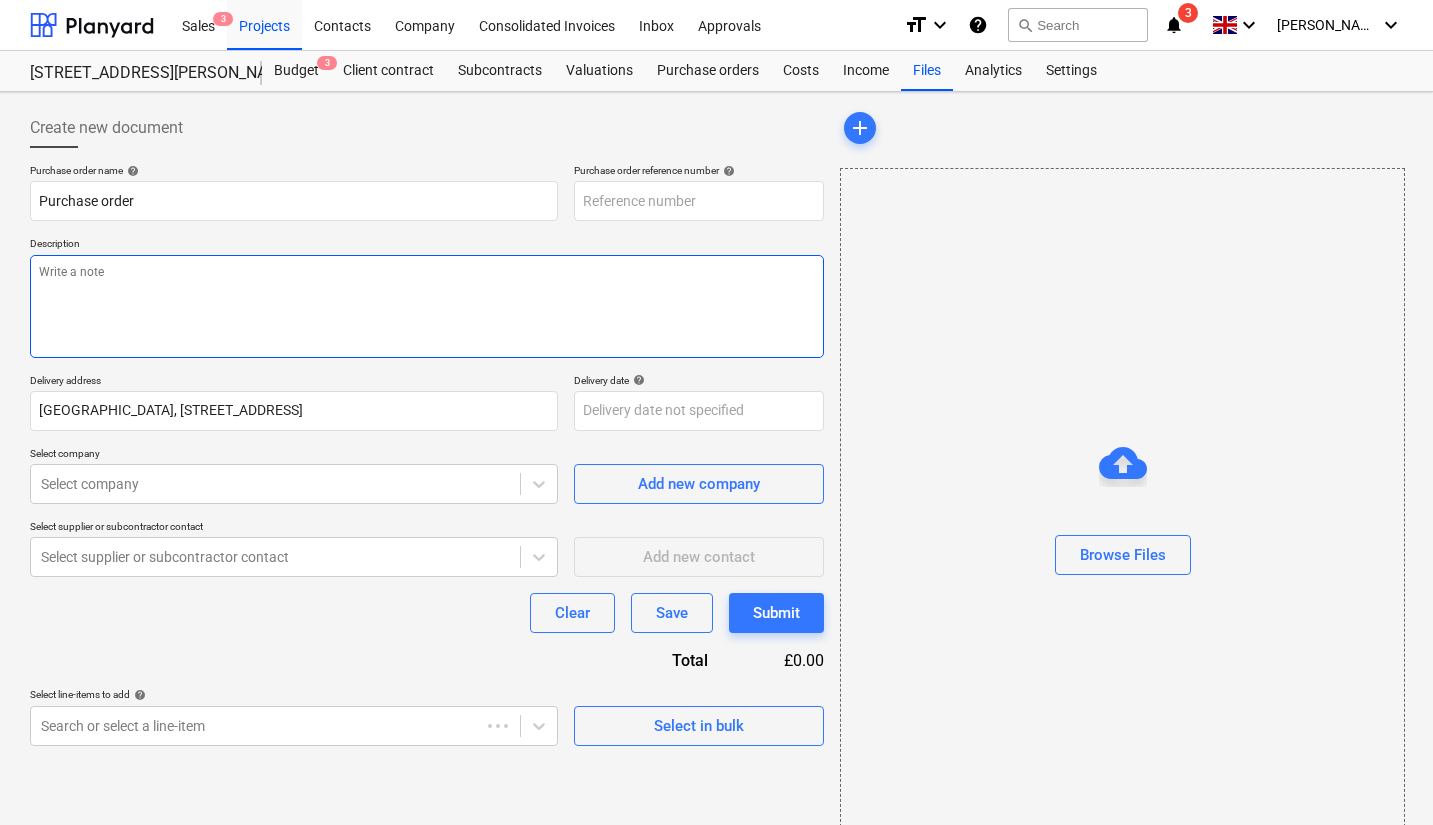 type on "ARK-PO-208" 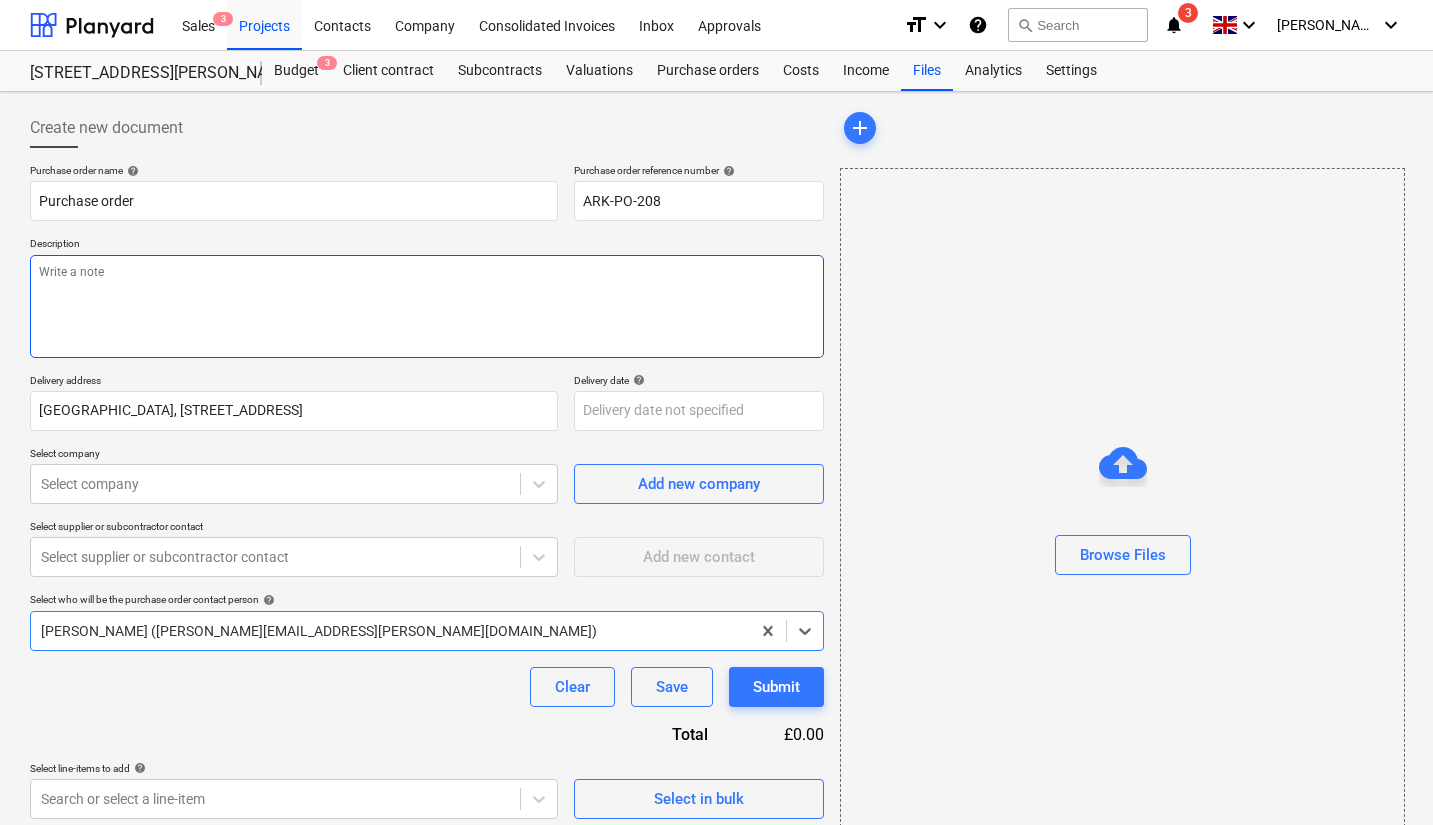 click at bounding box center [427, 306] 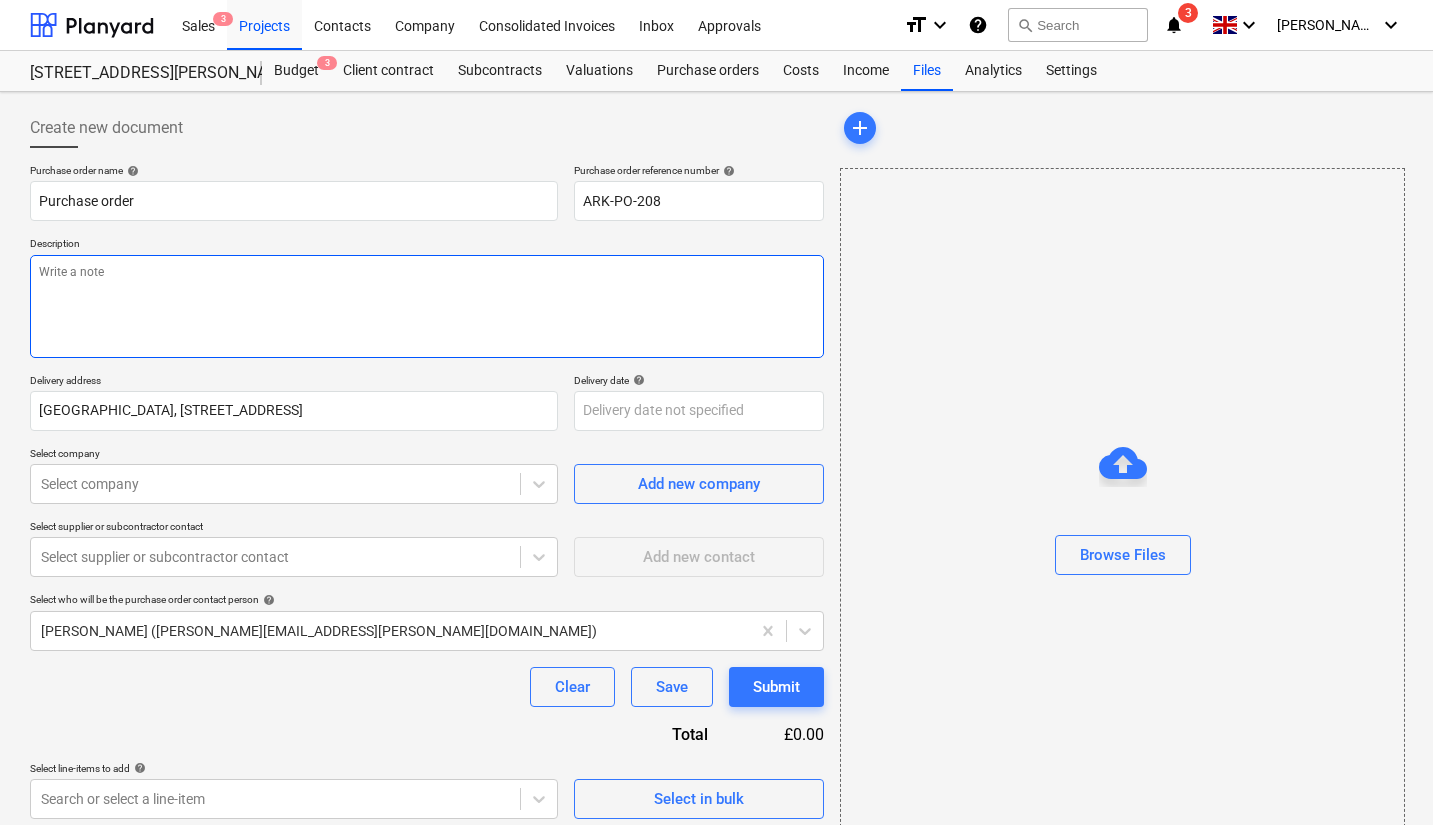 type on "x" 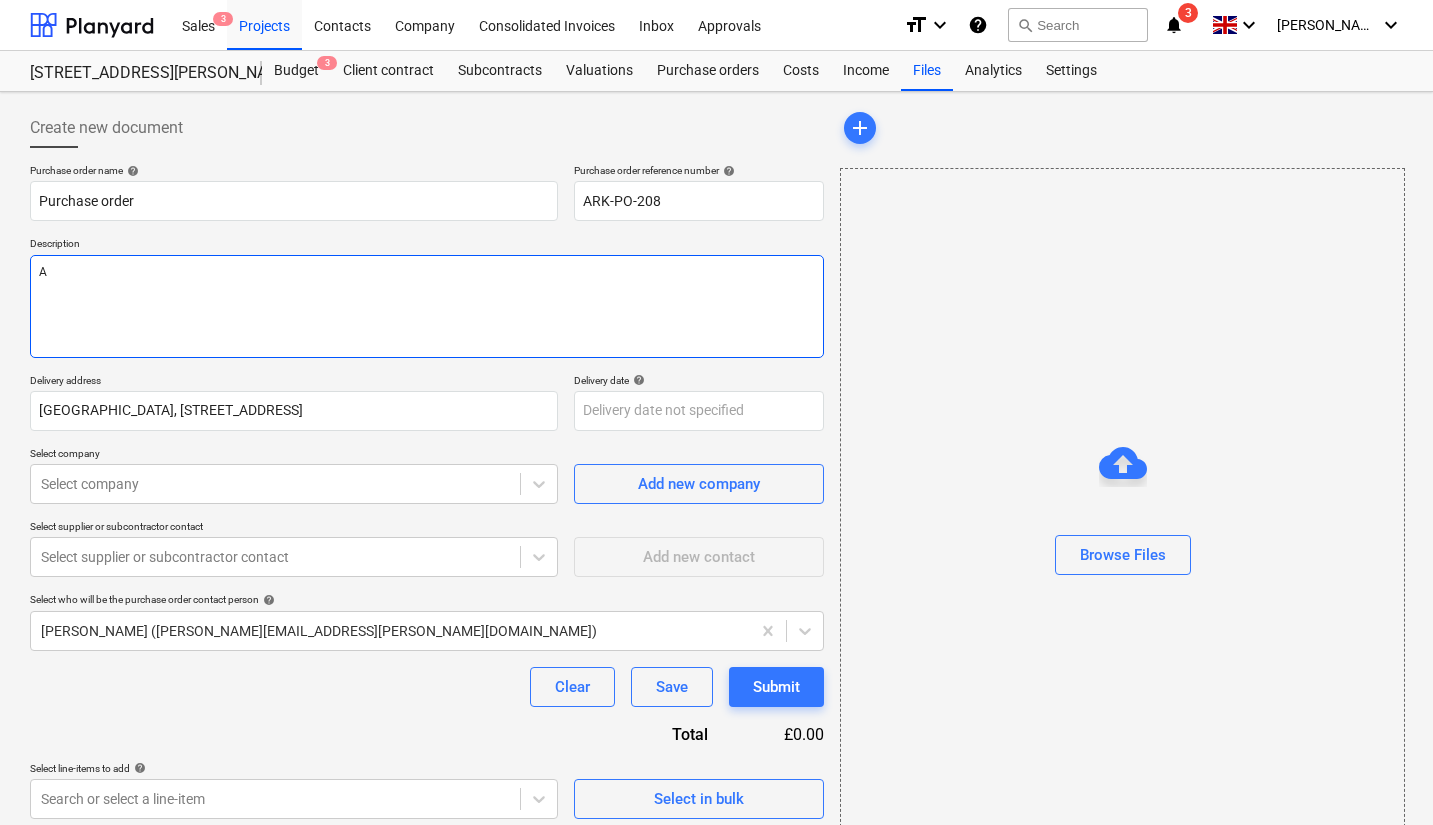 type on "x" 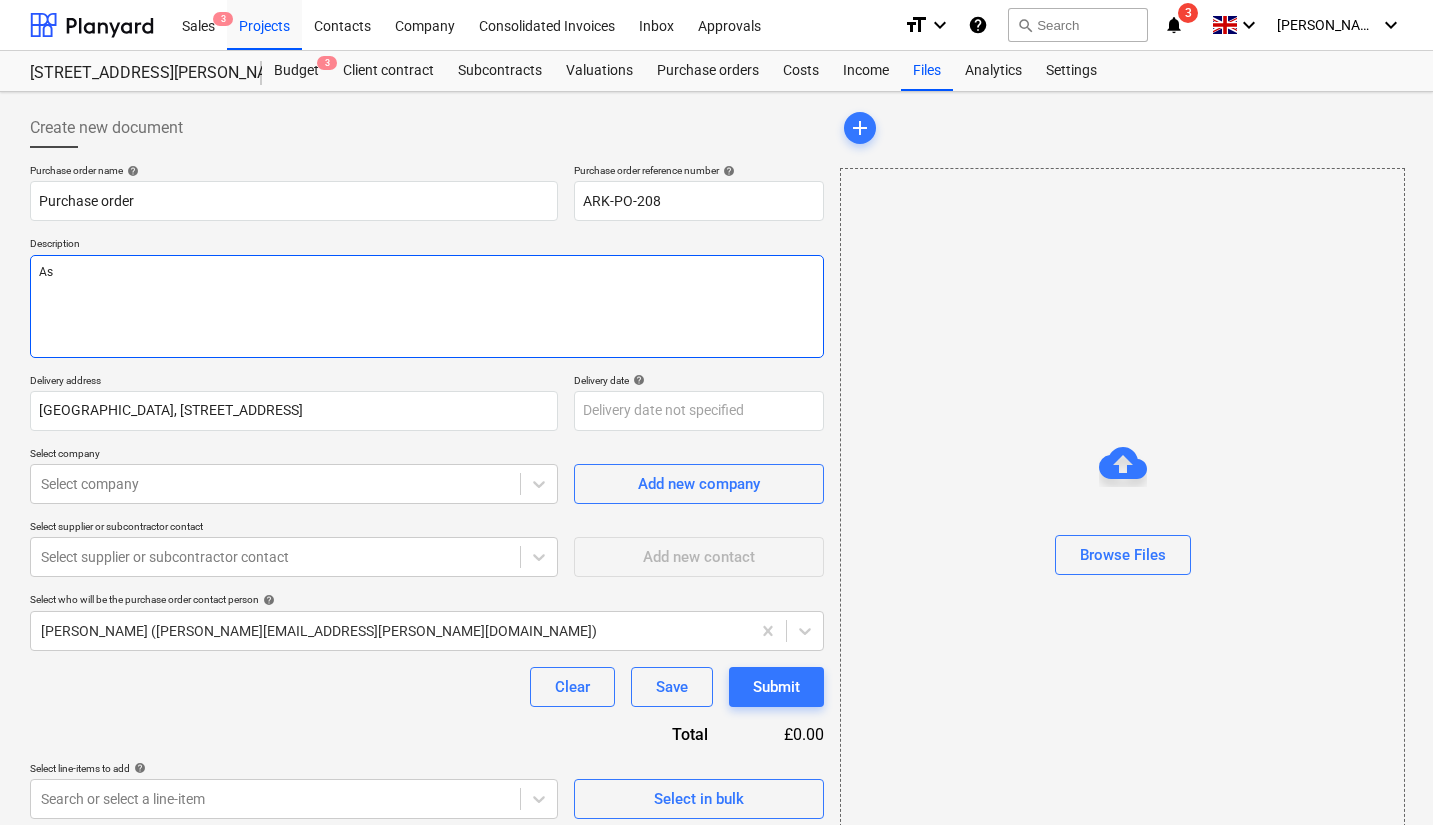 type on "As" 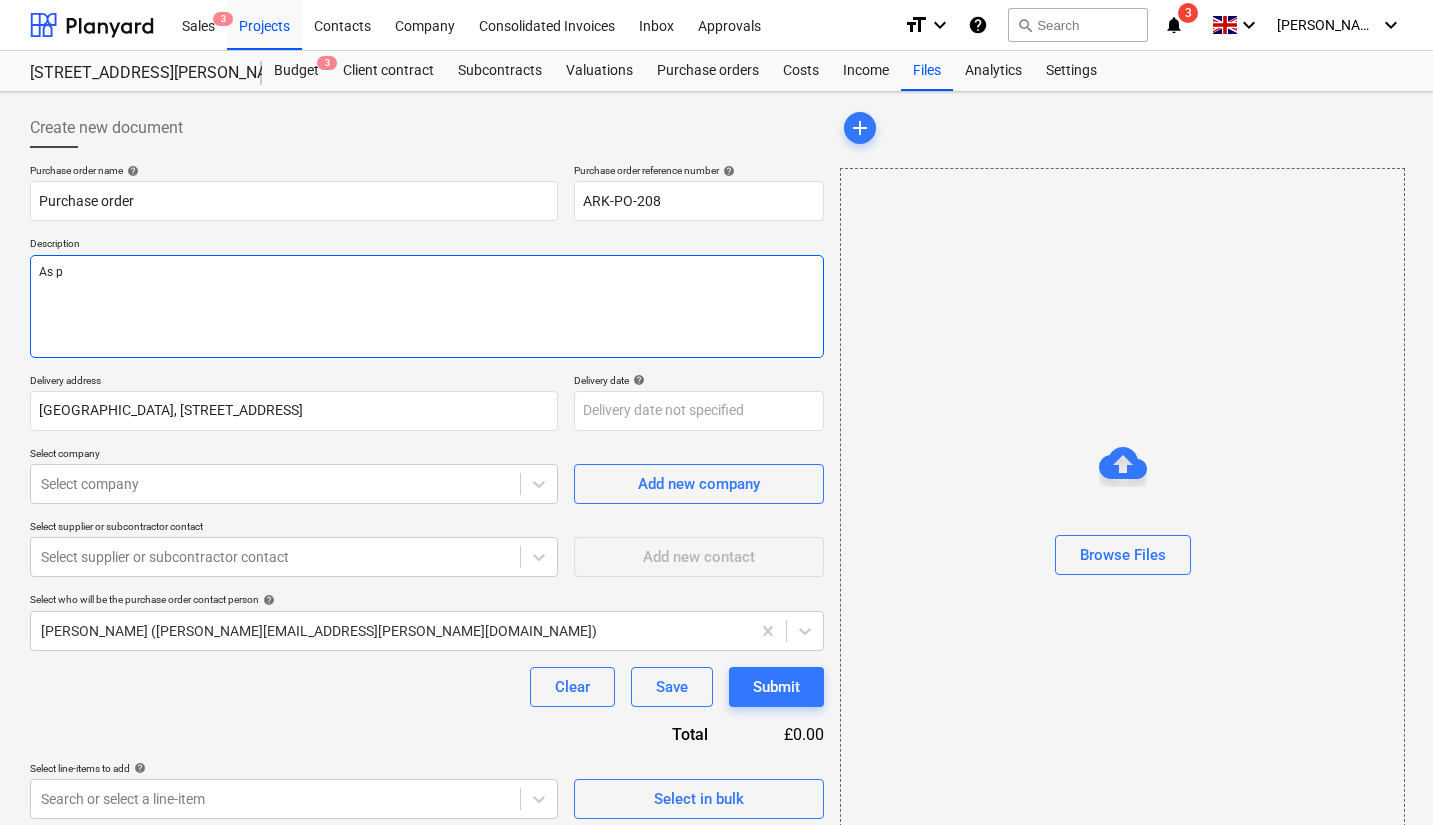 type on "As pe" 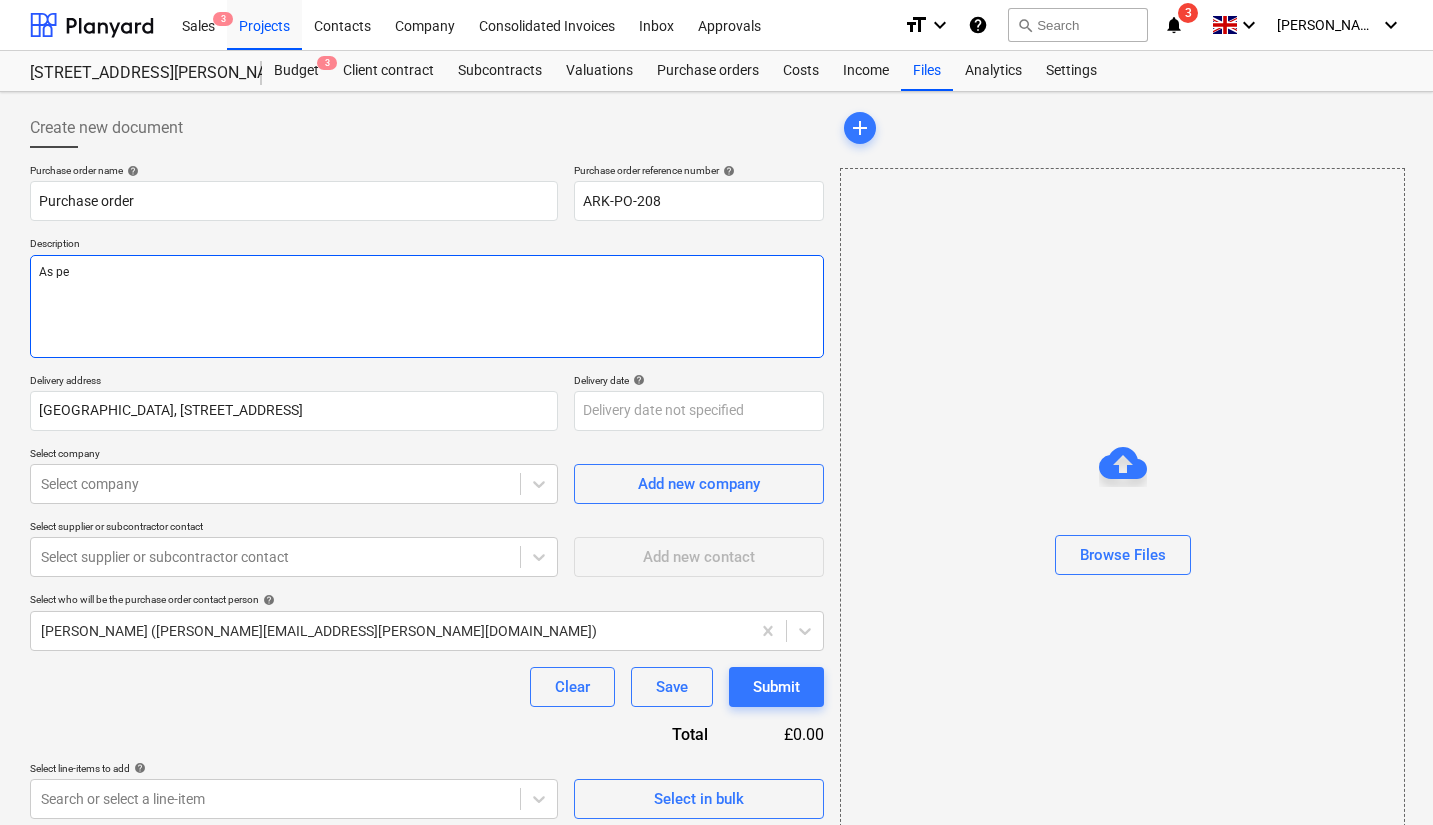 type on "x" 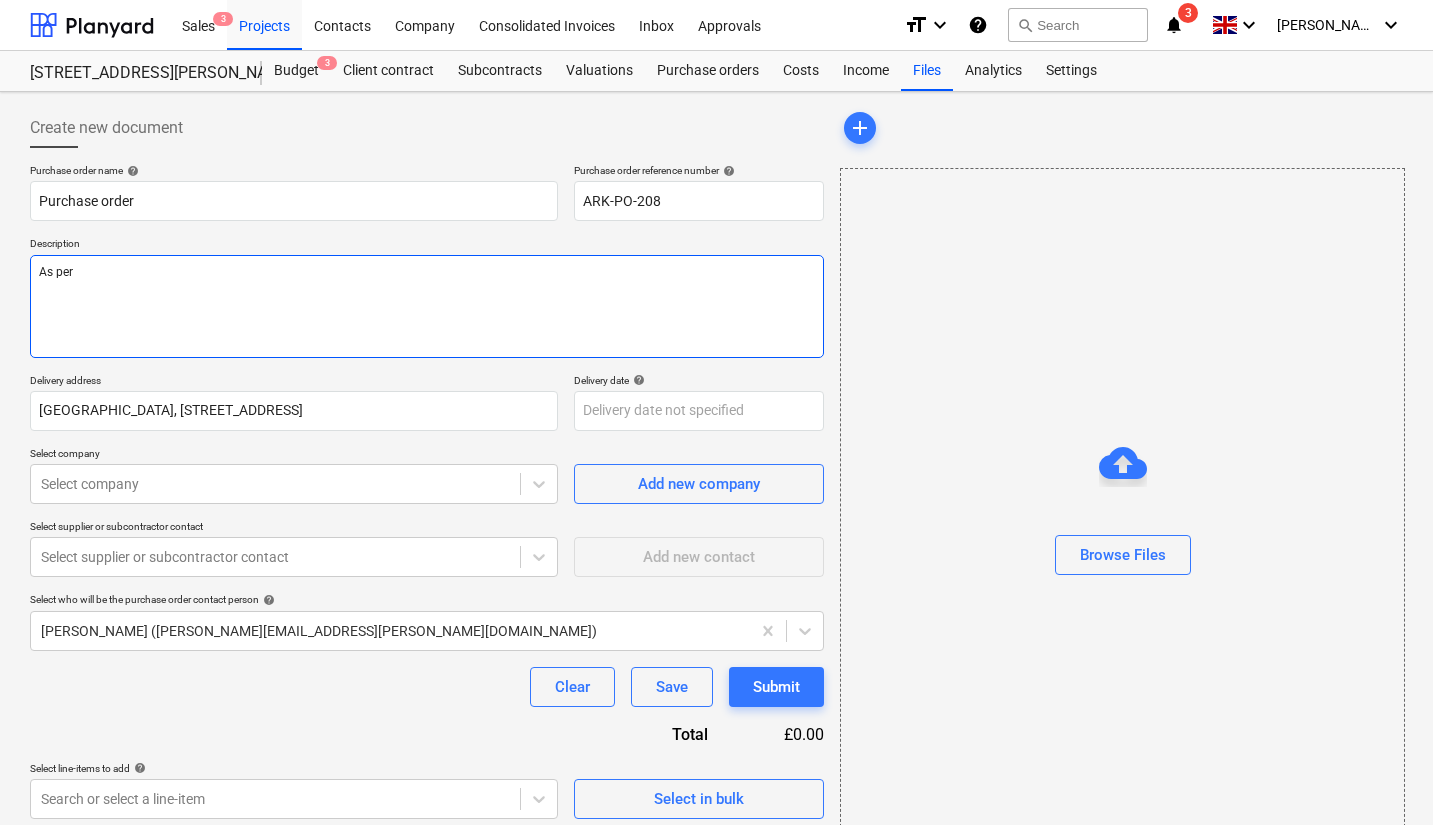 type on "x" 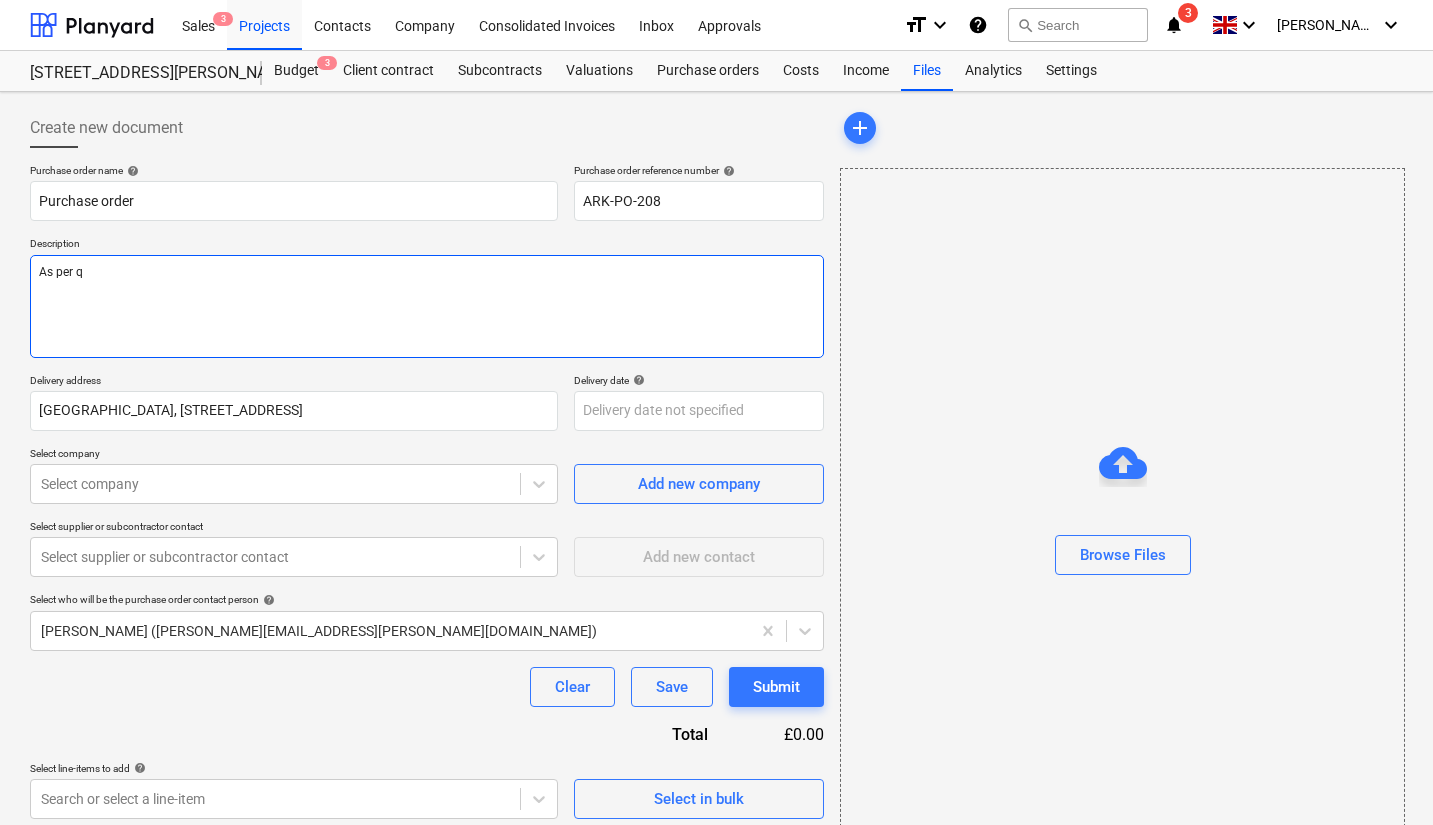 type on "x" 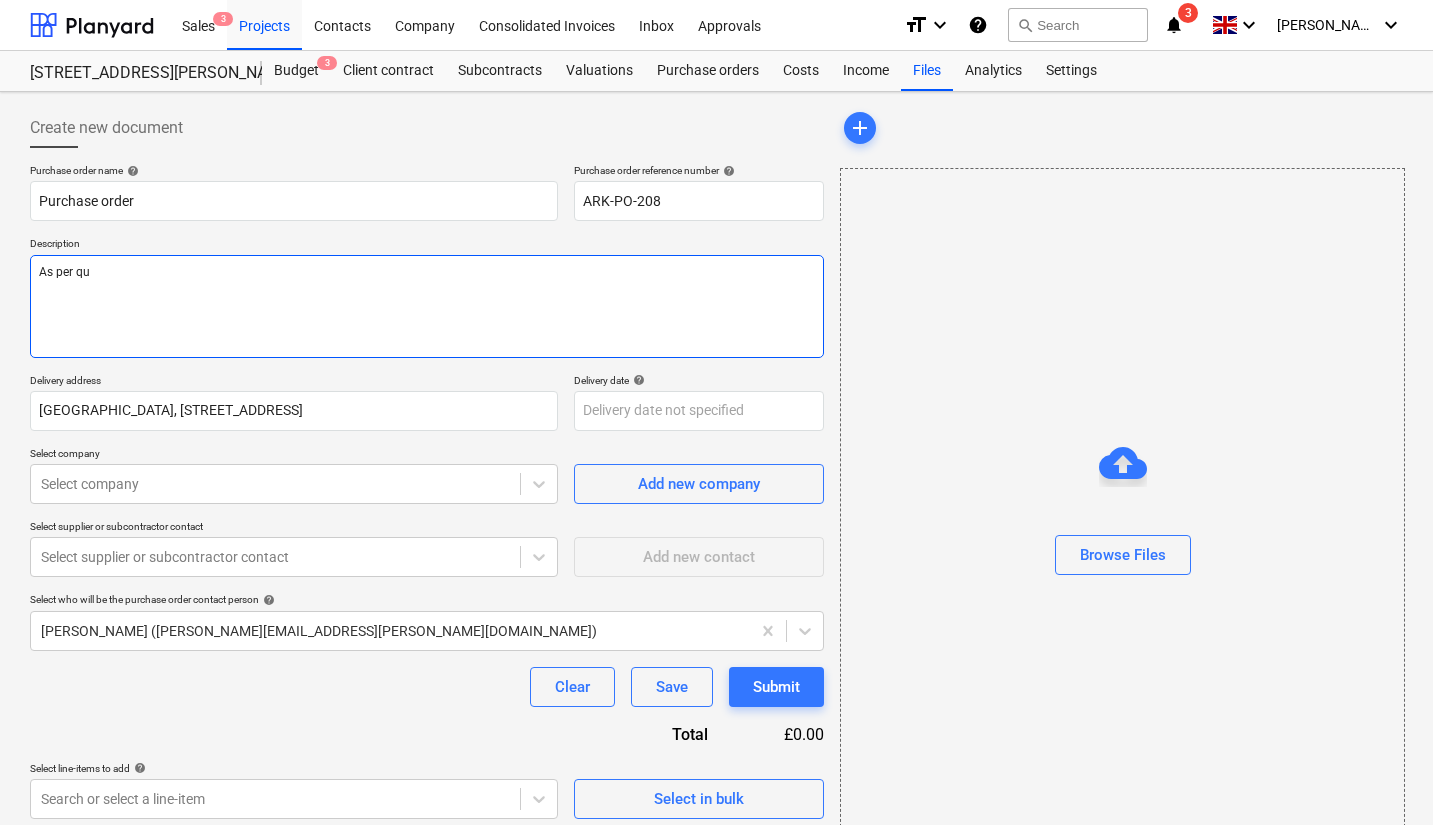 type on "x" 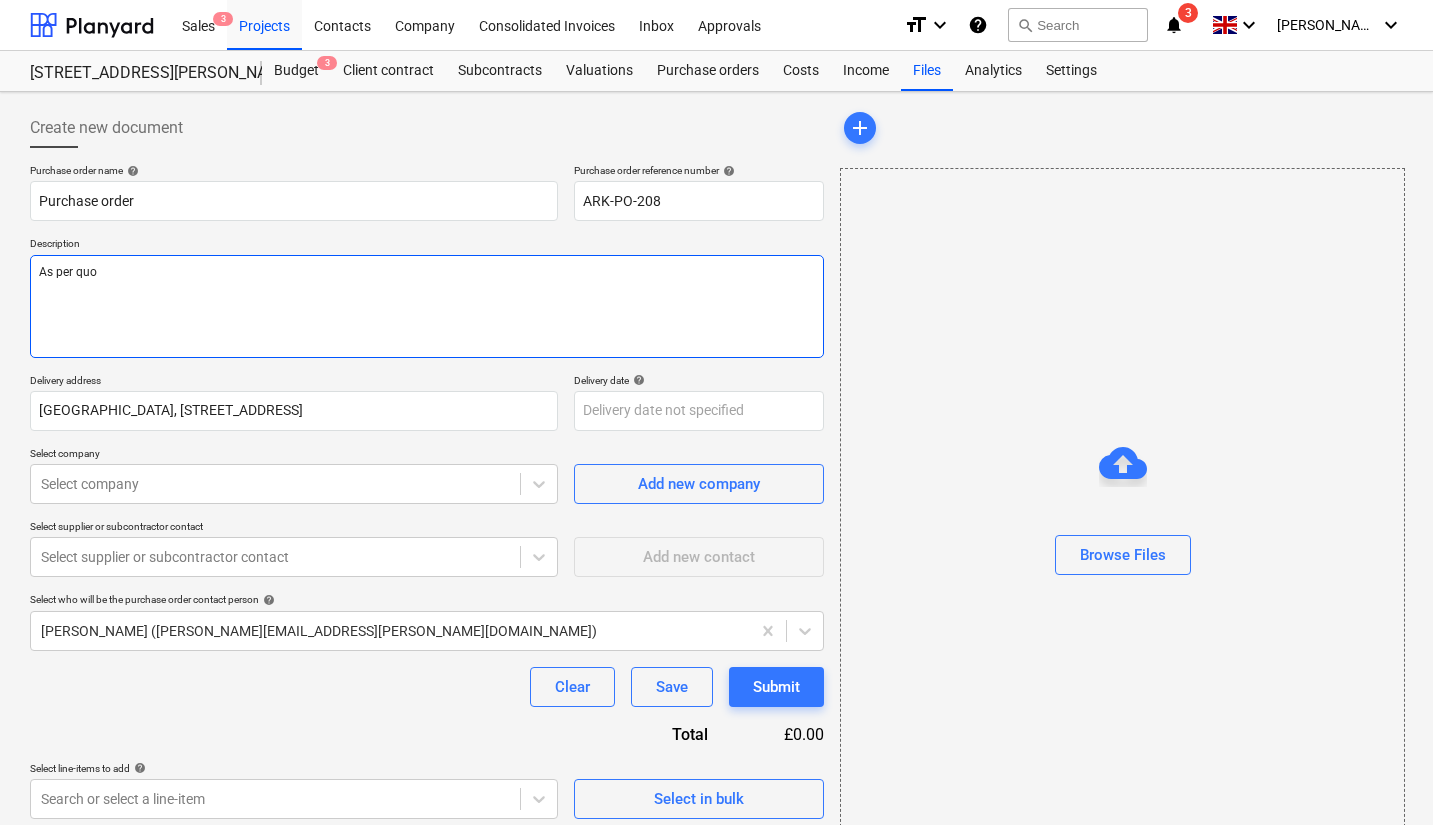 type on "x" 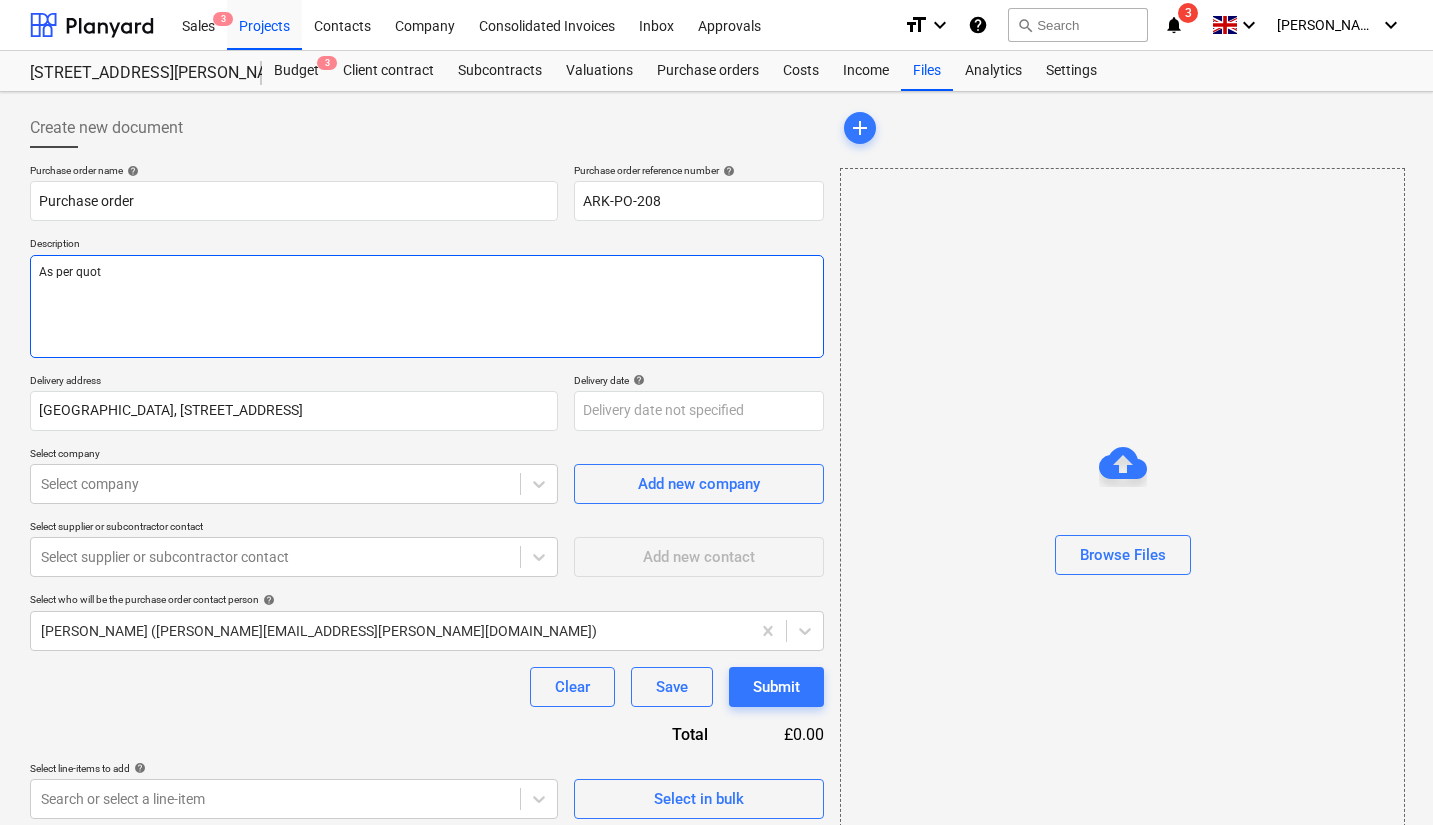 type on "As per quote" 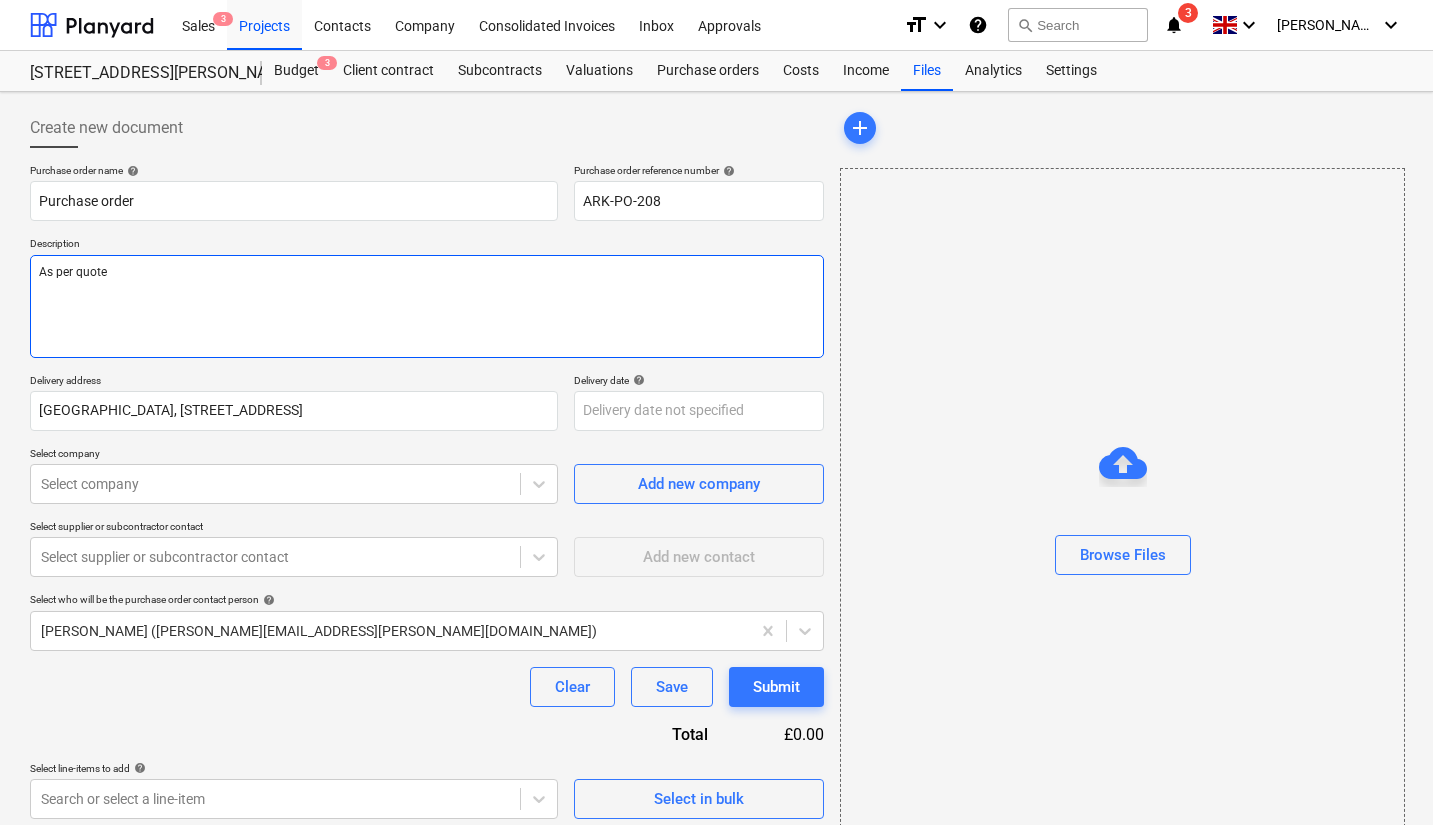 type on "x" 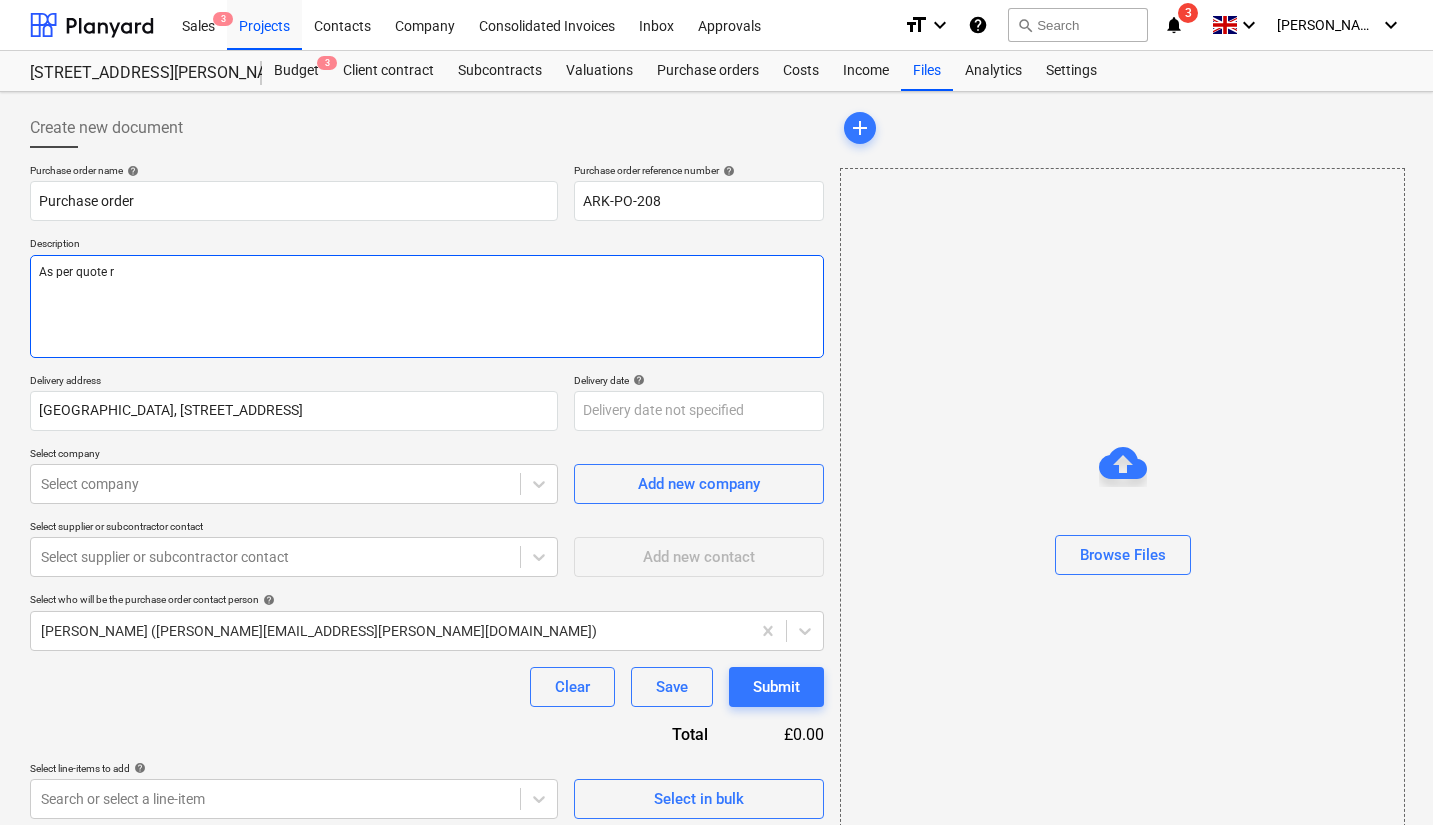 type on "As per quote re" 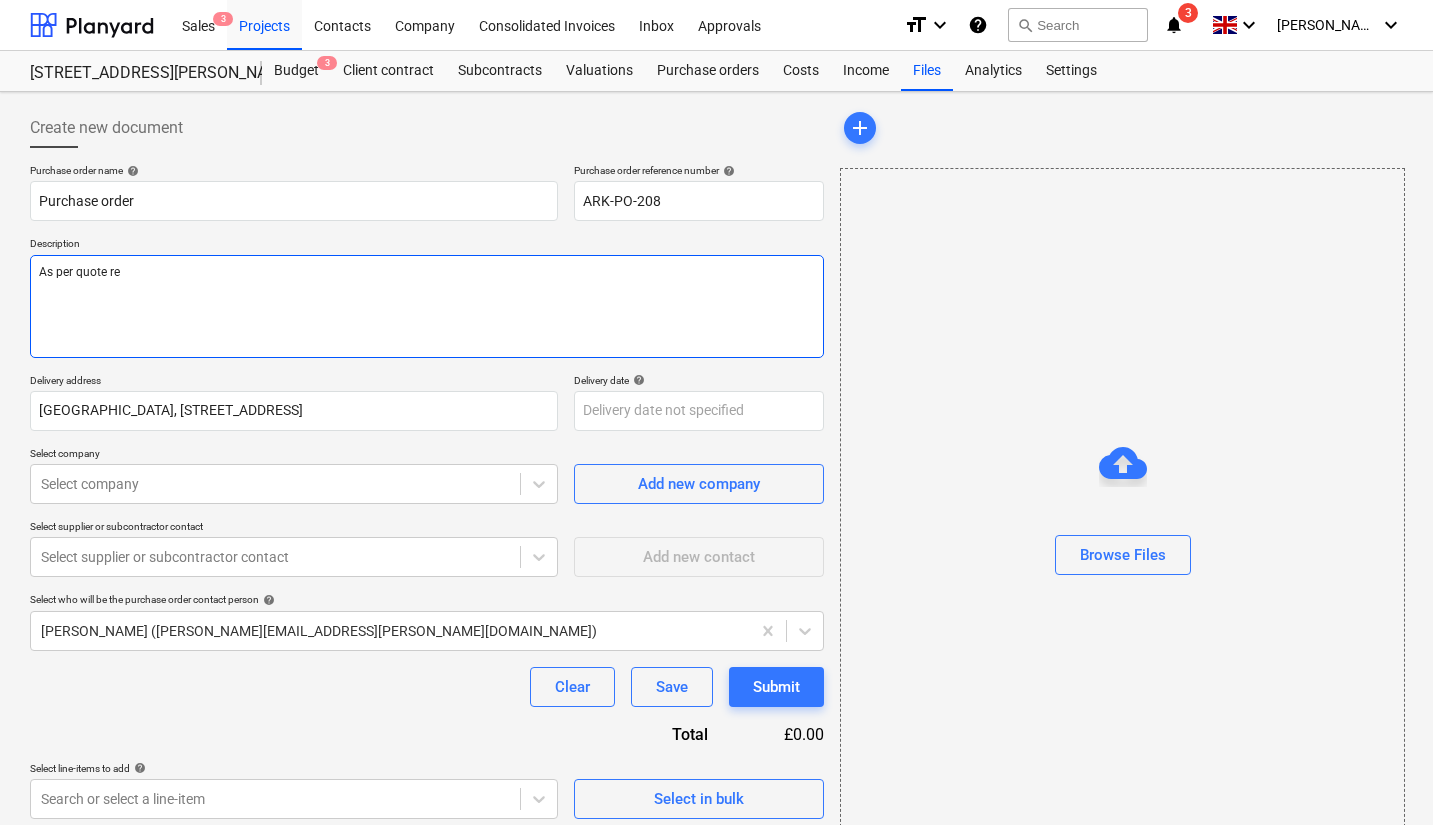 type on "x" 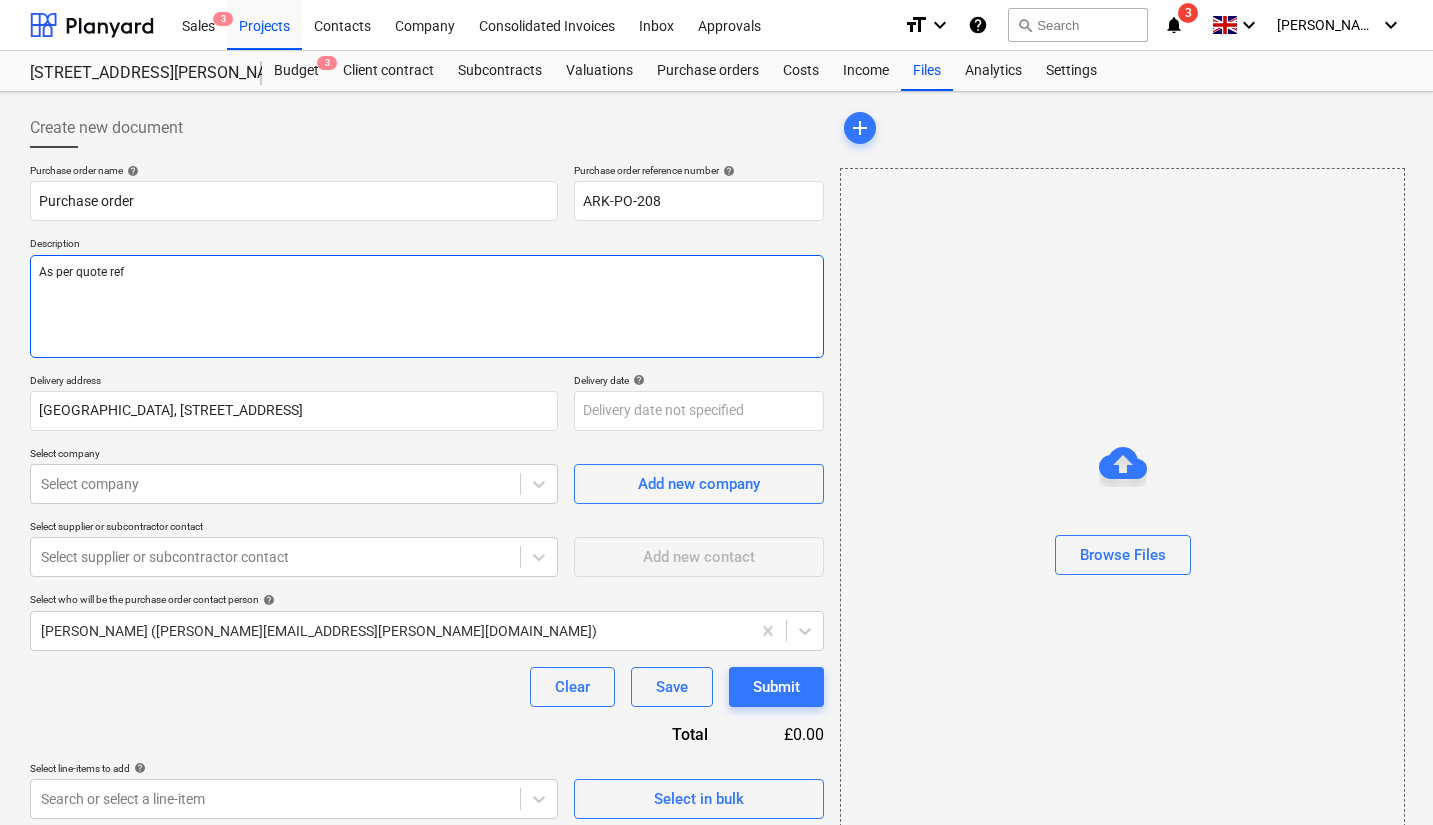 type on "x" 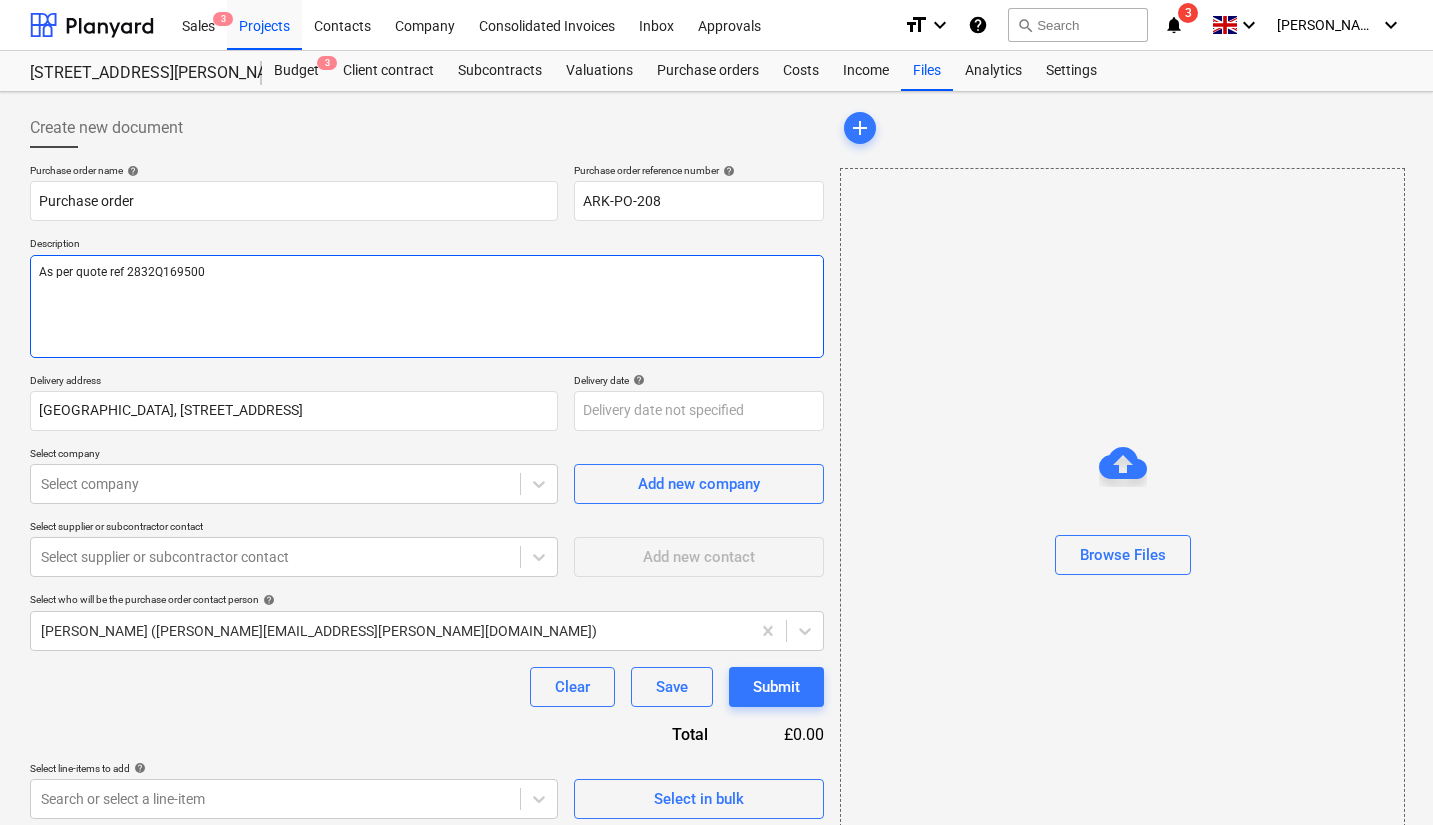 type on "As per quote ref 2832Q169500" 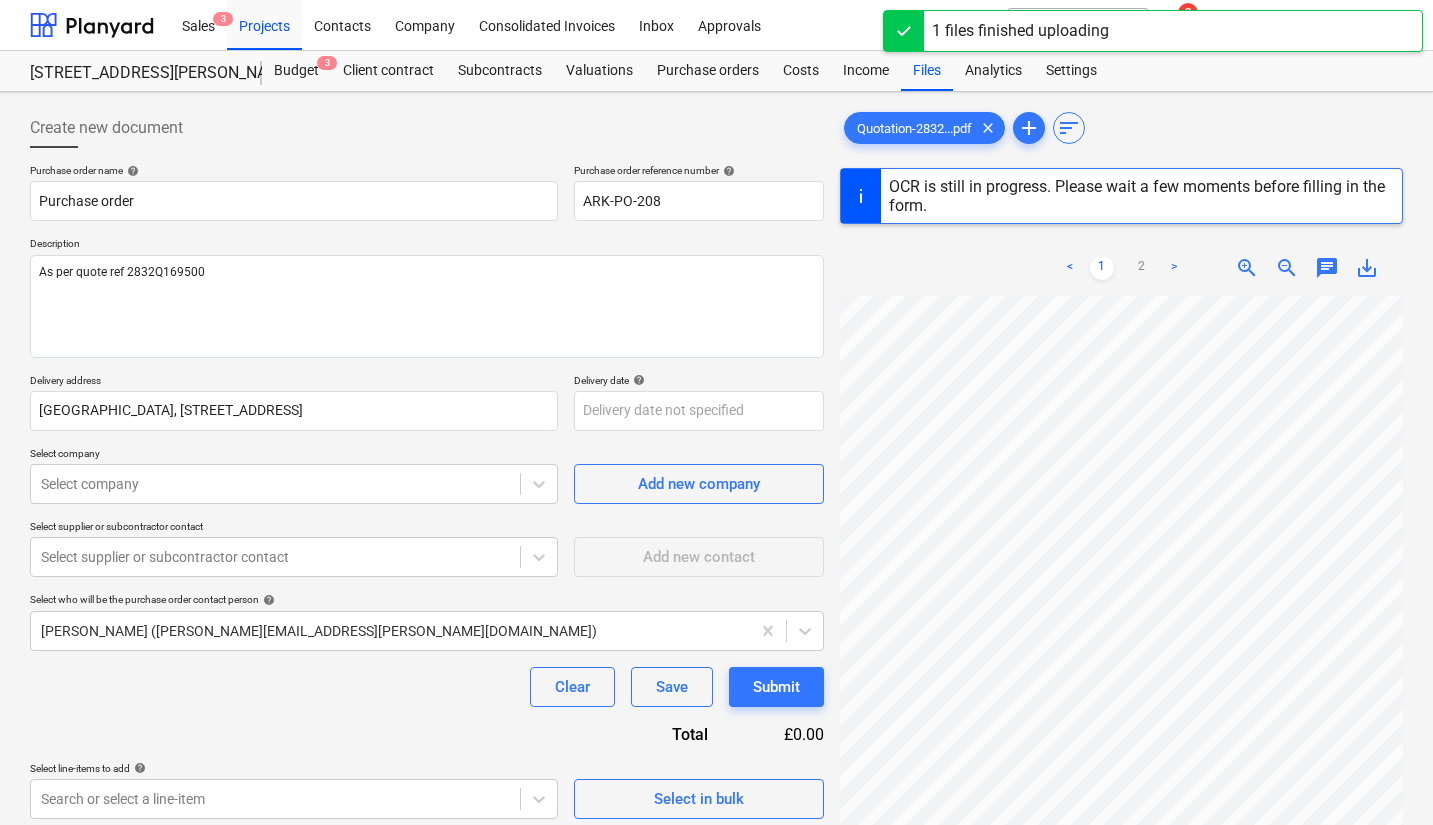 click on ">" at bounding box center [1174, 268] 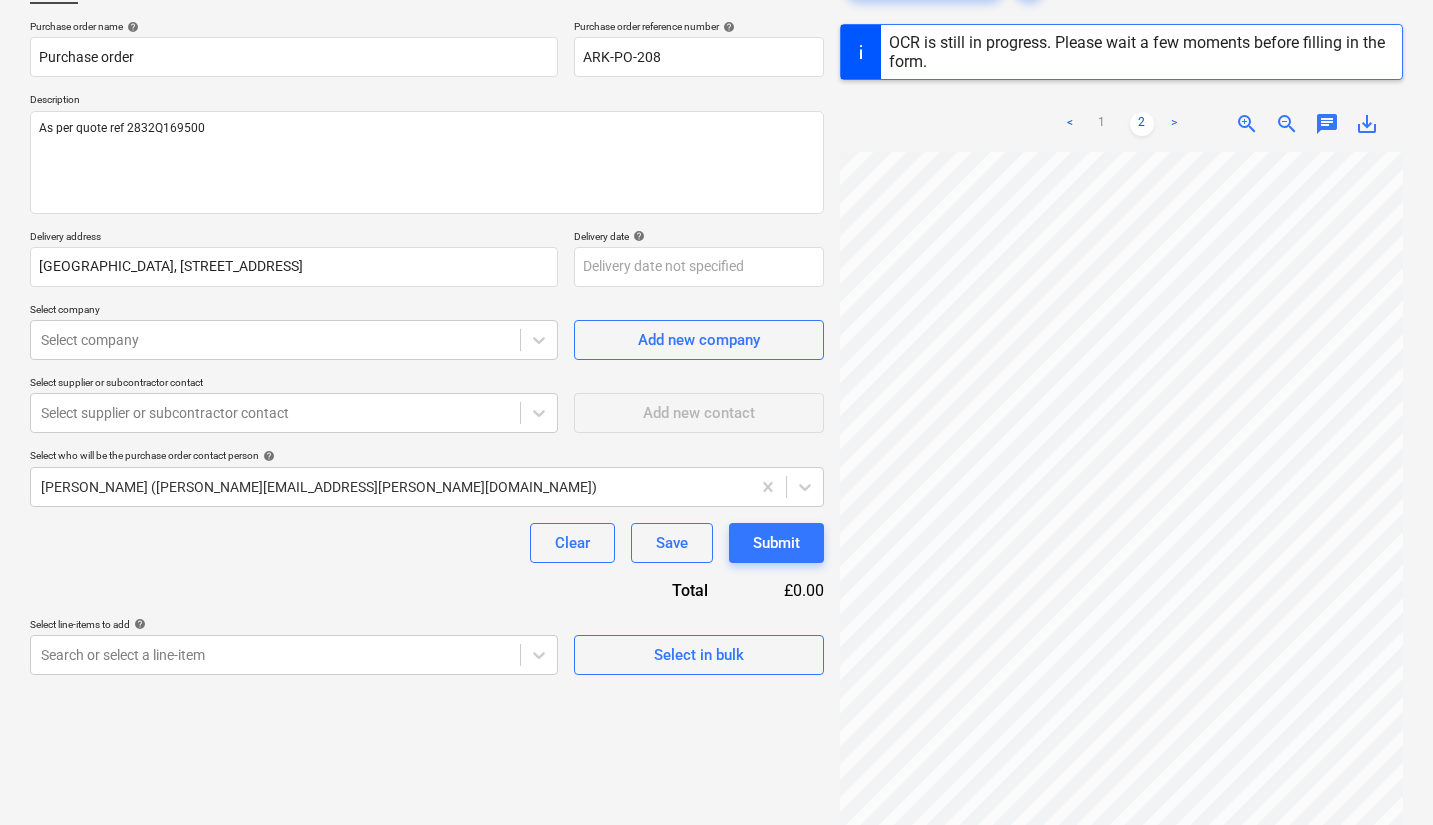scroll, scrollTop: 146, scrollLeft: 0, axis: vertical 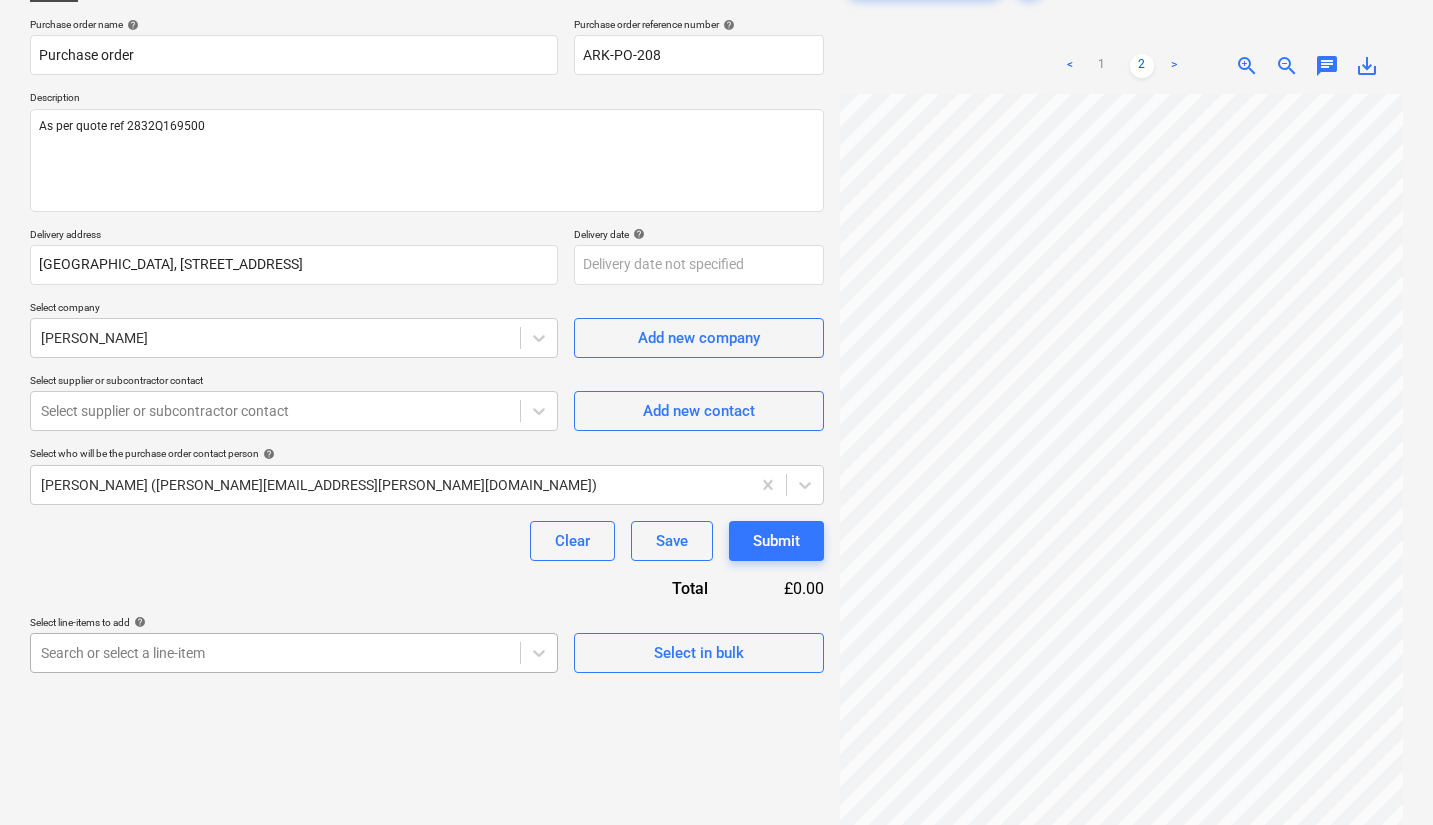 type on "x" 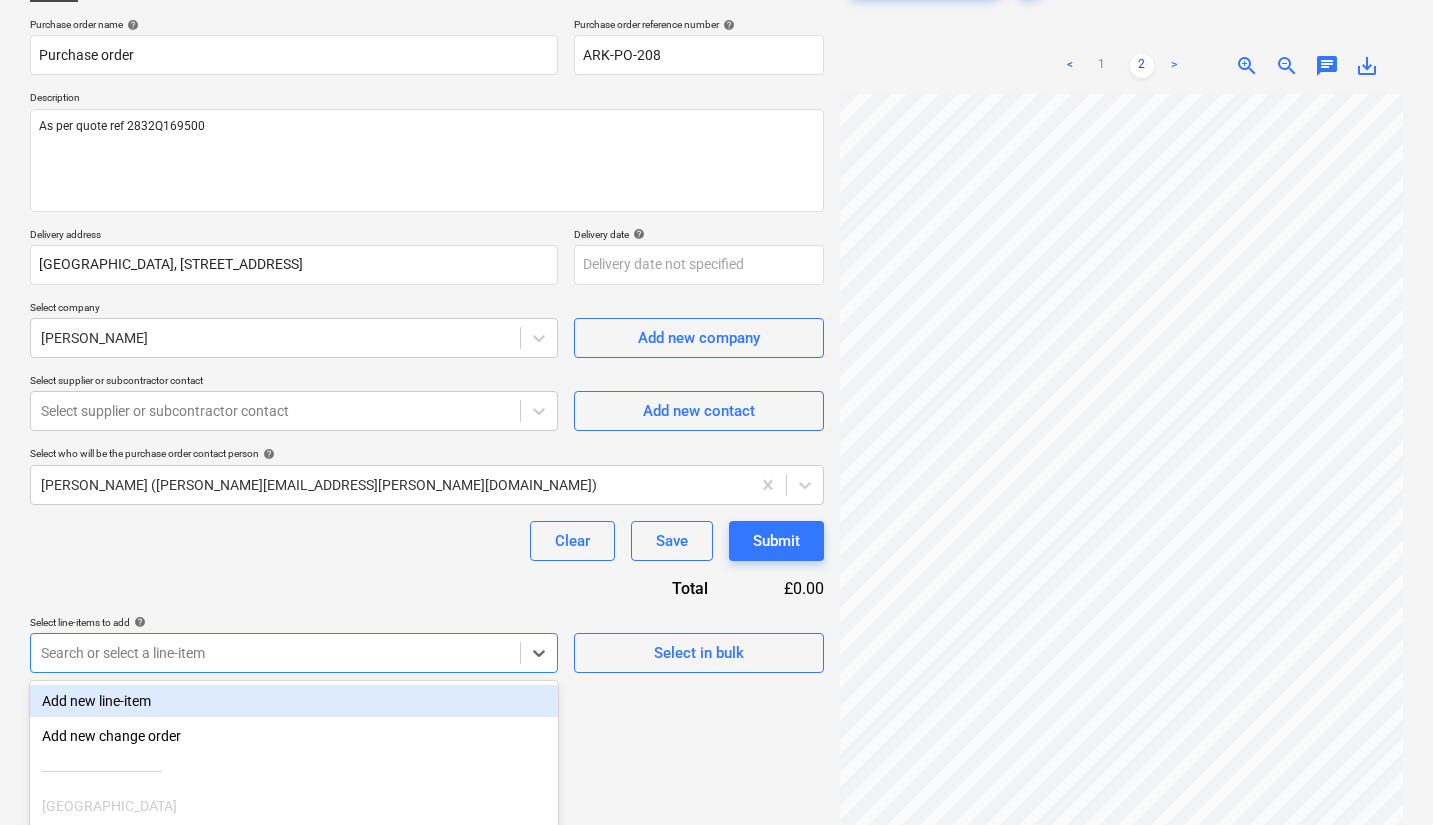click on "Sales 3 Projects Contacts Company Consolidated Invoices Inbox Approvals format_size keyboard_arrow_down help search Search notifications 3 keyboard_arrow_down [PERSON_NAME] keyboard_arrow_down 2 Galley [PERSON_NAME] Budget 3 Client contract Subcontracts Valuations Purchase orders Costs Income Files Analytics Settings Create new document Purchase order name help Purchase order Purchase order reference number help ARK-PO-208 Description As per quote ref 2832Q169500 Delivery address [GEOGRAPHIC_DATA][STREET_ADDRESS] Delivery date help Press the down arrow key to interact with the calendar and
select a date. Press the question mark key to get the keyboard shortcuts for changing dates. Select company [PERSON_NAME]   Add new company Select supplier or subcontractor contact Select supplier or subcontractor contact Add new contact Select who will be the purchase order contact person help [PERSON_NAME] ([PERSON_NAME][EMAIL_ADDRESS][PERSON_NAME][DOMAIN_NAME]) Clear Save Submit Total £0.00 Select line-items to add help Select in bulk" at bounding box center [716, 266] 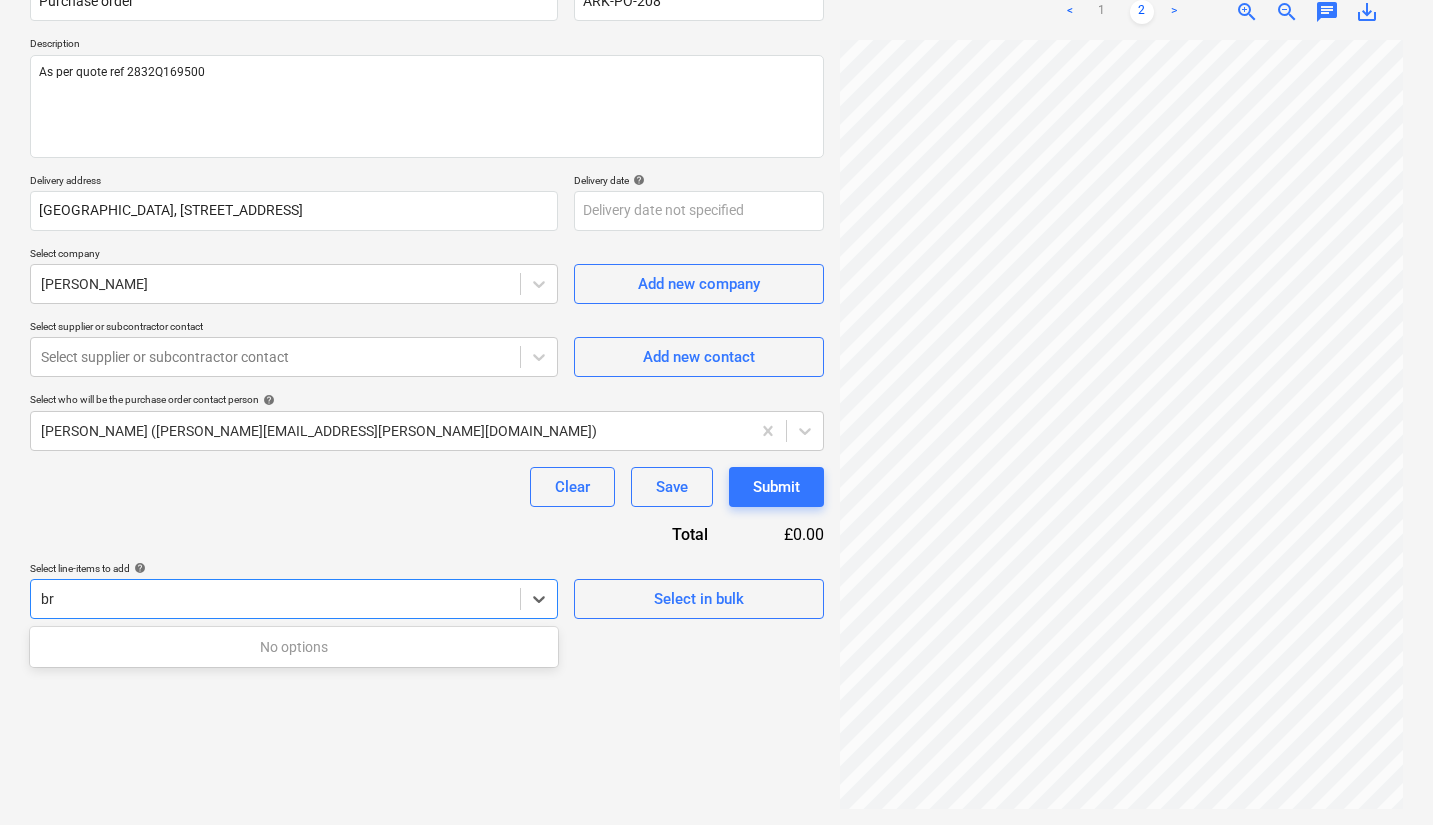 type on "b" 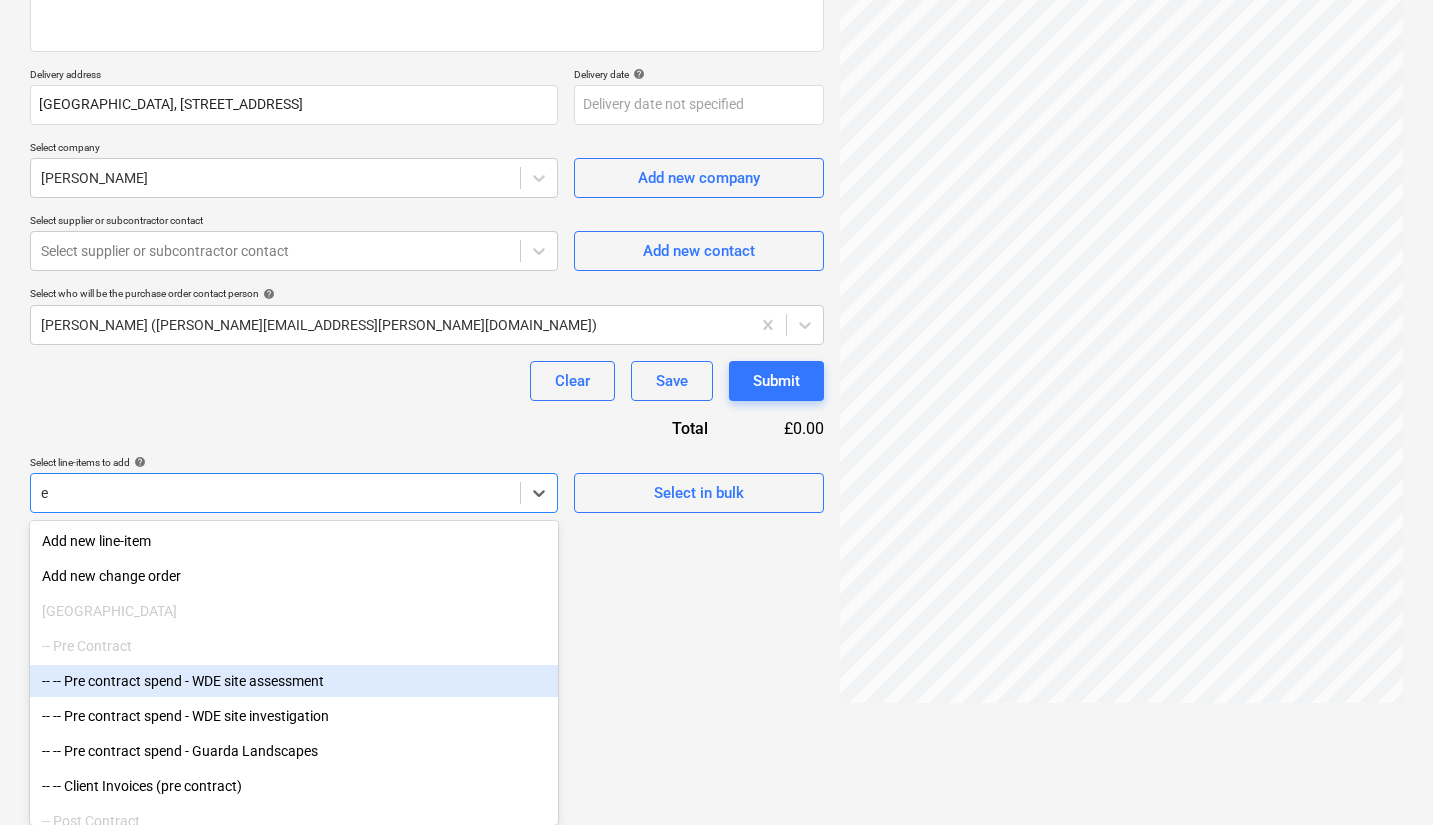 type on "ex" 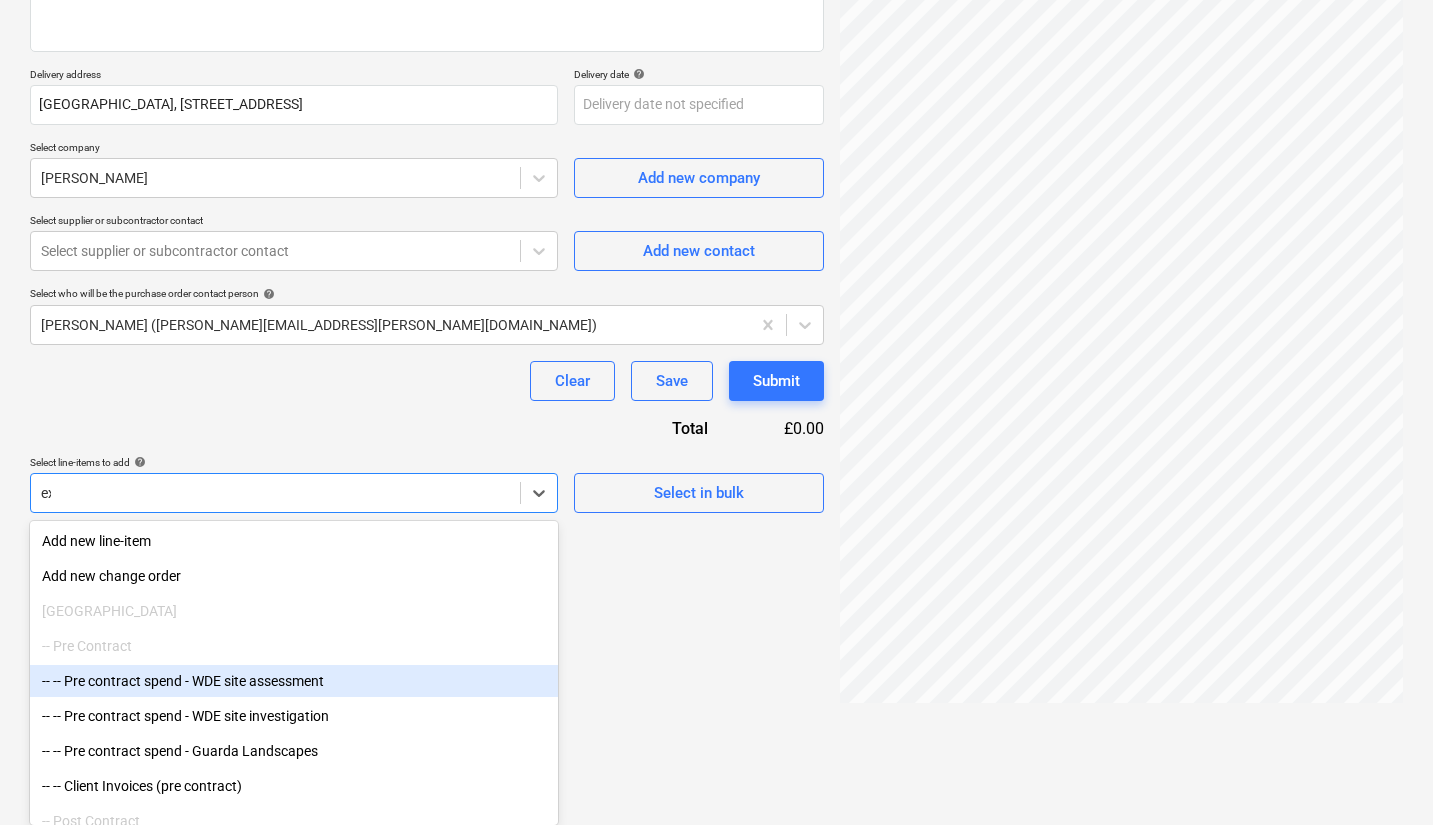 scroll, scrollTop: 208, scrollLeft: 0, axis: vertical 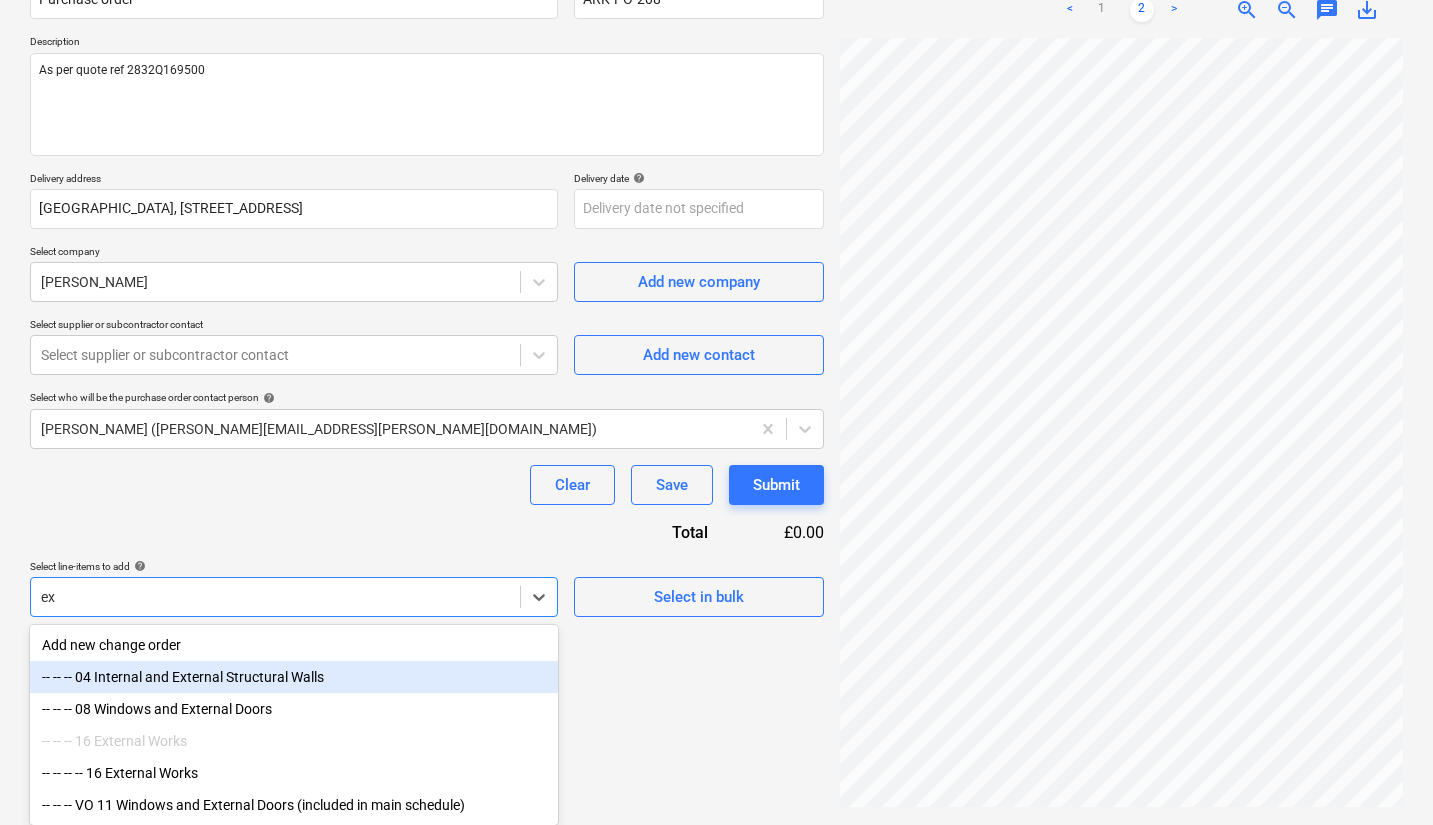 click on "-- -- --   04 Internal and External Structural Walls" at bounding box center [294, 677] 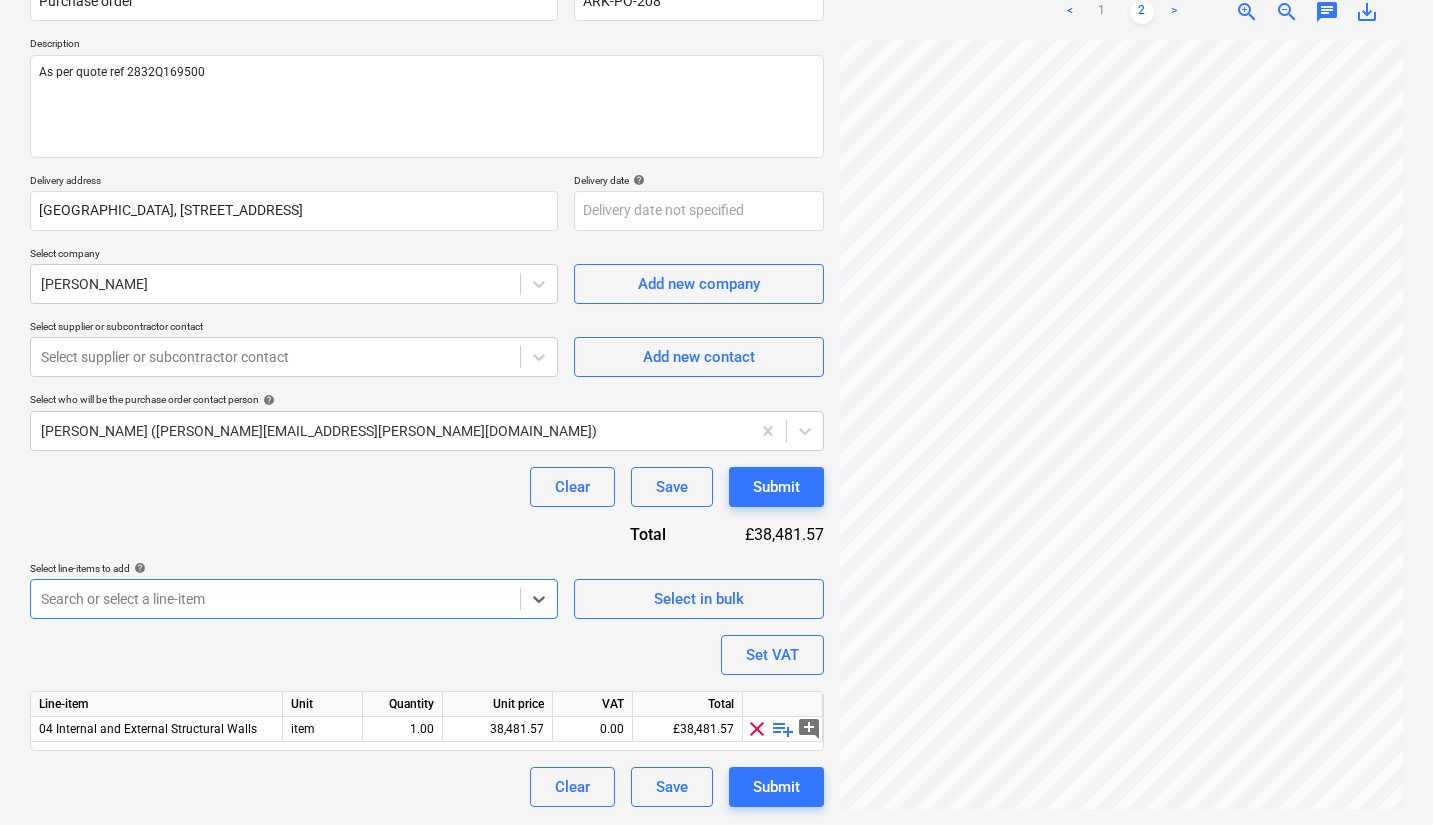 scroll, scrollTop: 200, scrollLeft: 0, axis: vertical 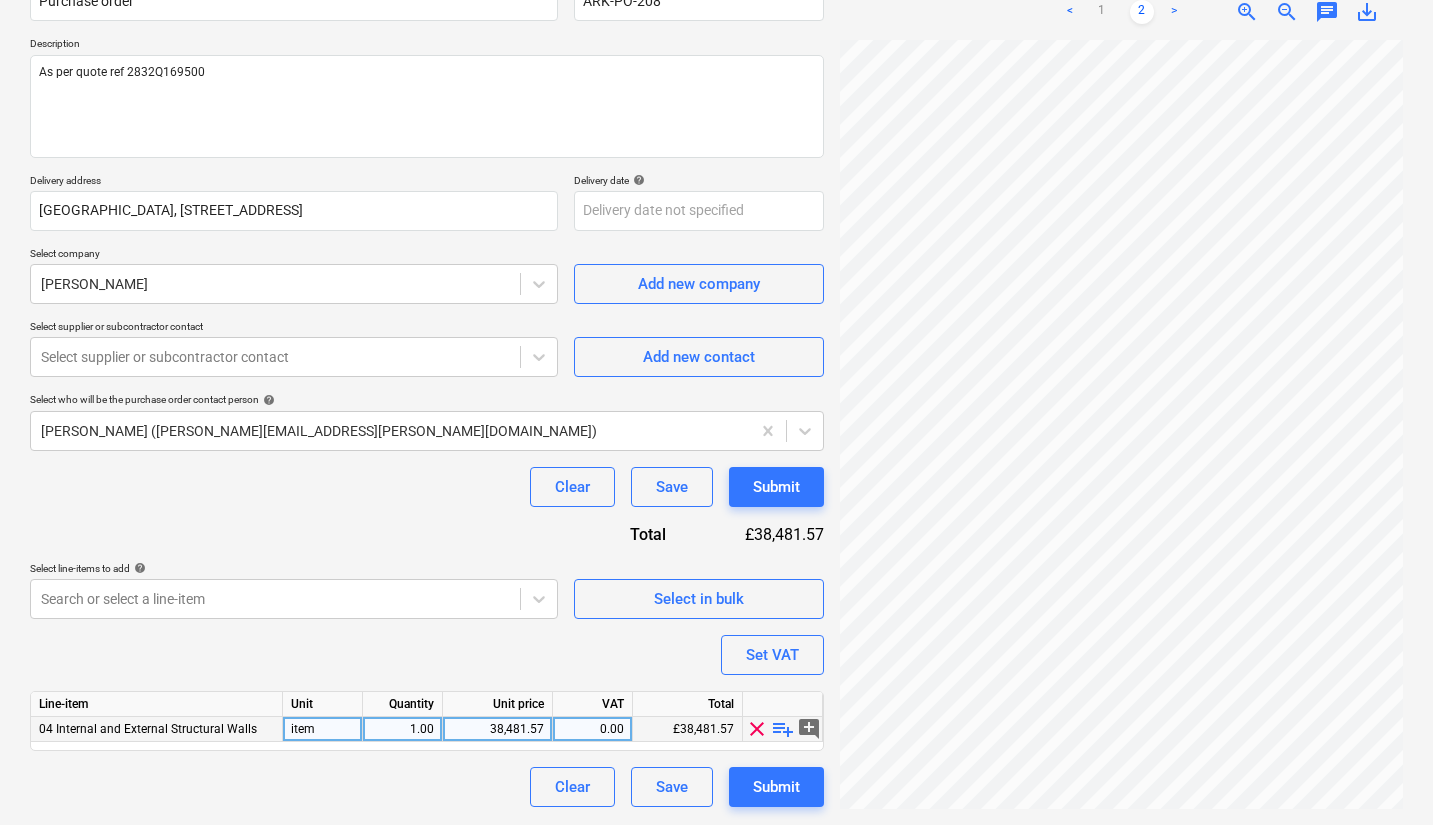 click on "playlist_add" at bounding box center [783, 729] 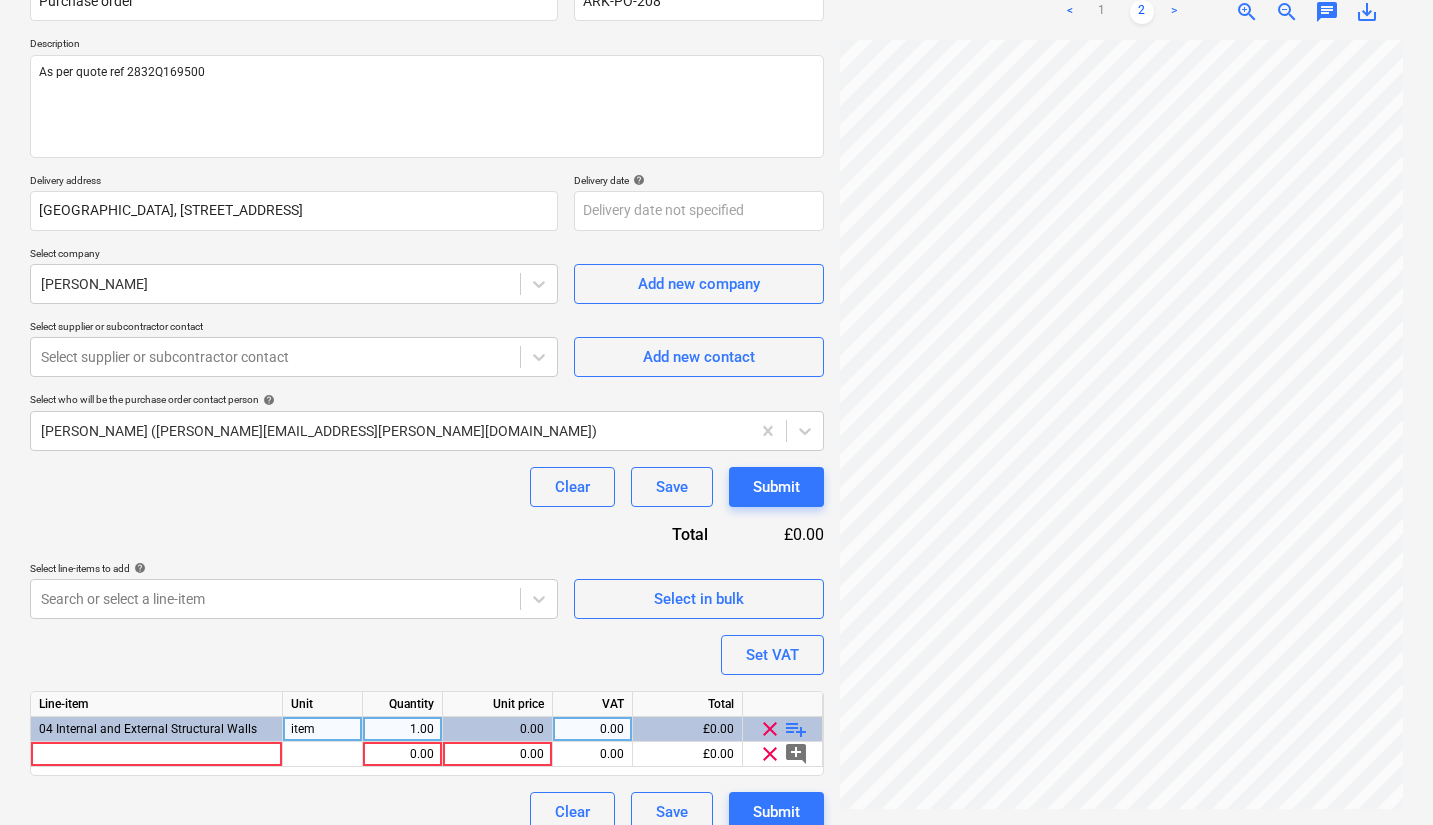type on "x" 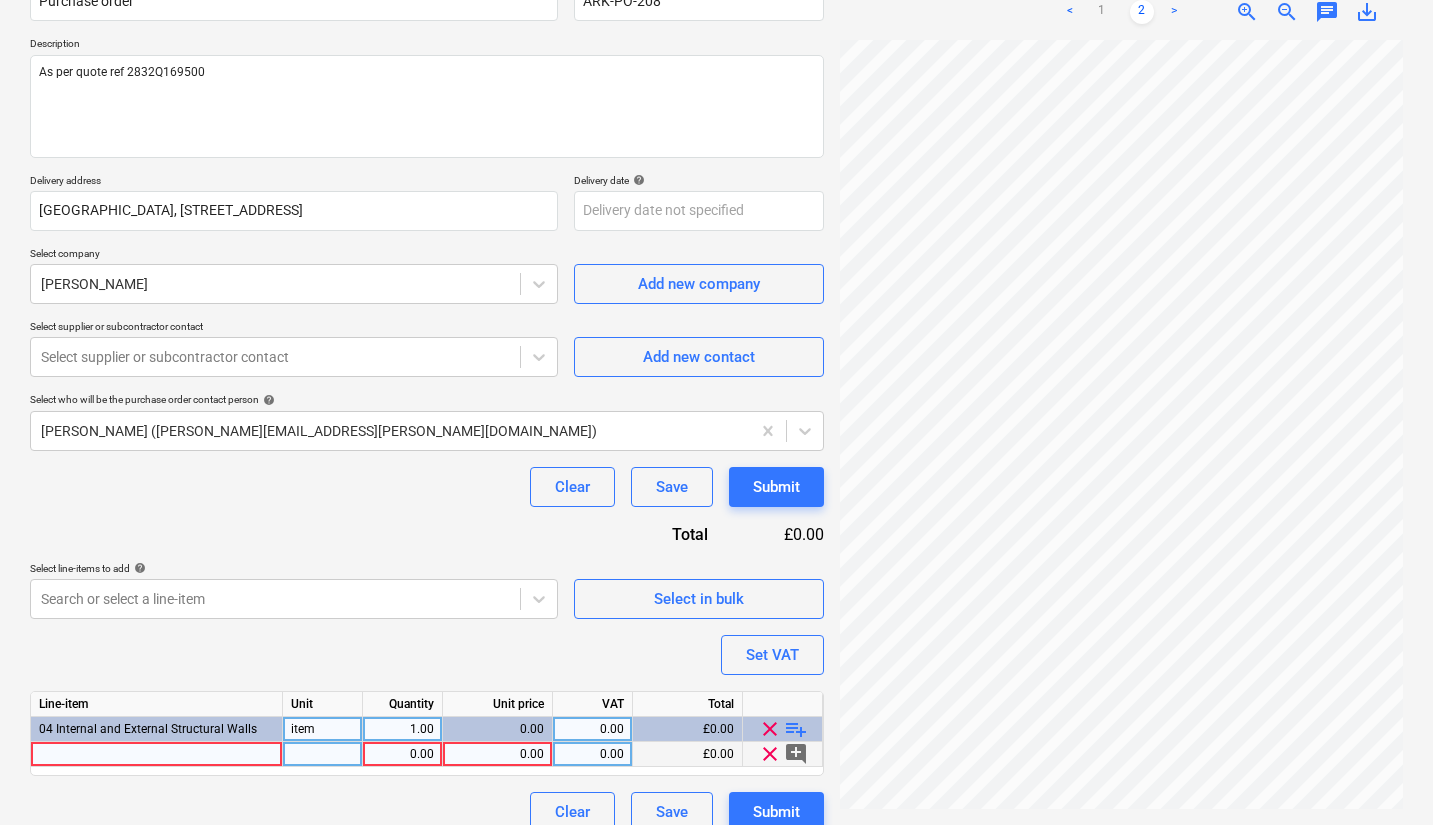 click at bounding box center (157, 754) 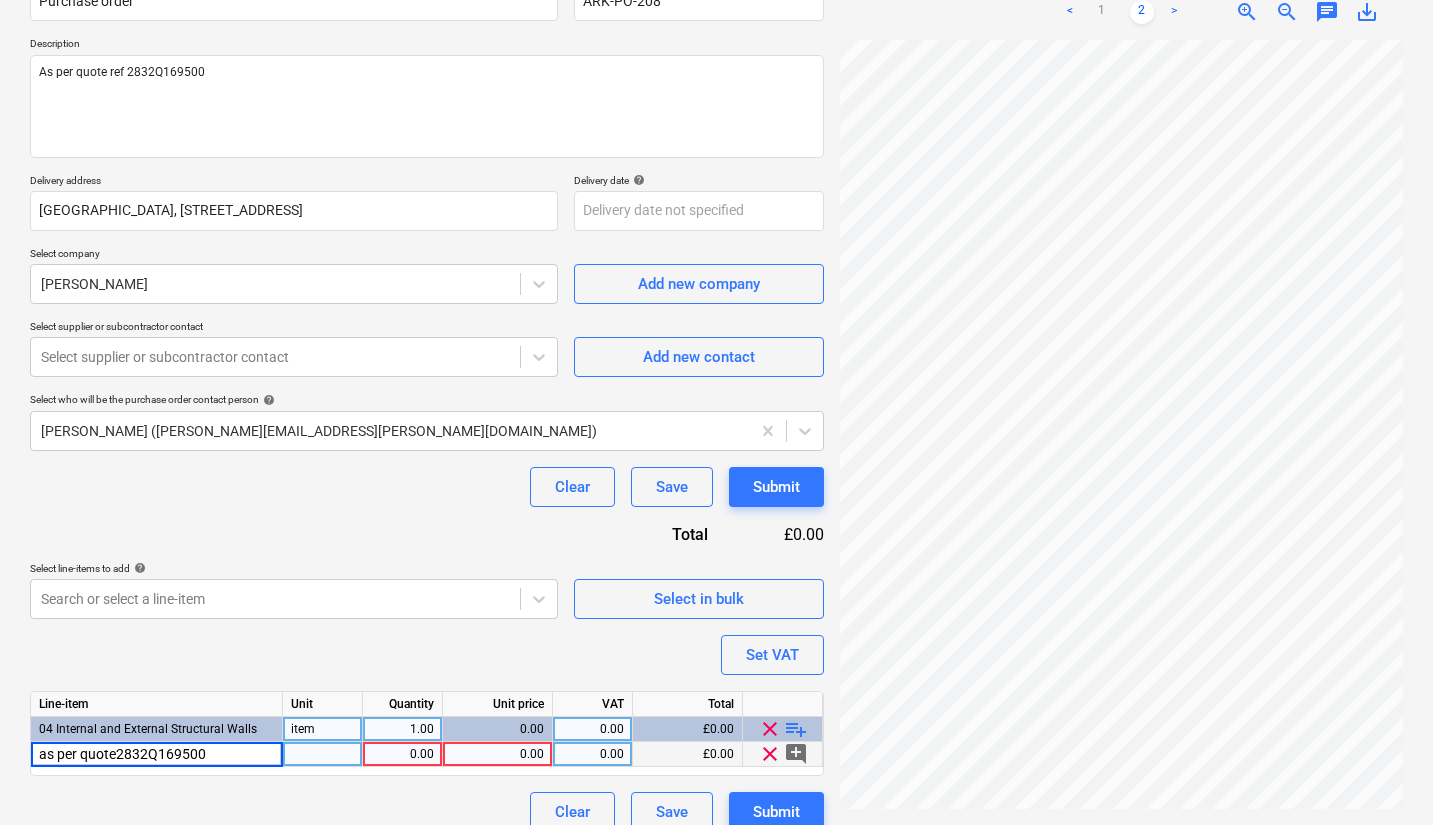 type on "as per quote 2832Q169500" 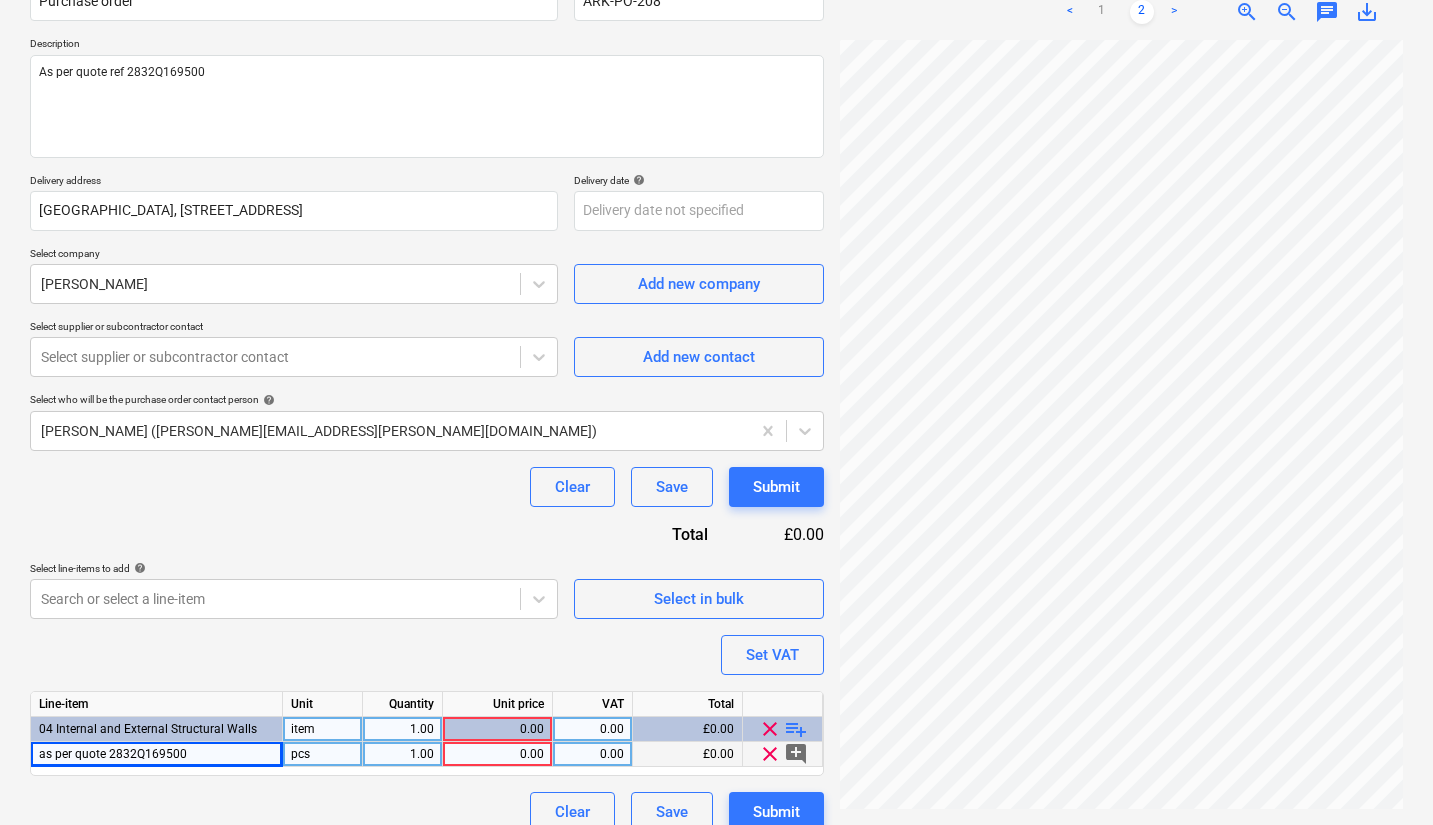 scroll, scrollTop: 53, scrollLeft: 0, axis: vertical 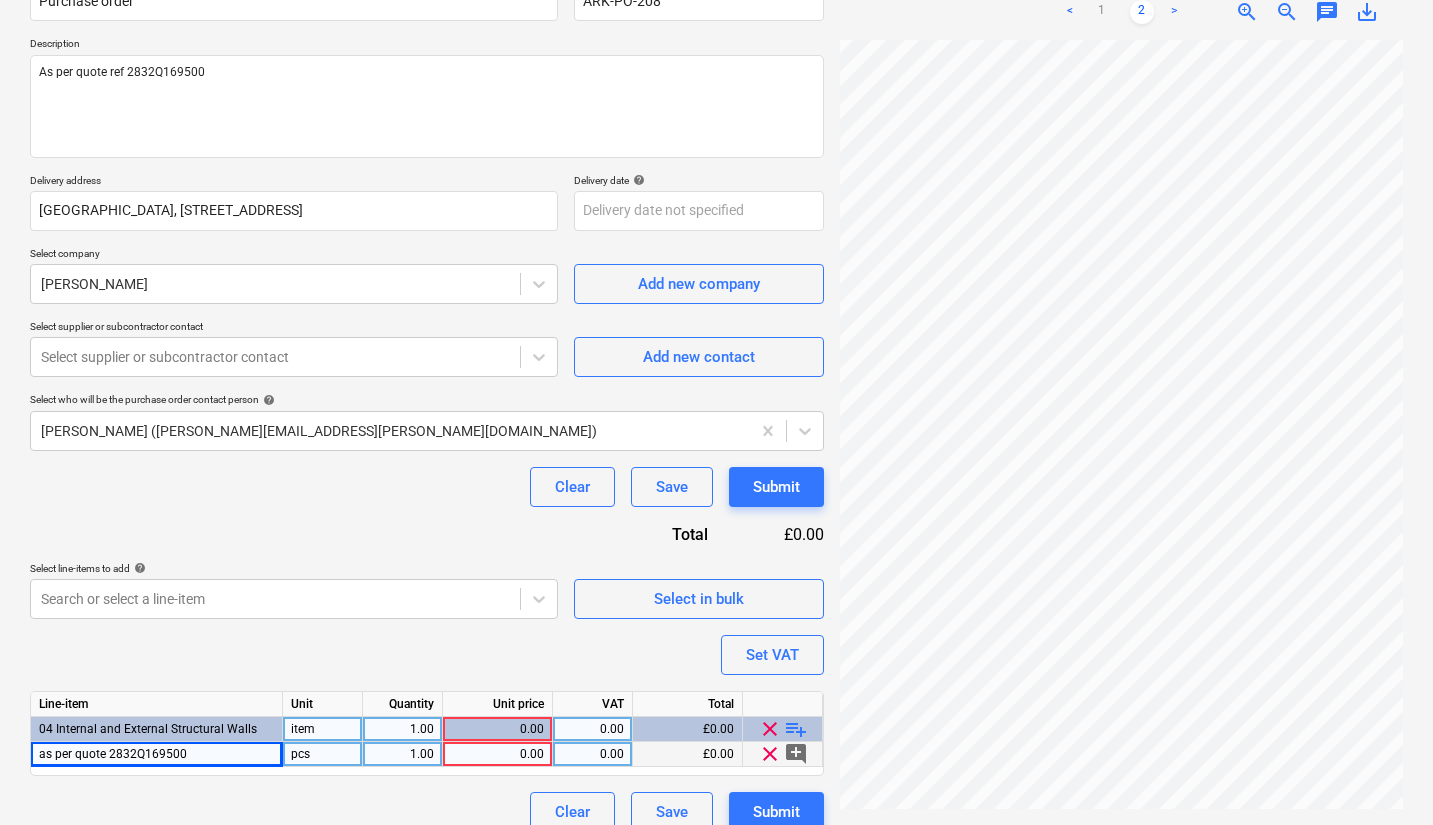 click on "playlist_add" at bounding box center [796, 729] 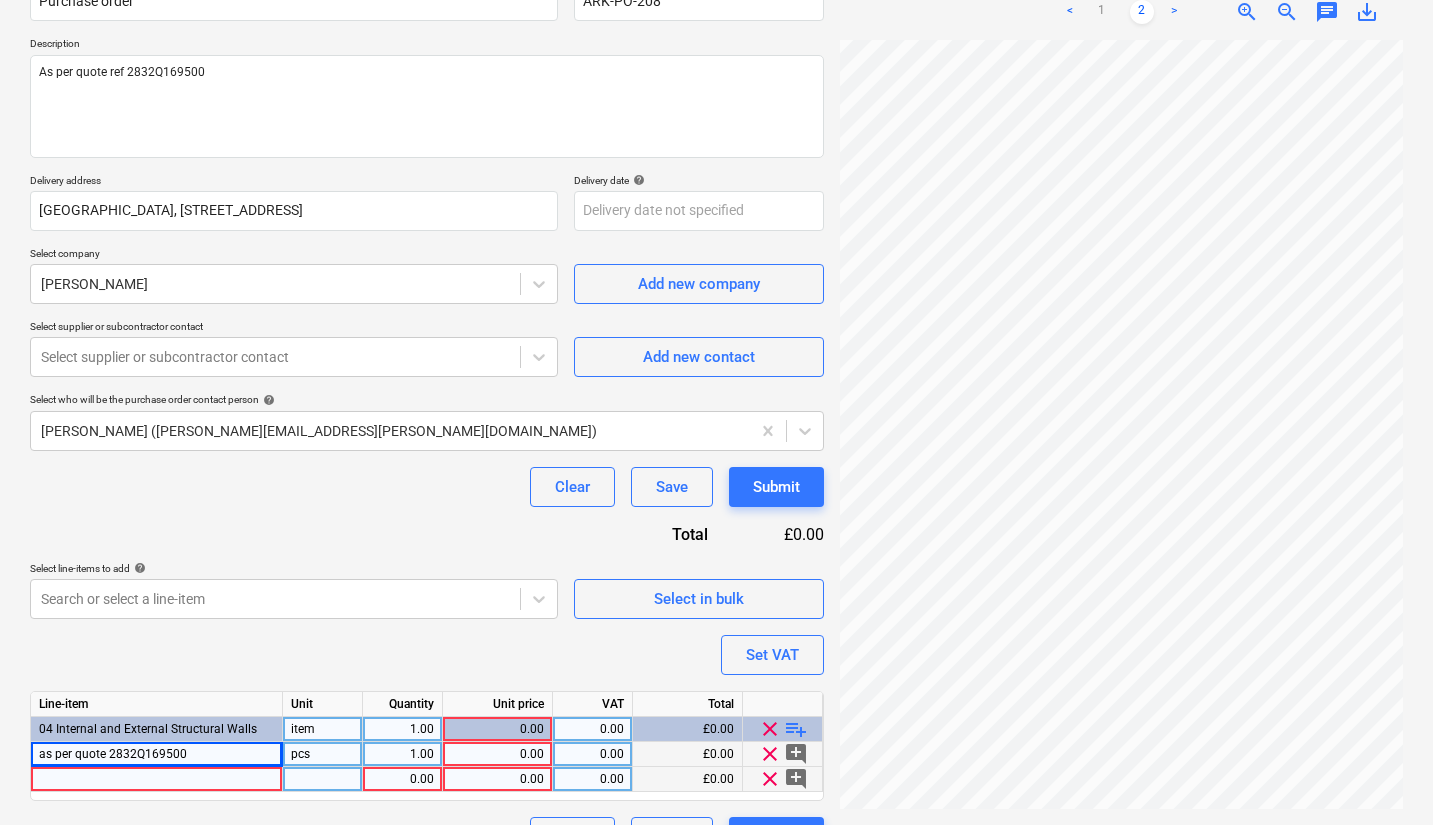 click at bounding box center [157, 779] 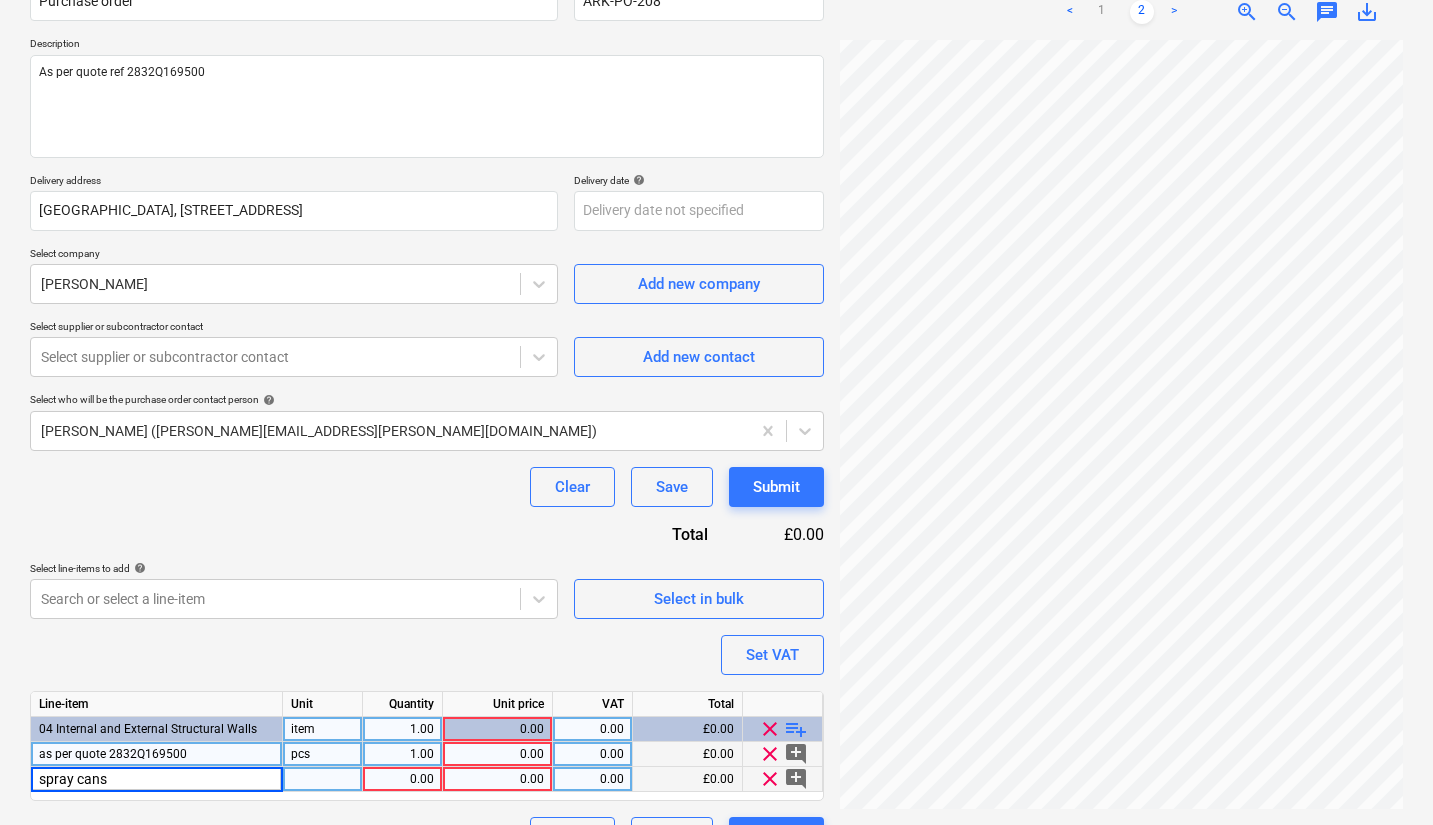 type on "spray cans" 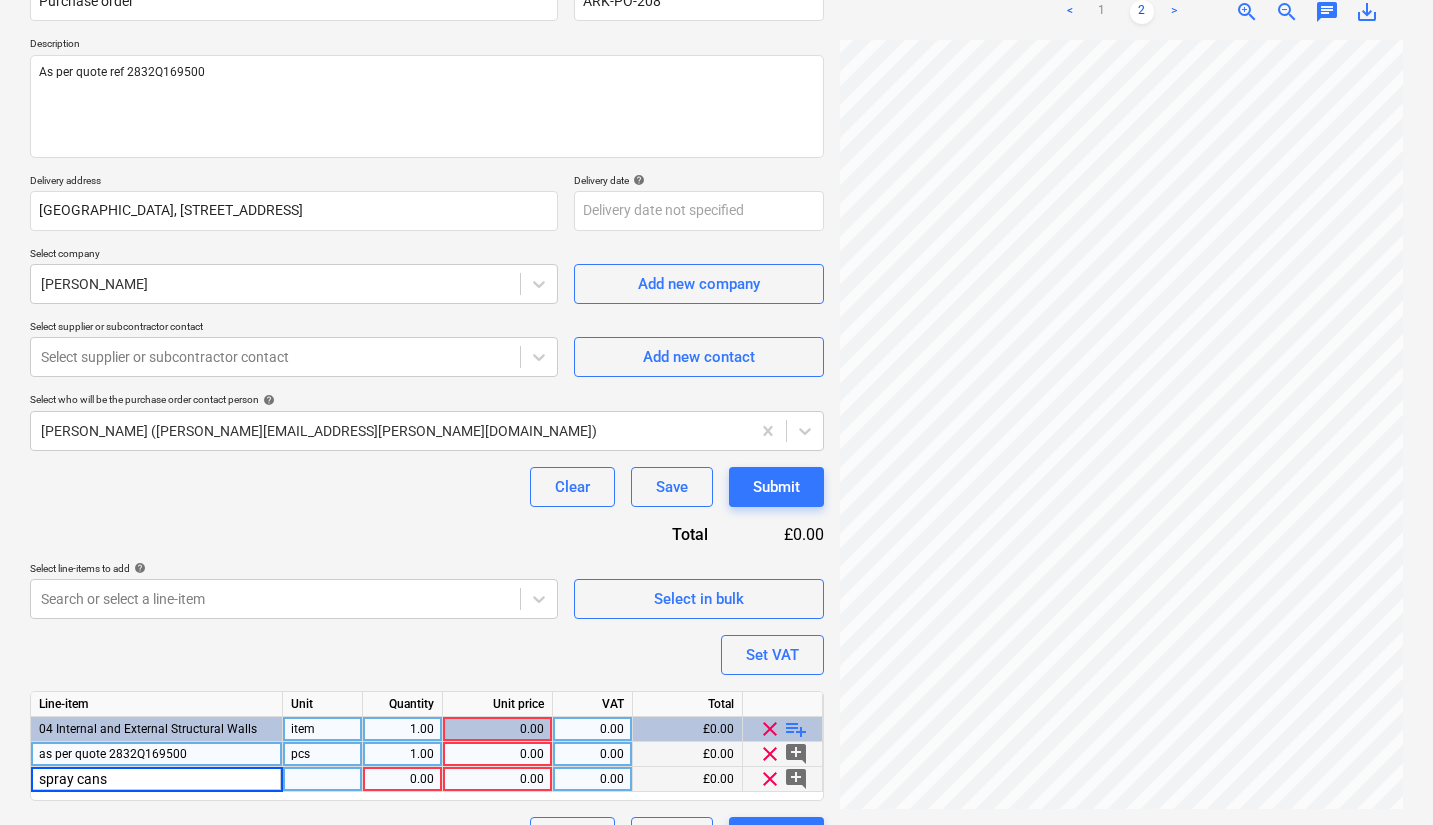 type on "x" 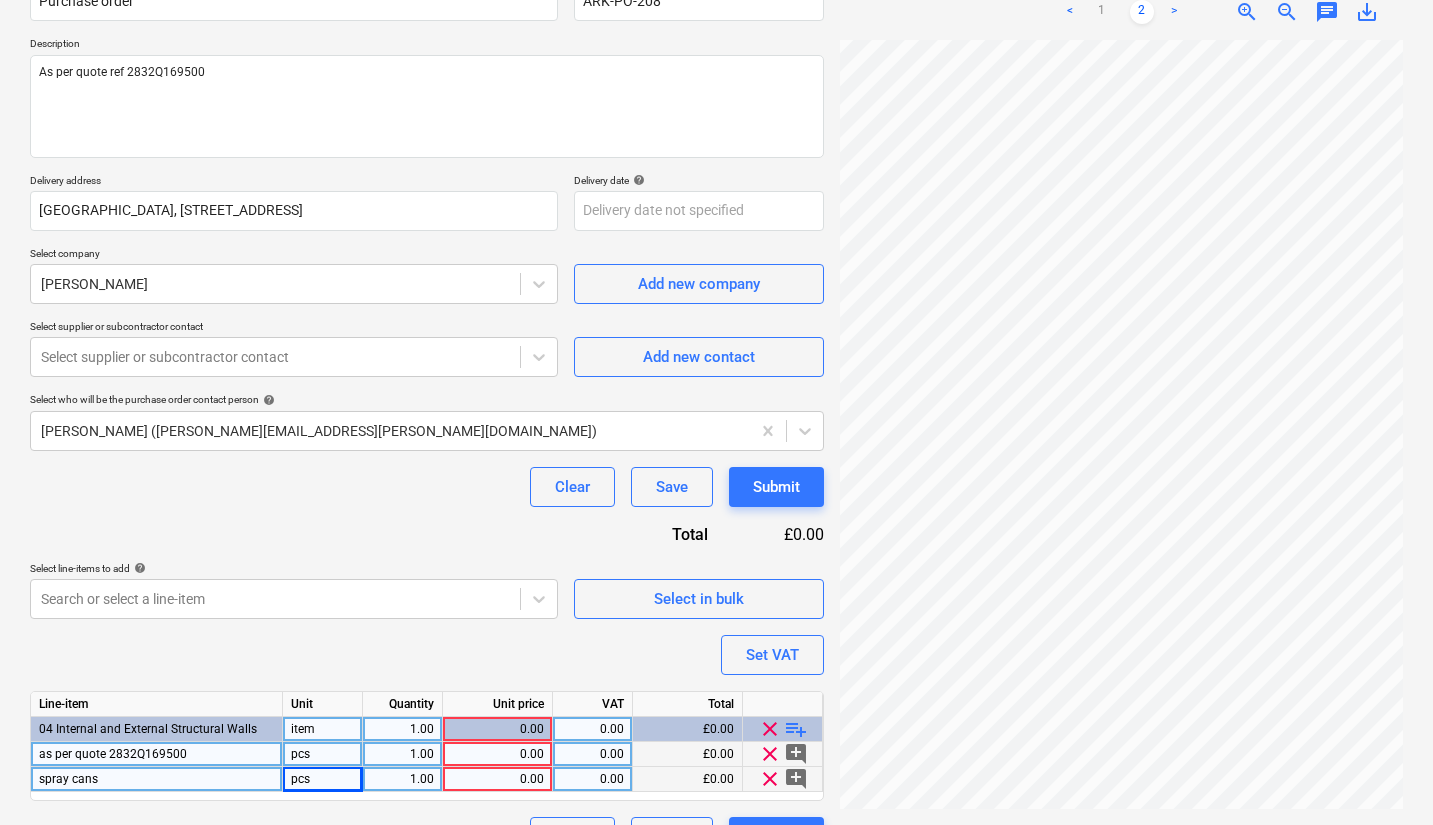 click on "1.00" at bounding box center [402, 779] 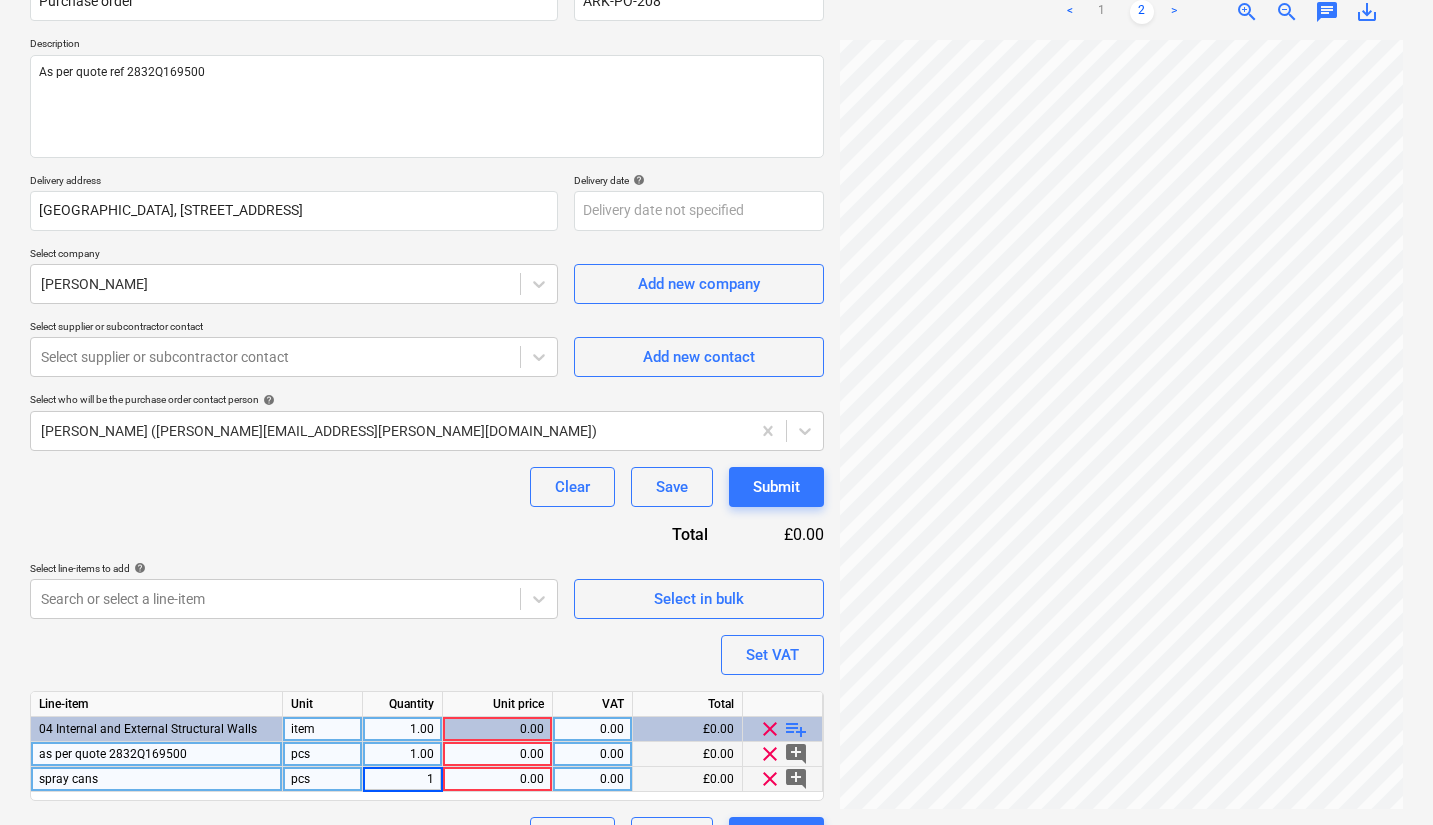 type on "2" 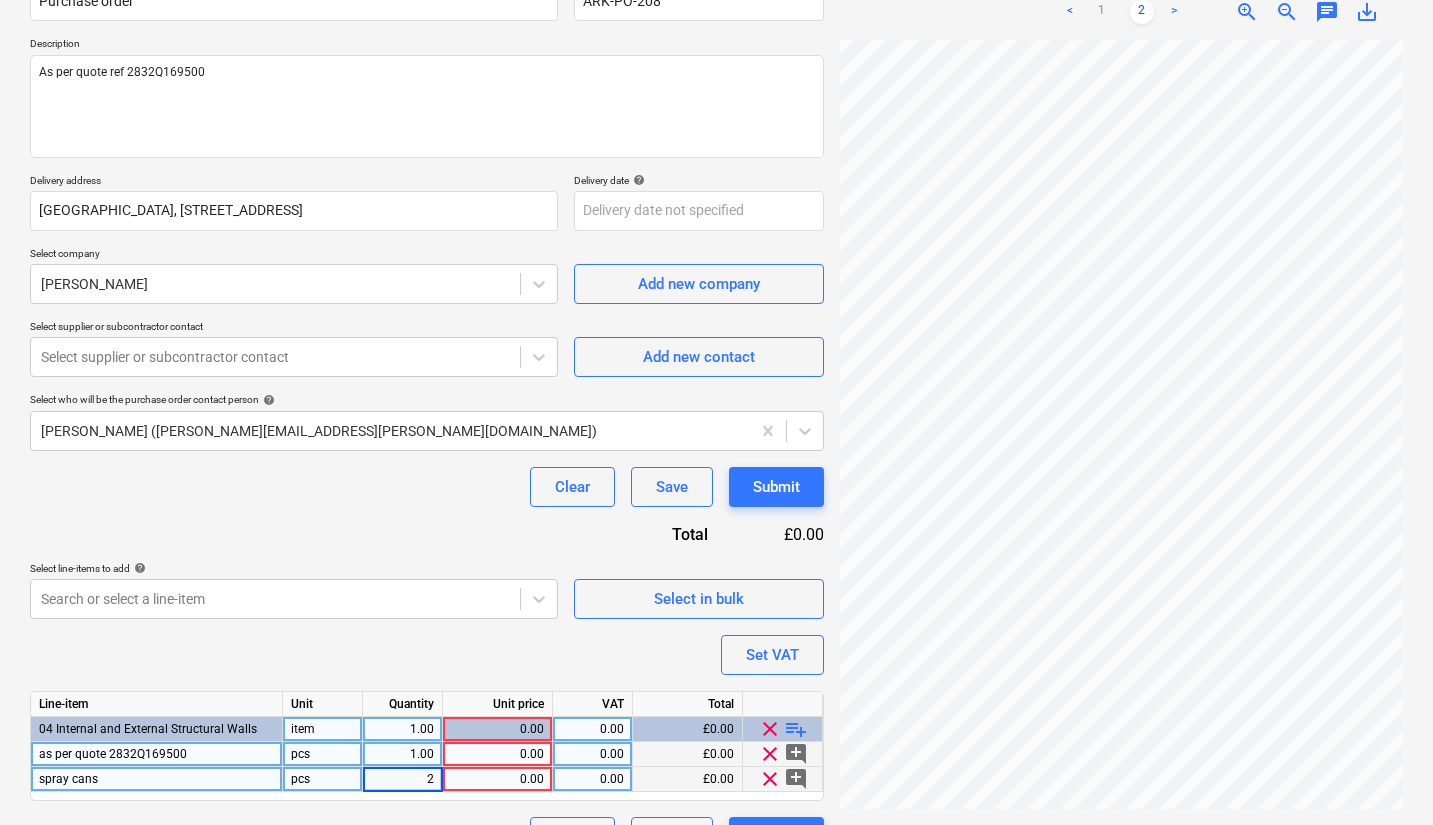 type on "x" 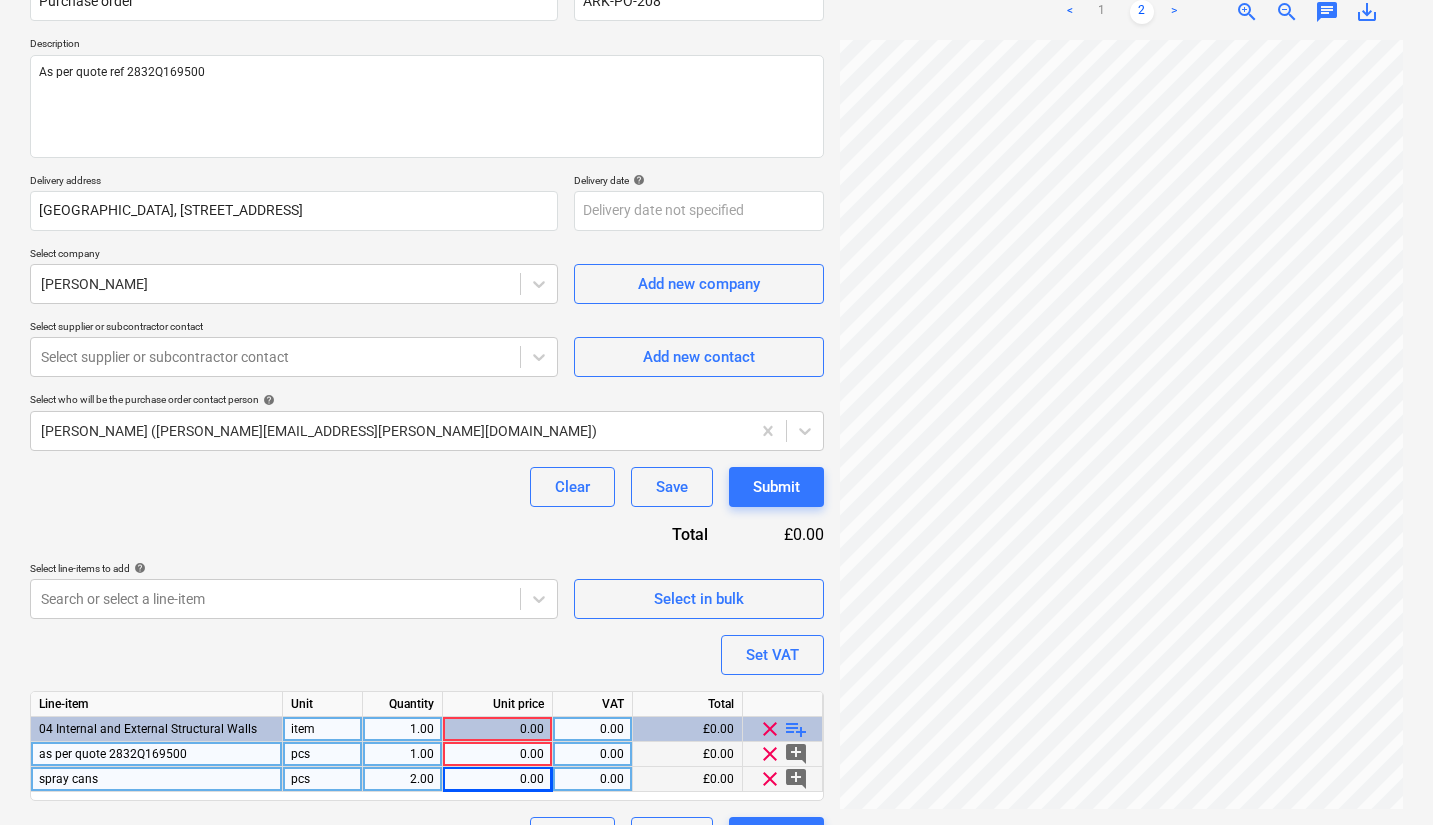 click on "0.00" at bounding box center [497, 754] 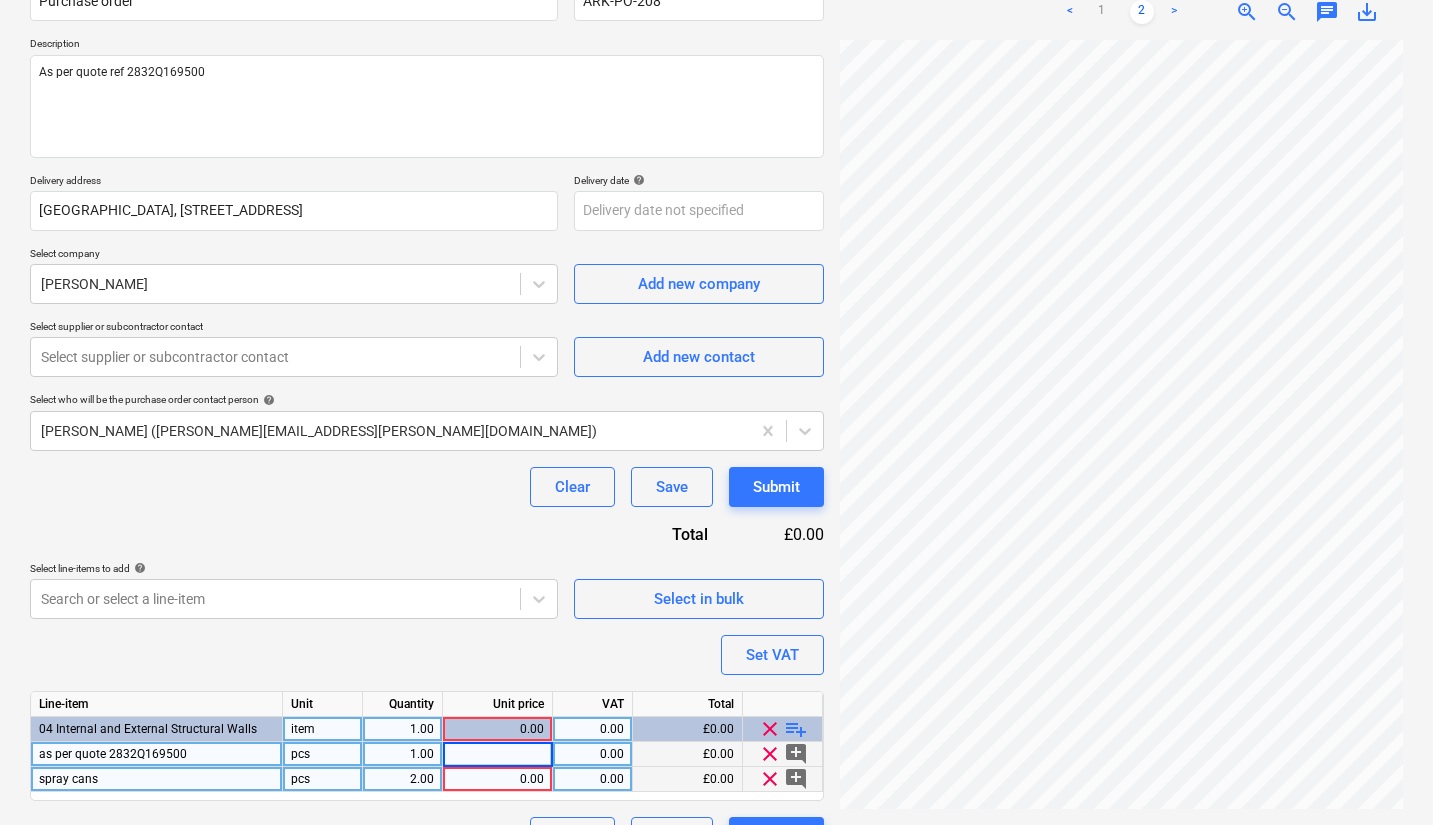 scroll, scrollTop: 53, scrollLeft: 42, axis: both 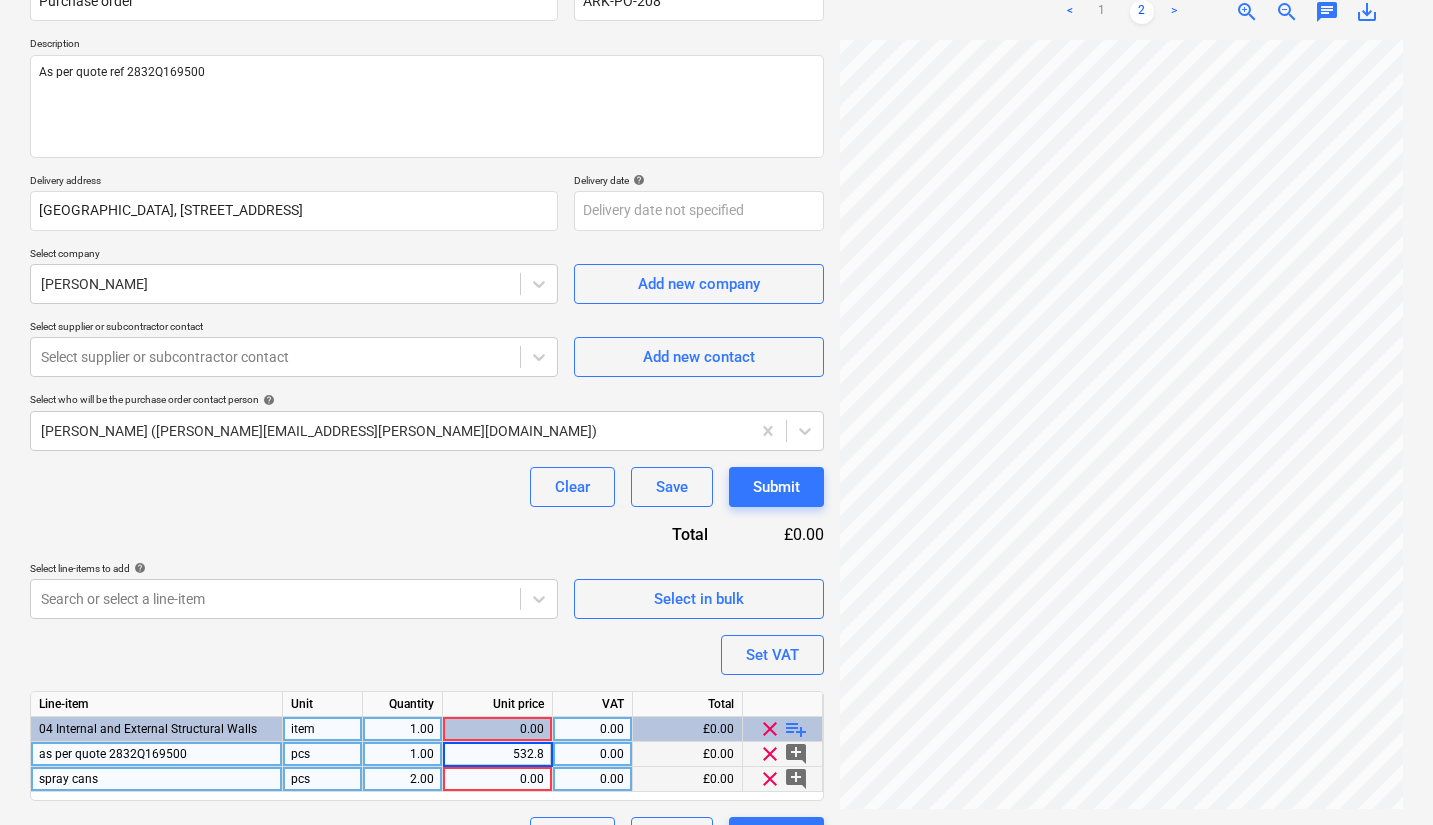 type on "532.88" 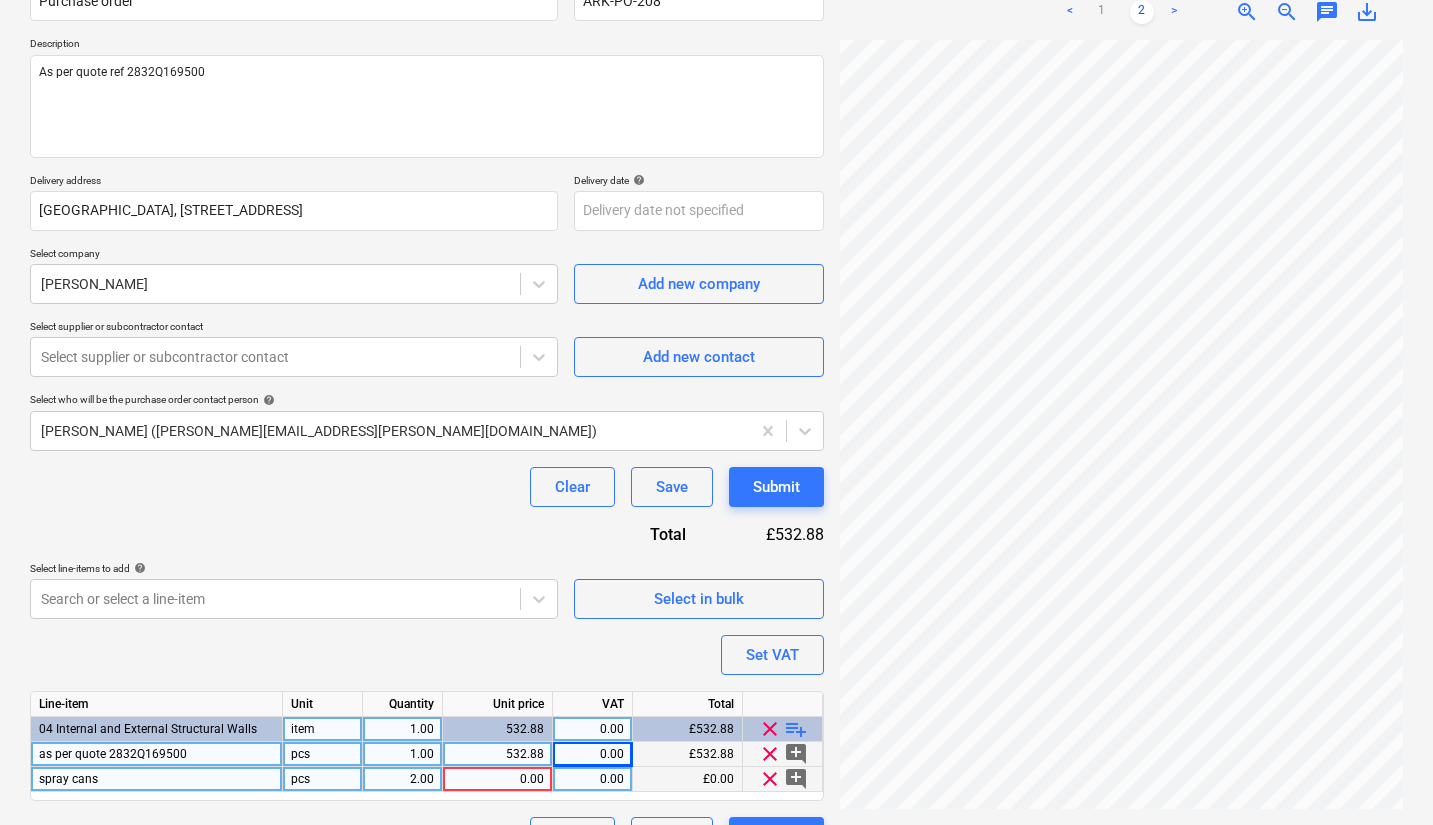 click on "0.00" at bounding box center (497, 779) 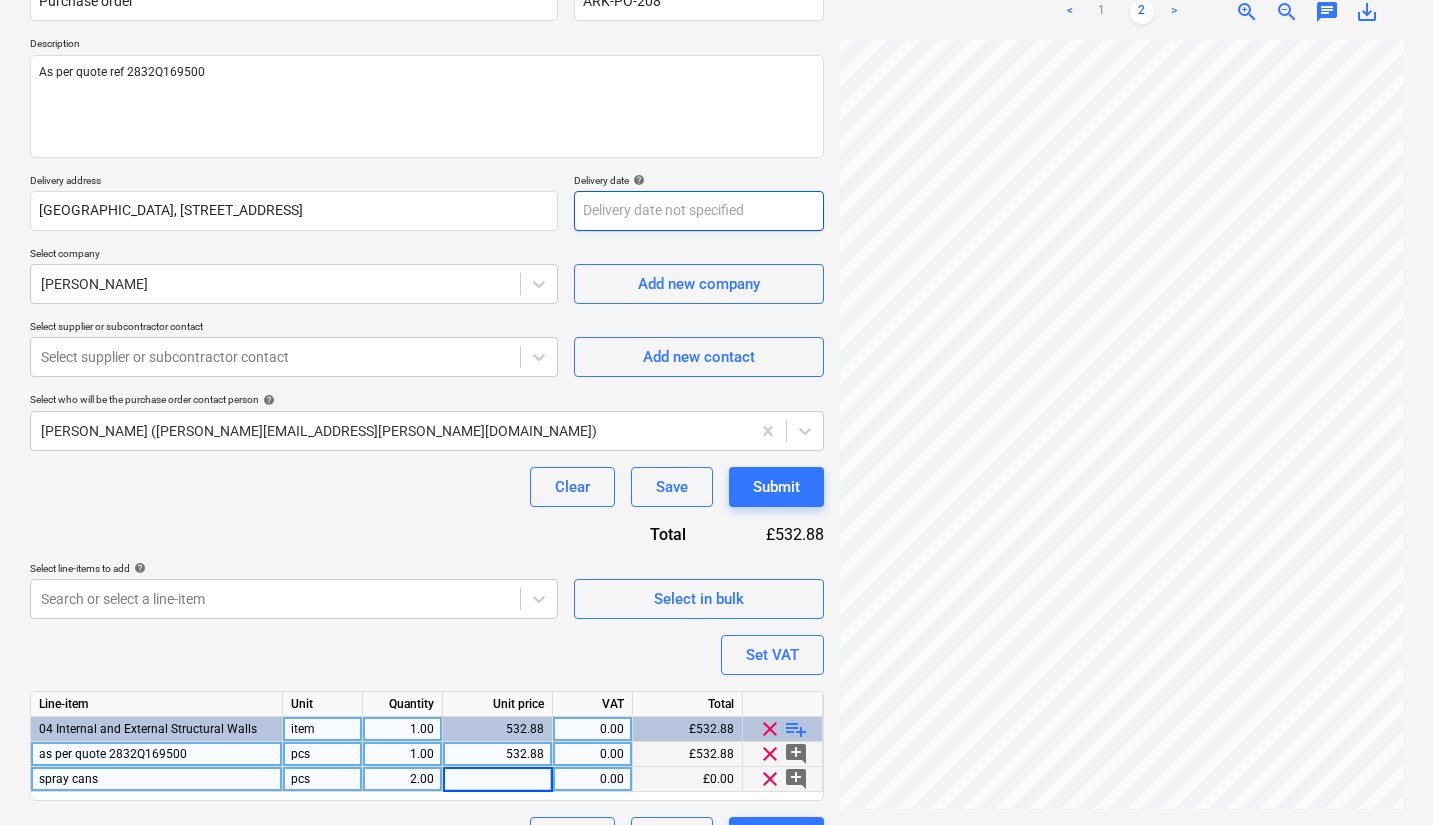 click at bounding box center [699, 211] 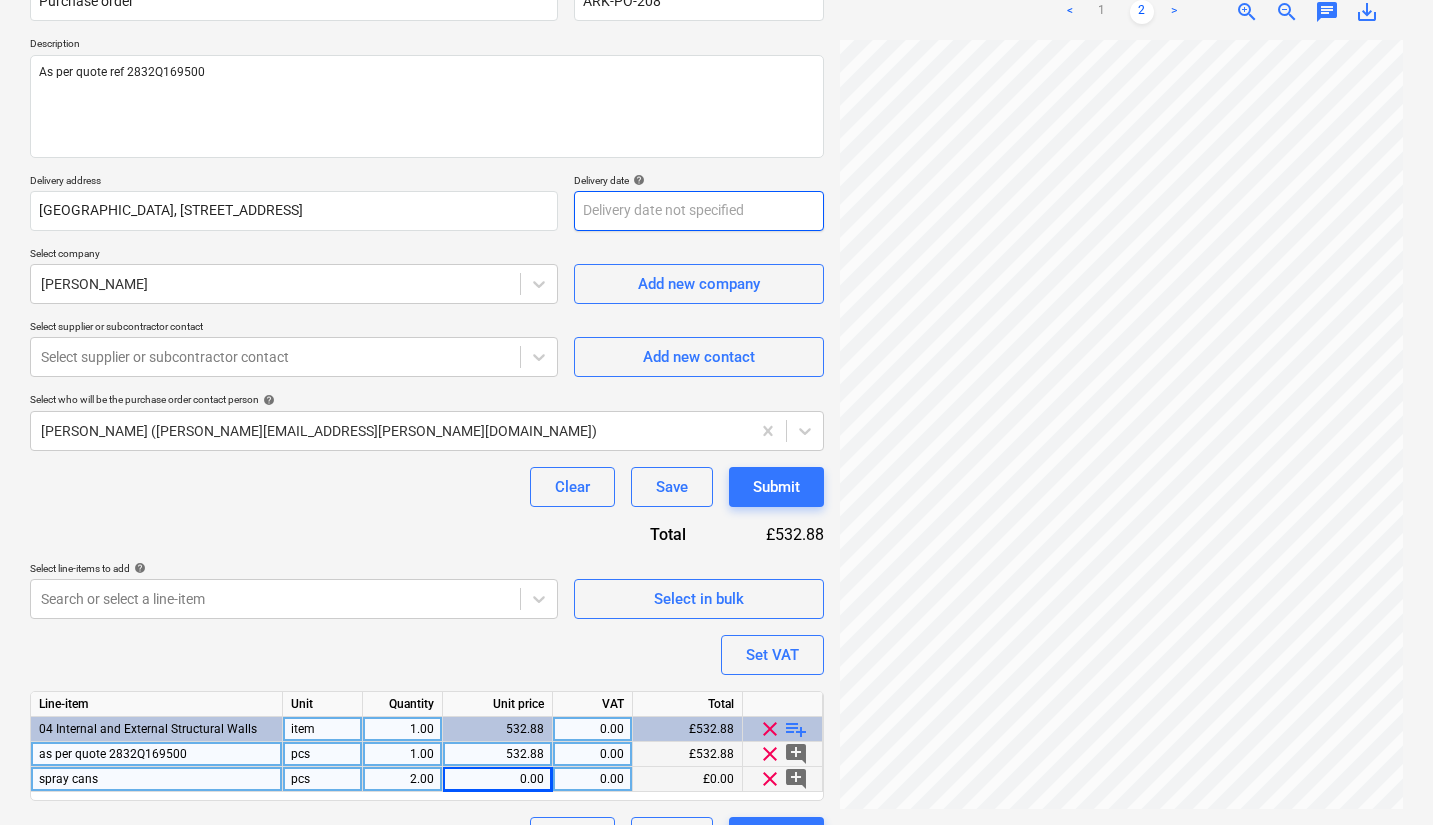 click on "Sales 3 Projects Contacts Company Consolidated Invoices Inbox Approvals format_size keyboard_arrow_down help search Search notifications 3 keyboard_arrow_down [PERSON_NAME] keyboard_arrow_down 2 Galley [PERSON_NAME] Budget 3 Client contract Subcontracts Valuations Purchase orders Costs Income Files Analytics Settings Create new document Purchase order name help Purchase order Purchase order reference number help ARK-PO-208 Description As per quote ref 2832Q169500 Delivery address [GEOGRAPHIC_DATA][STREET_ADDRESS] Delivery date help Press the down arrow key to interact with the calendar and
select a date. Press the question mark key to get the keyboard shortcuts for changing dates. Select company [PERSON_NAME]   Add new company Select supplier or subcontractor contact Select supplier or subcontractor contact Add new contact Select who will be the purchase order contact person help [PERSON_NAME] ([PERSON_NAME][EMAIL_ADDRESS][PERSON_NAME][DOMAIN_NAME]) Clear Save Submit Total £532.88 Select line-items to add help Set VAT Unit" at bounding box center [716, 212] 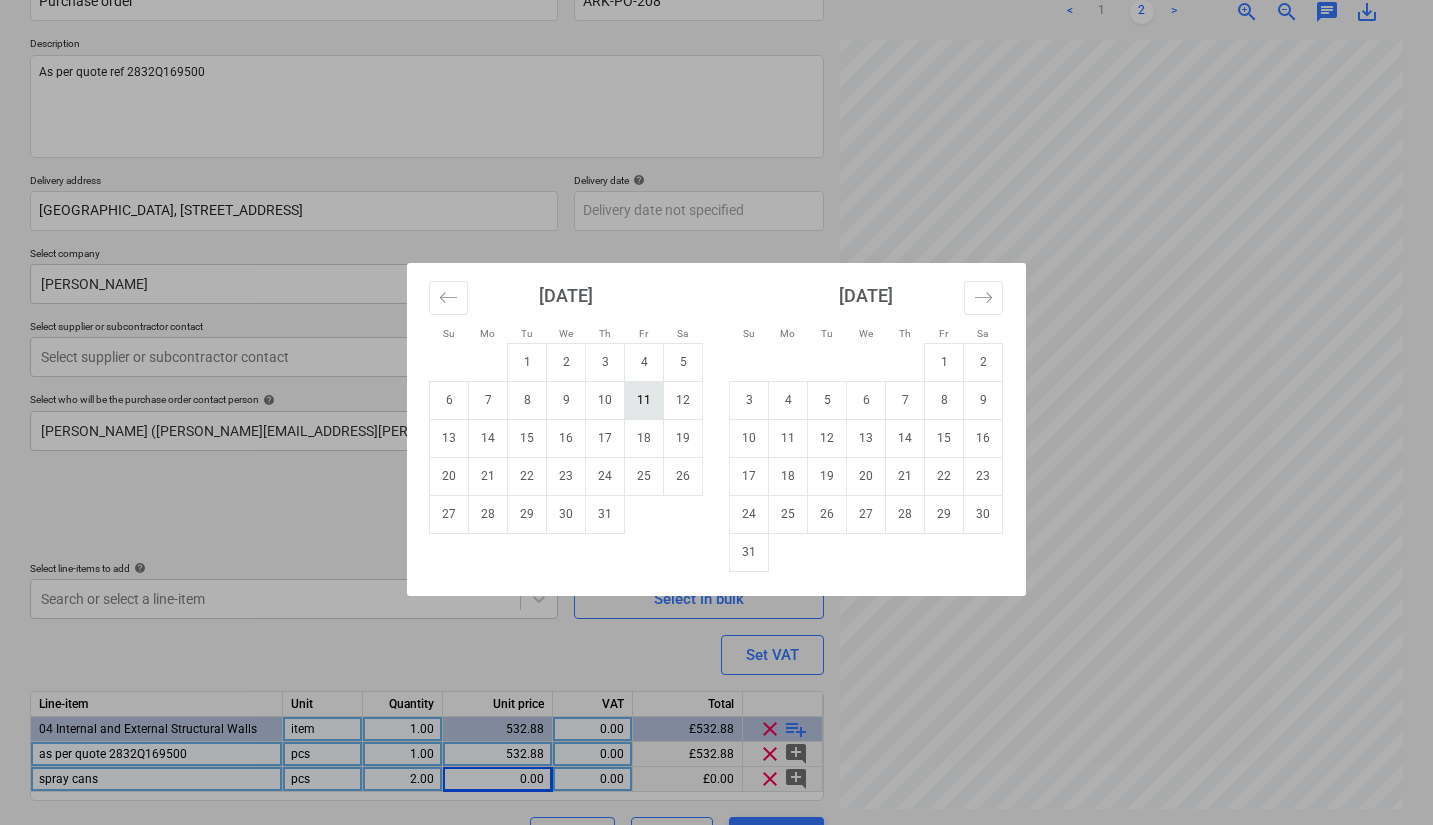 click on "11" at bounding box center (644, 400) 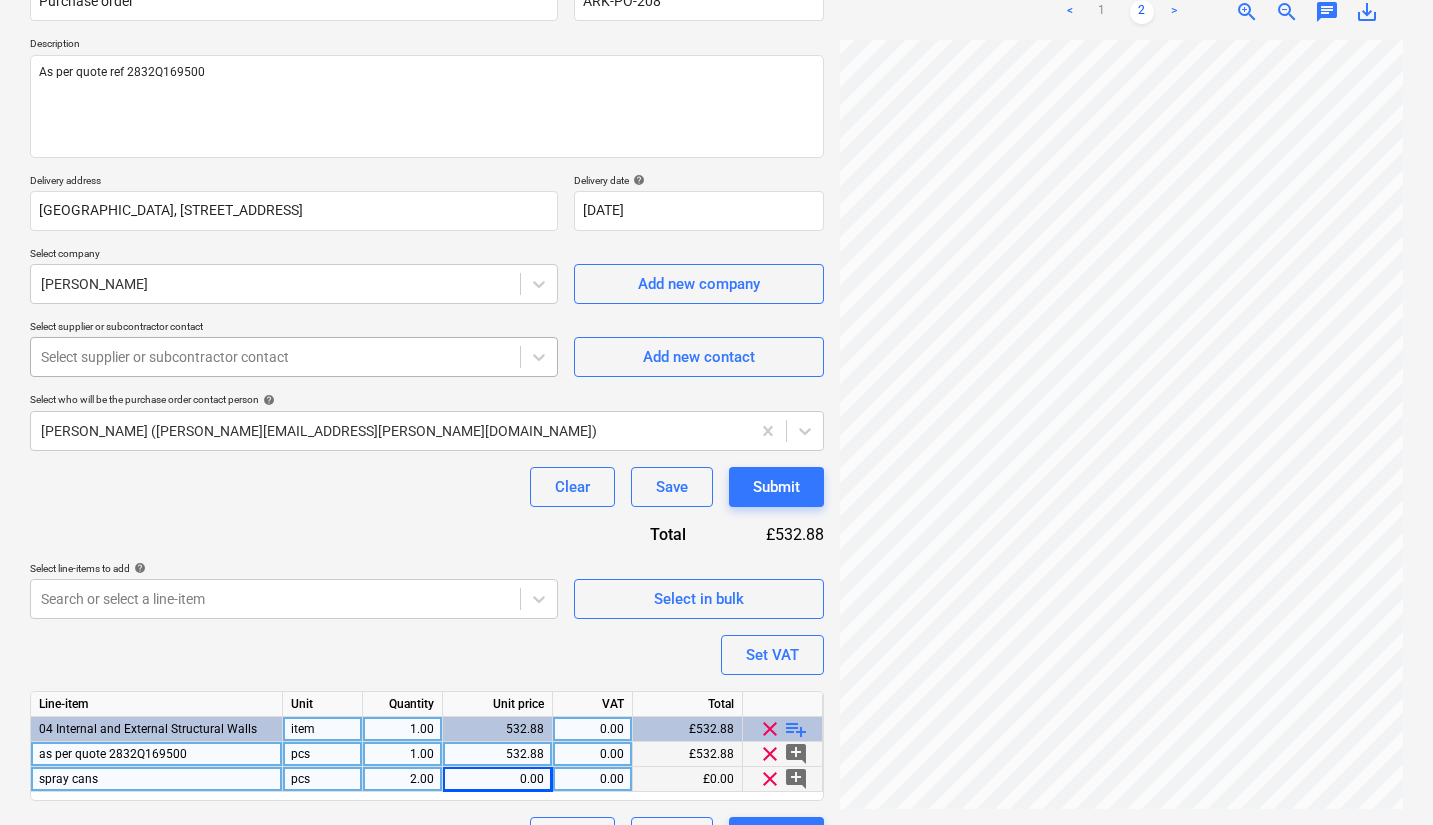 click on "Select supplier or subcontractor contact" at bounding box center (275, 357) 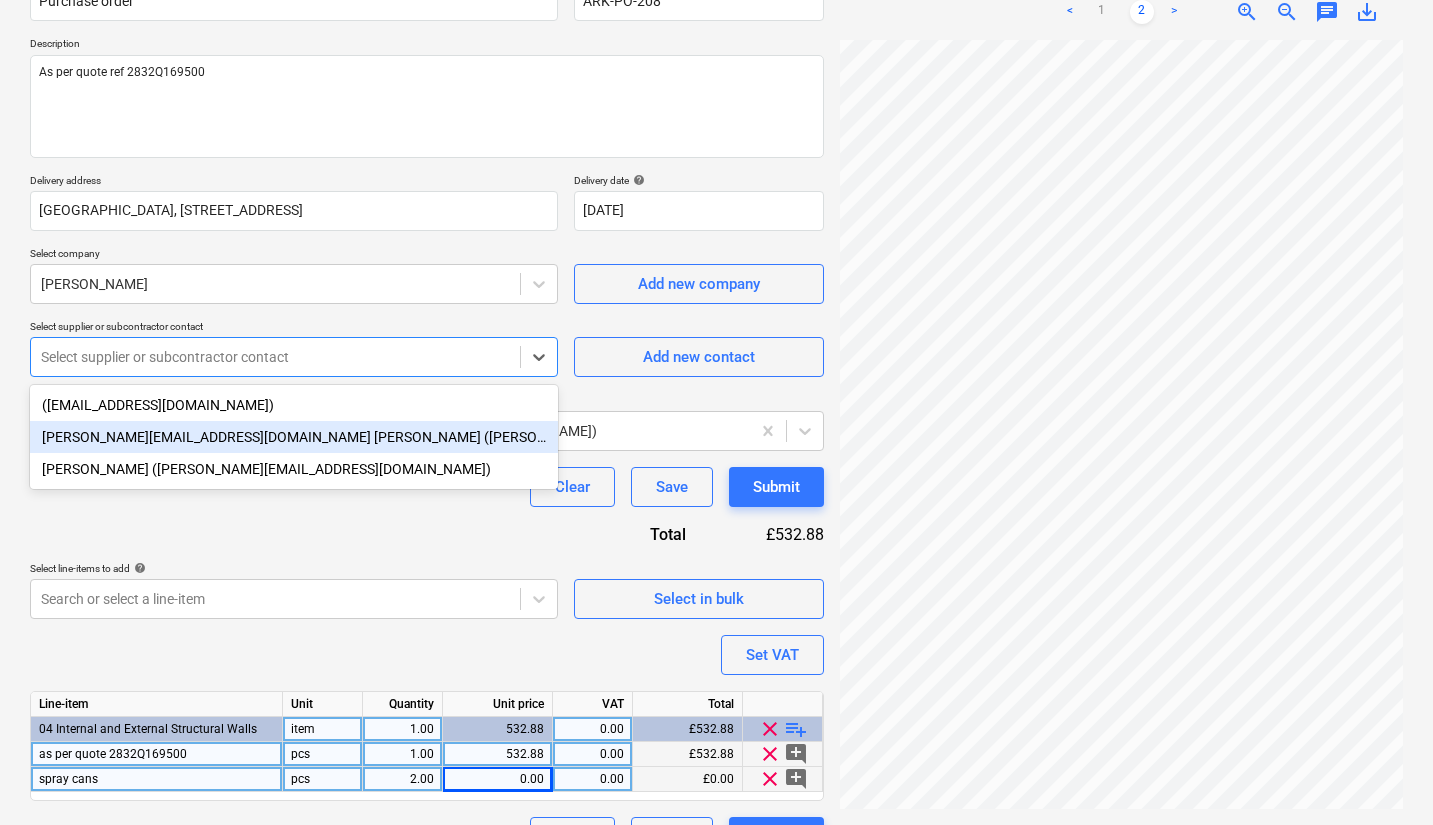click on "[PERSON_NAME][EMAIL_ADDRESS][DOMAIN_NAME] [PERSON_NAME] ([PERSON_NAME][EMAIL_ADDRESS][DOMAIN_NAME])" at bounding box center (294, 437) 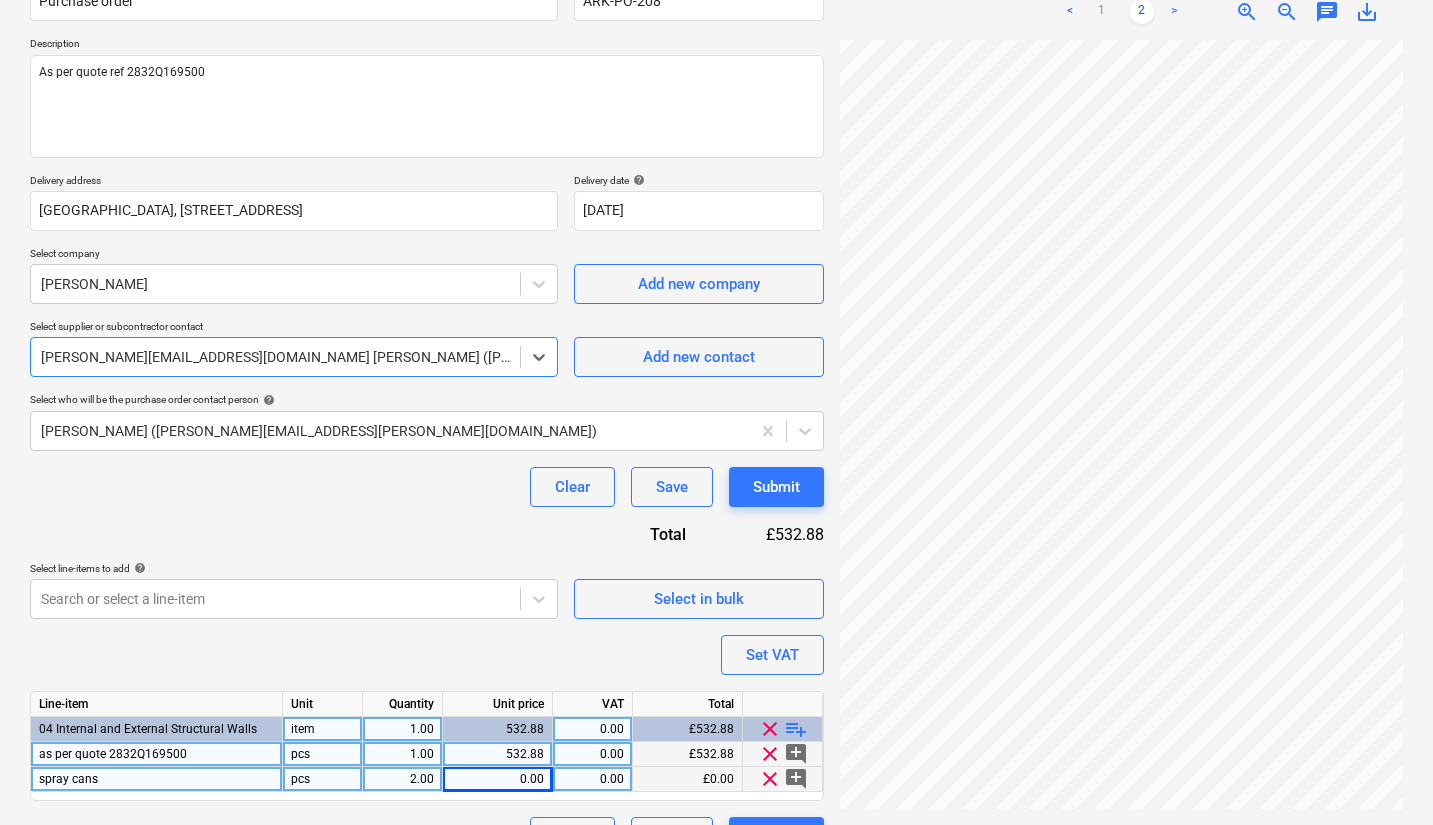 type on "x" 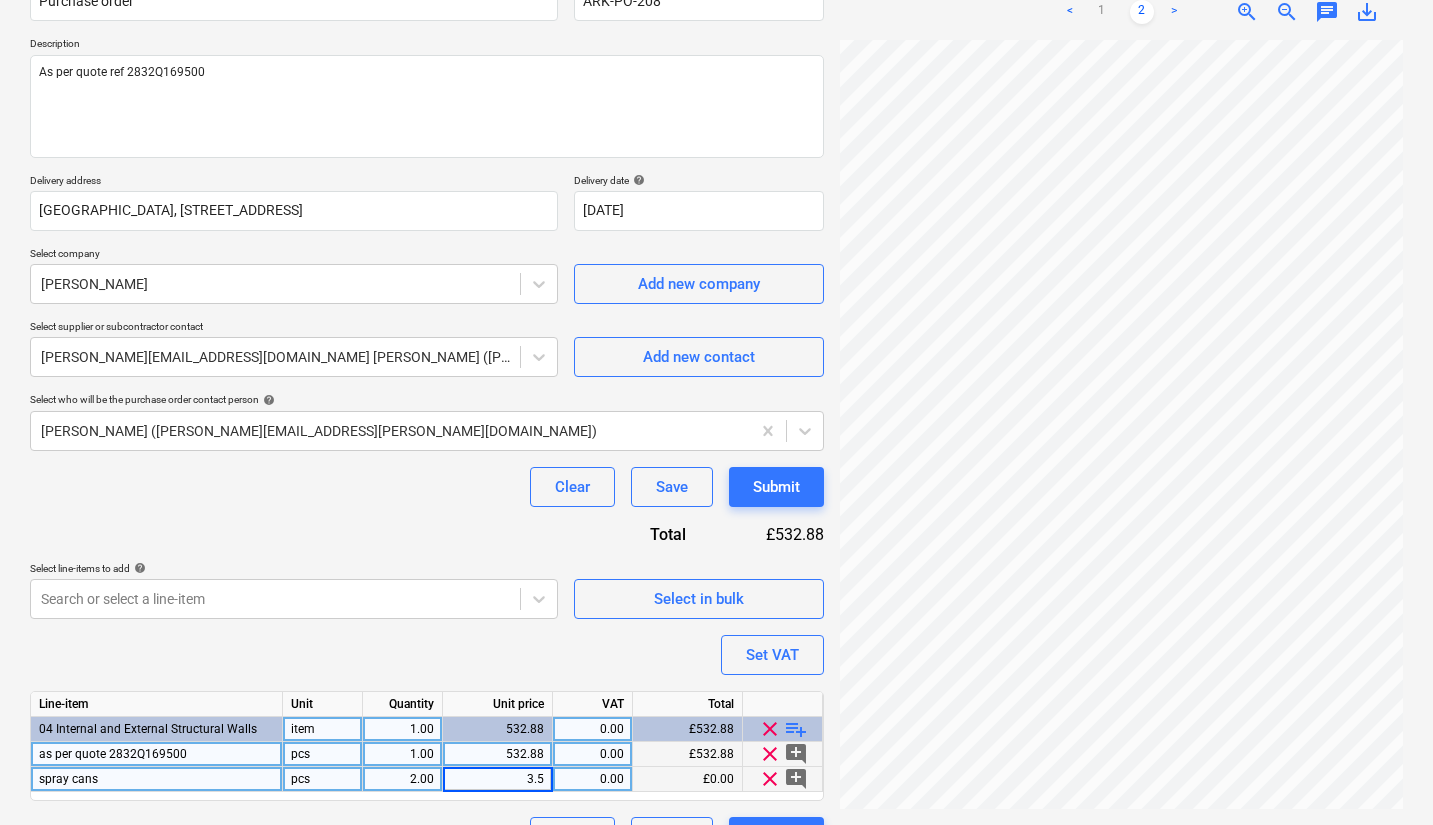 type on "3.50" 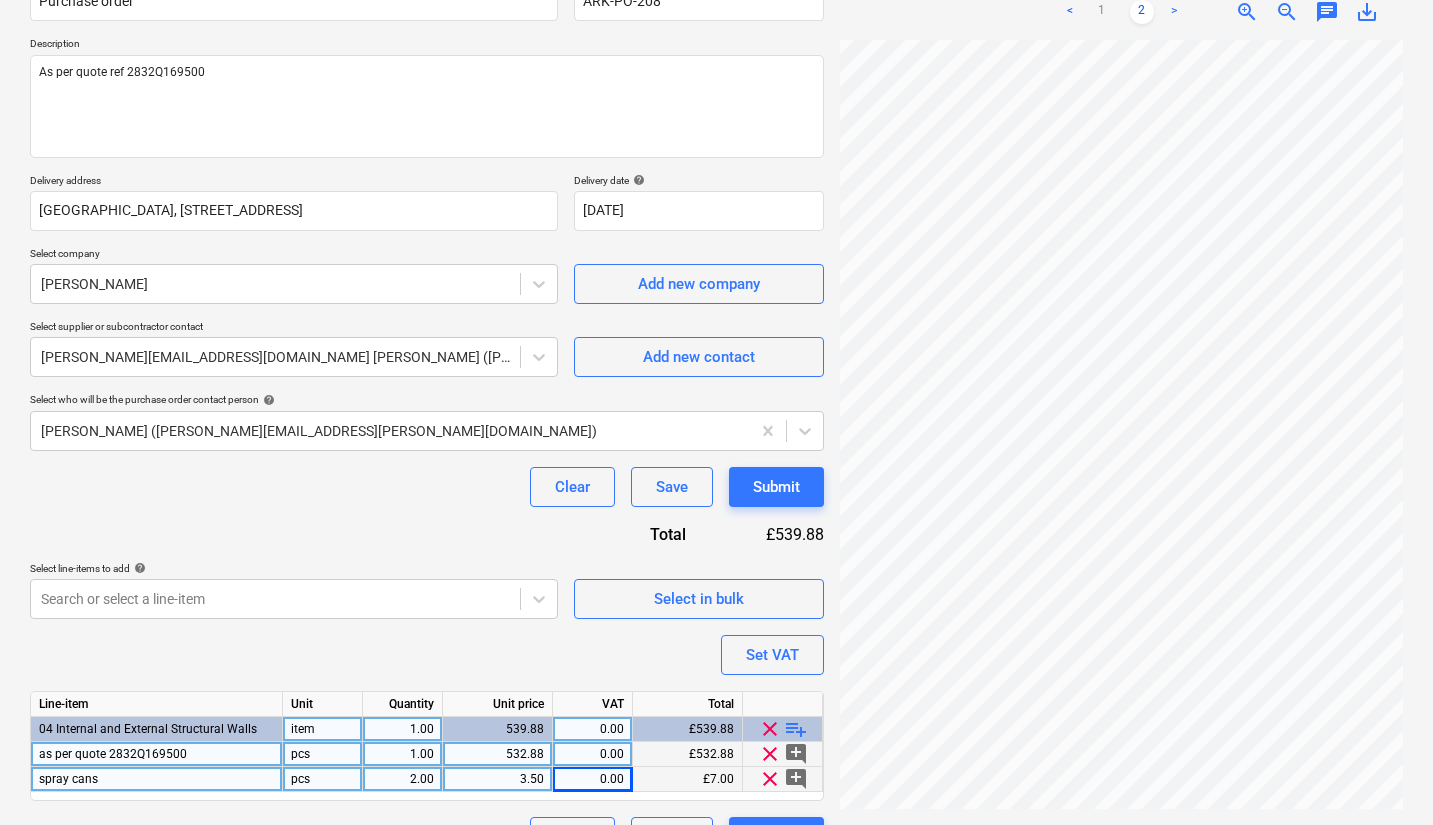 click on "Purchase order name help Purchase order Purchase order reference number help ARK-PO-208 Description As per quote ref 2832Q169500 Delivery address [GEOGRAPHIC_DATA][STREET_ADDRESS] Delivery date help [DATE] 11.07.2025 Press the down arrow key to interact with the calendar and
select a date. Press the question mark key to get the keyboard shortcuts for changing dates. Select company [PERSON_NAME]   Add new company Select supplier or subcontractor contact [PERSON_NAME][EMAIL_ADDRESS][DOMAIN_NAME] [PERSON_NAME] ([PERSON_NAME][EMAIL_ADDRESS][DOMAIN_NAME]) Add new contact Select who will be the purchase order contact person help [PERSON_NAME] ([PERSON_NAME][EMAIL_ADDRESS][PERSON_NAME][DOMAIN_NAME]) Clear Save Submit Total £539.88 Select line-items to add help Search or select a line-item Select in bulk Set VAT Line-item Unit Quantity Unit price VAT Total  04 Internal and External Structural Walls item 1.00 539.88 0.00 £539.88 clear playlist_add as per quote 2832Q169500 pcs 1.00 532.88 0.00 £532.88 clear add_comment spray cans  pcs 2.00 3.50" at bounding box center [427, 410] 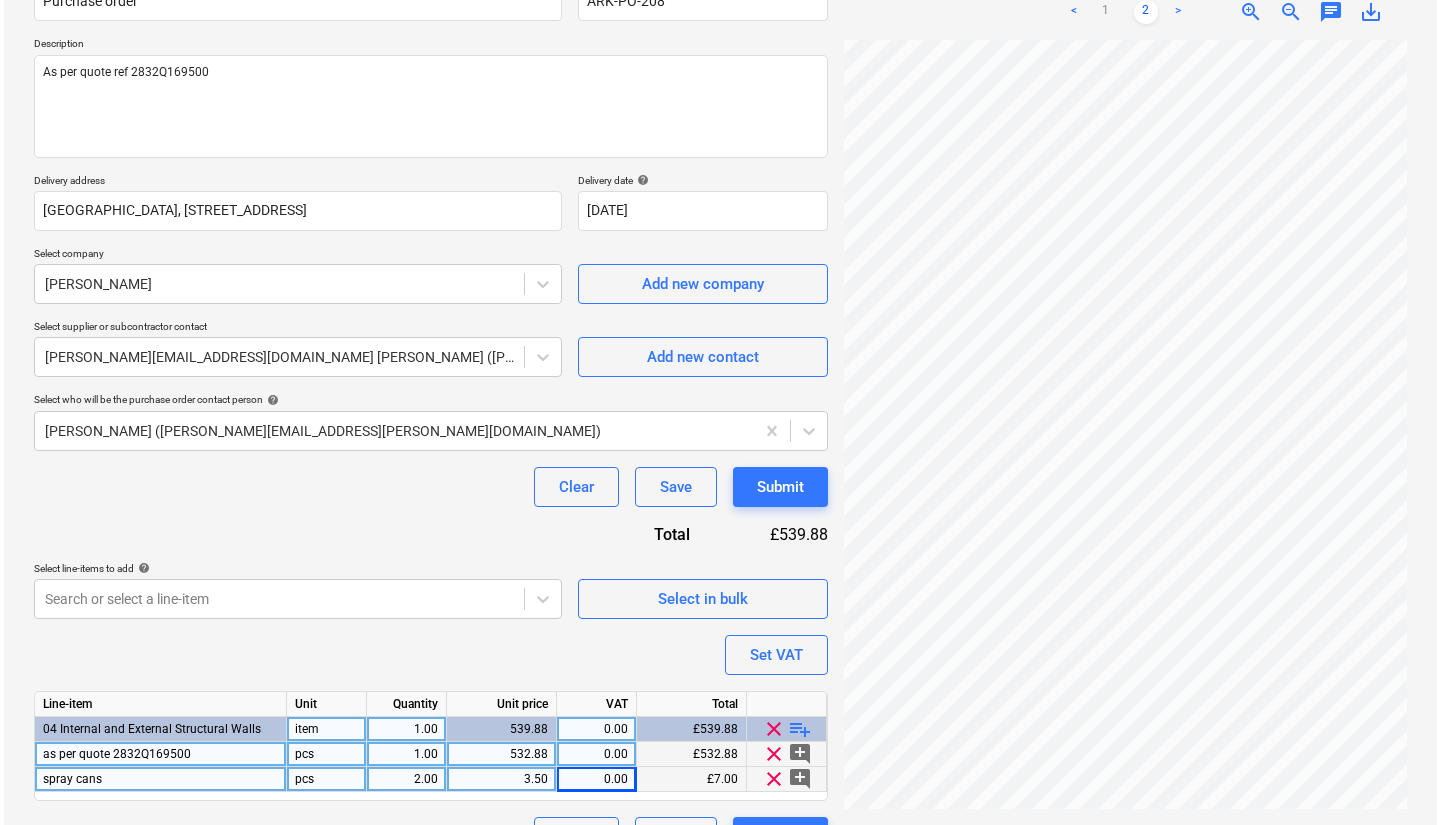 scroll, scrollTop: 248, scrollLeft: 0, axis: vertical 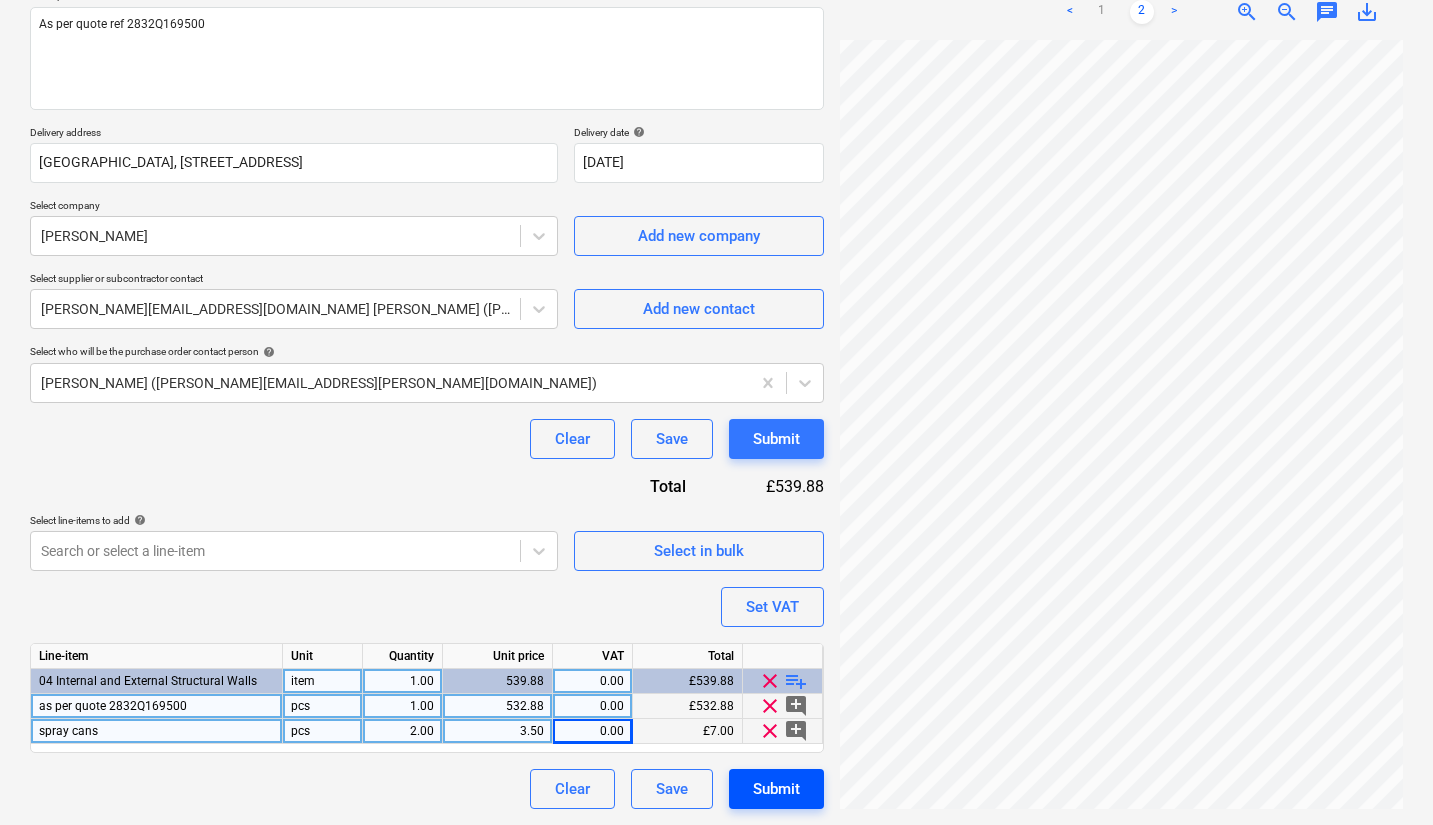 click on "Submit" at bounding box center [776, 789] 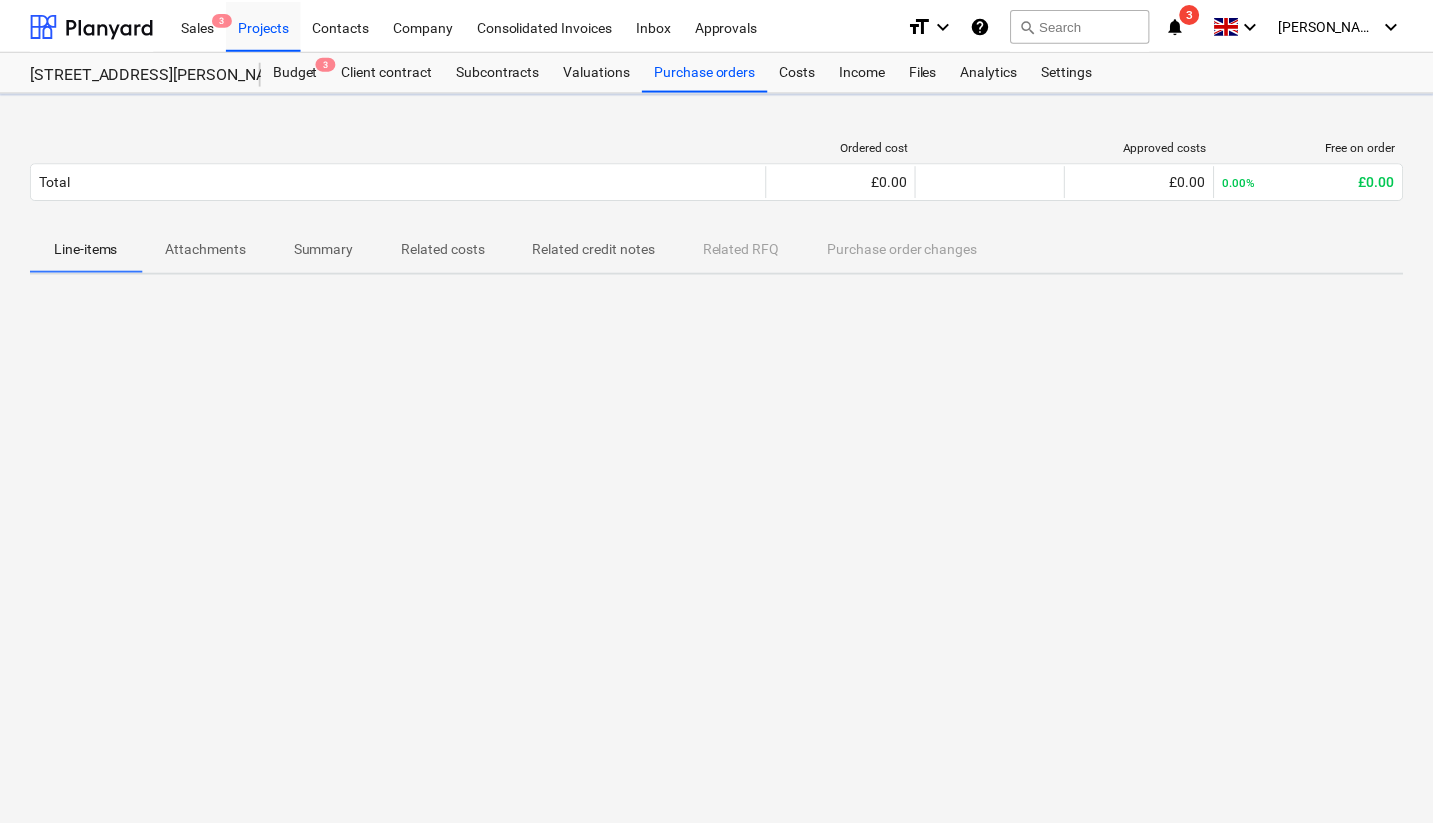 scroll, scrollTop: 0, scrollLeft: 0, axis: both 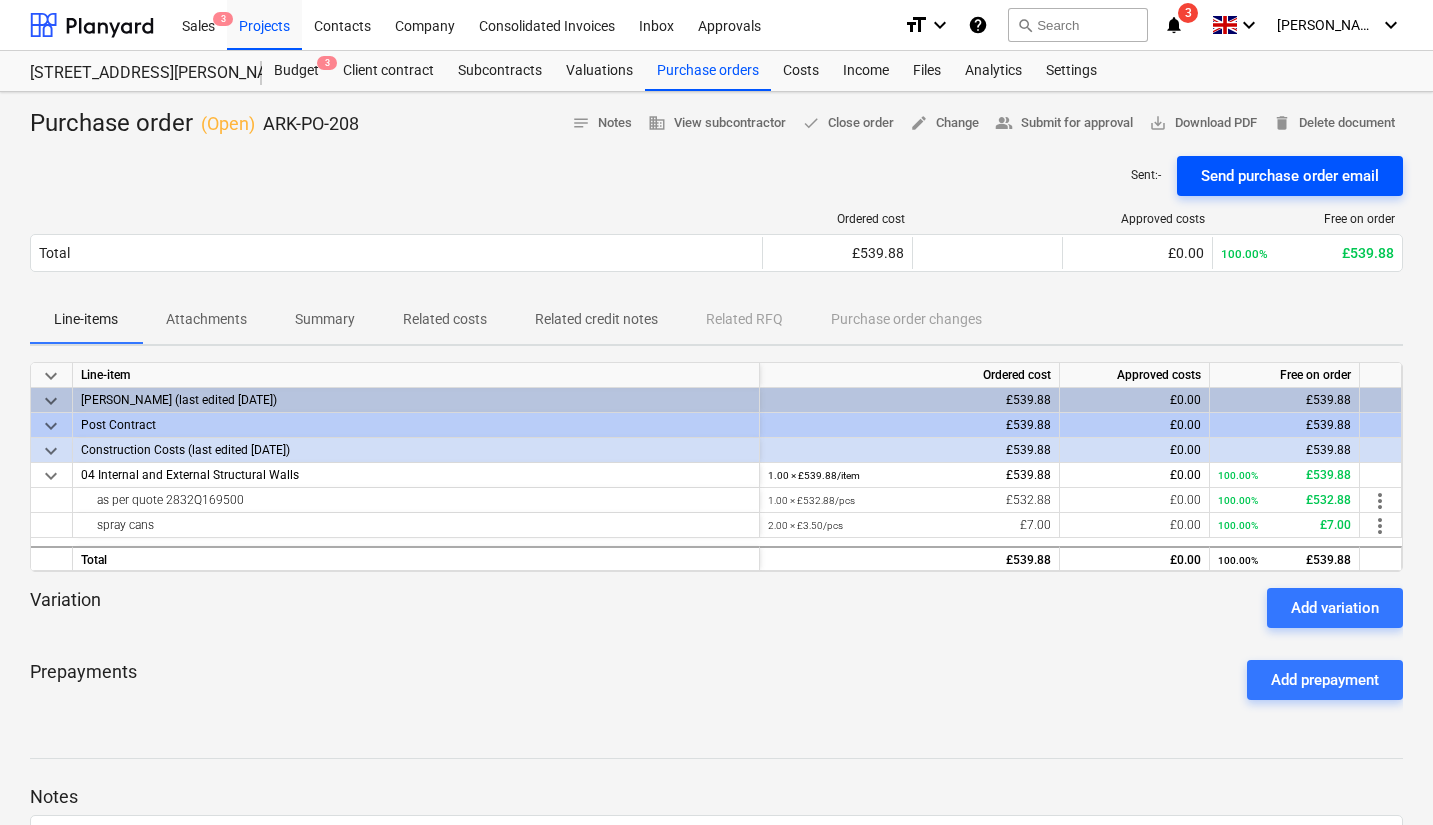 click on "Send purchase order email" at bounding box center [1290, 176] 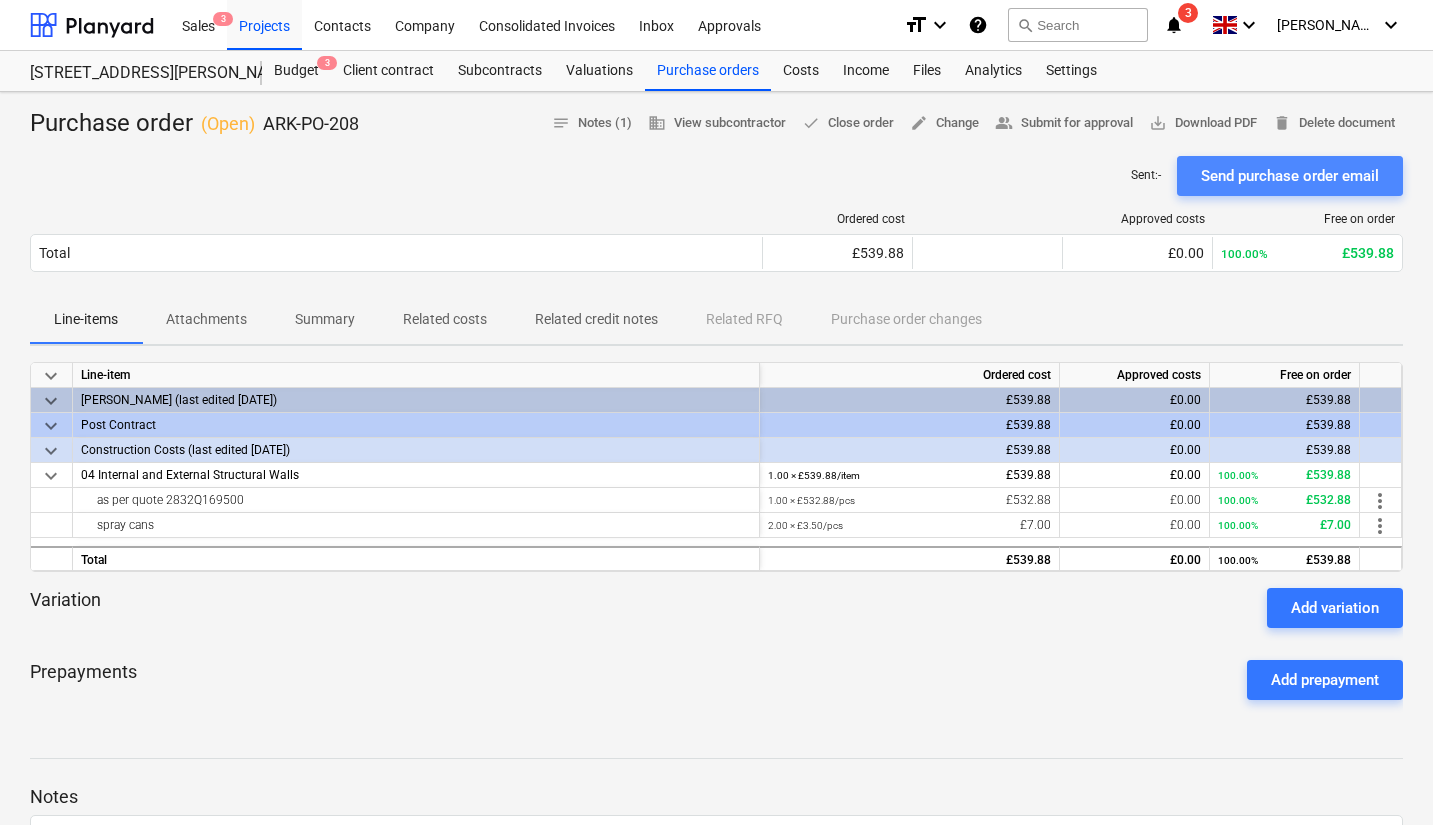 click on "Send purchase order email" at bounding box center (1290, 176) 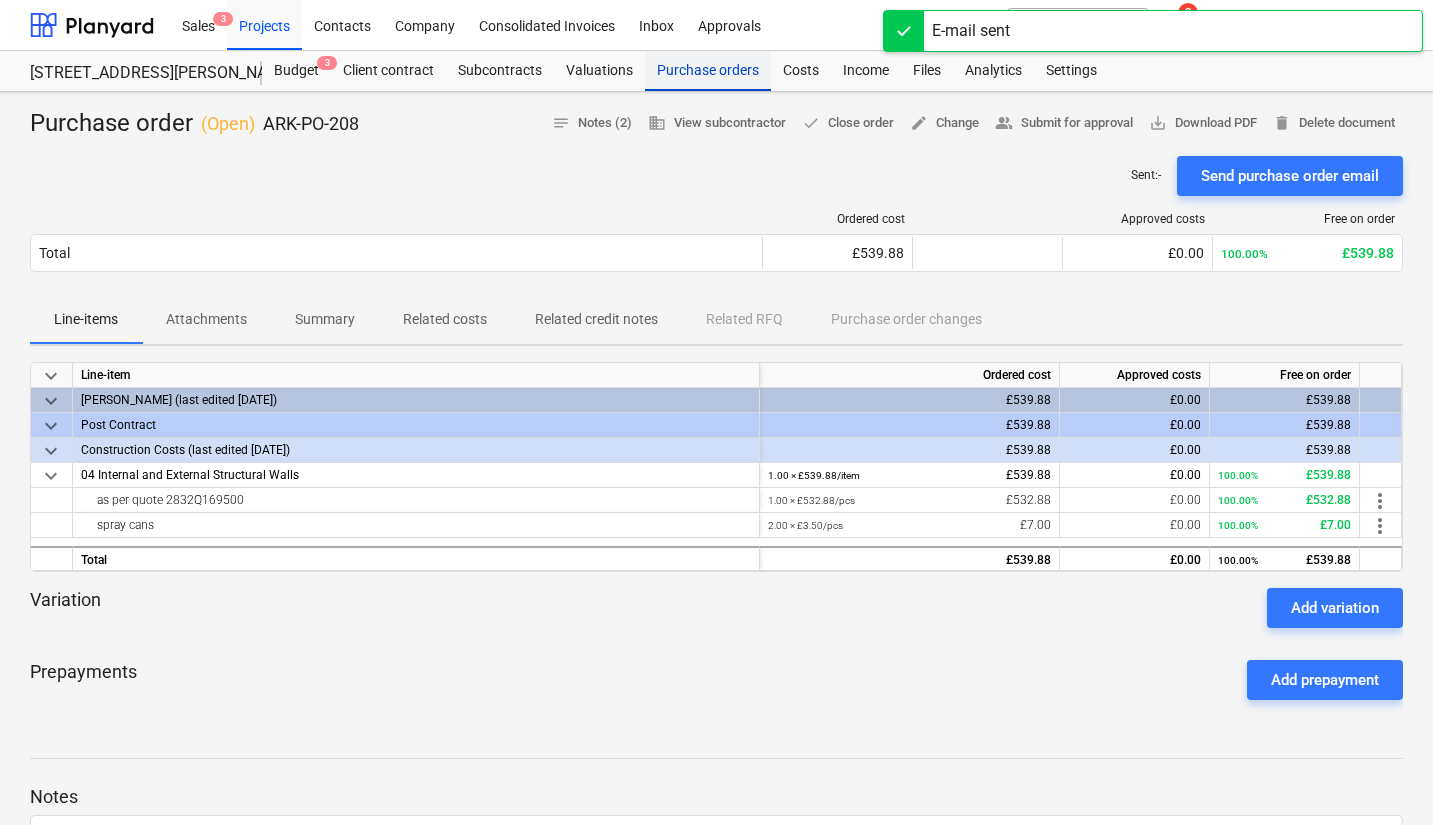 click on "Purchase orders" at bounding box center [708, 71] 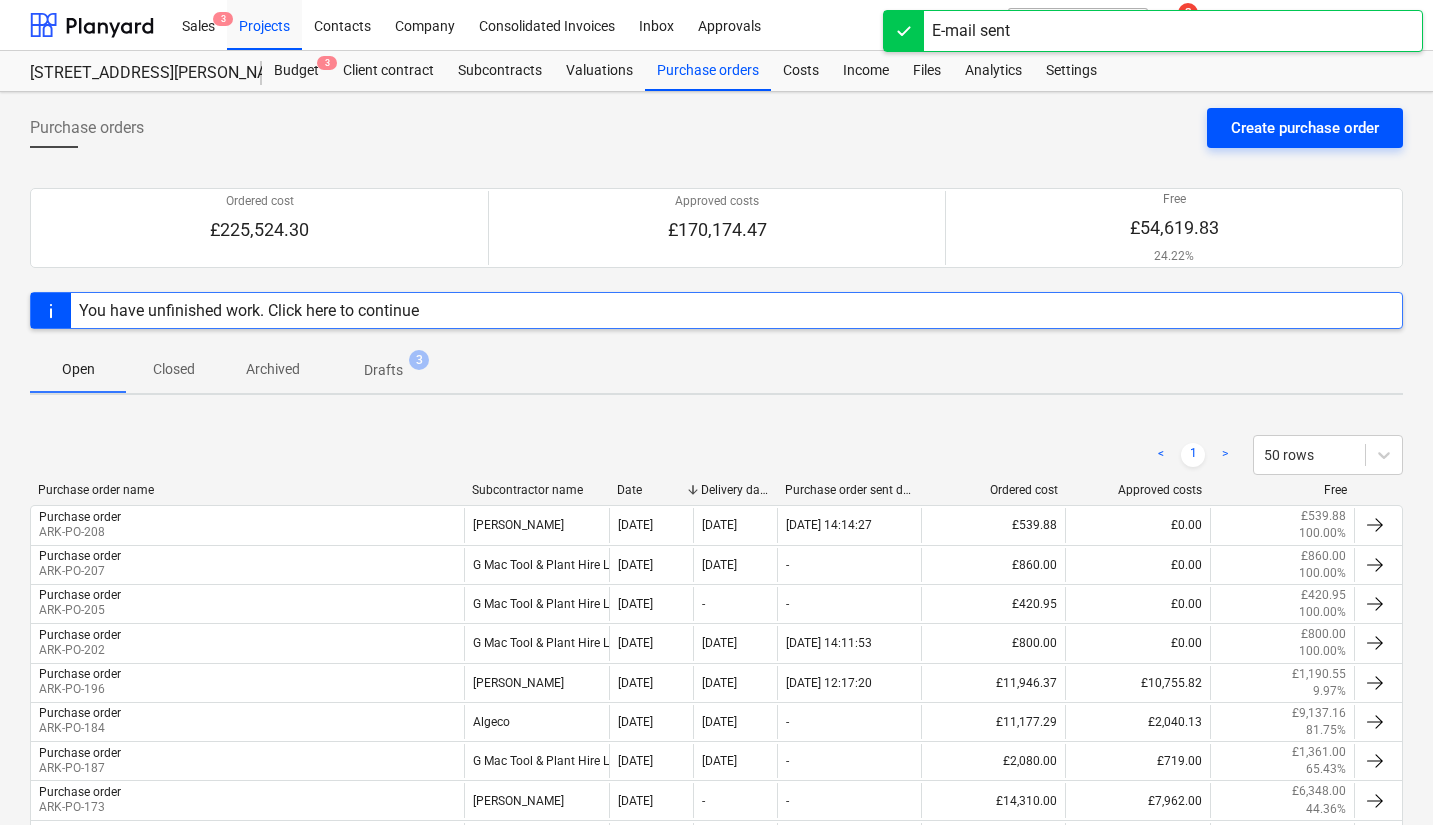 click on "Create purchase order" at bounding box center [1305, 128] 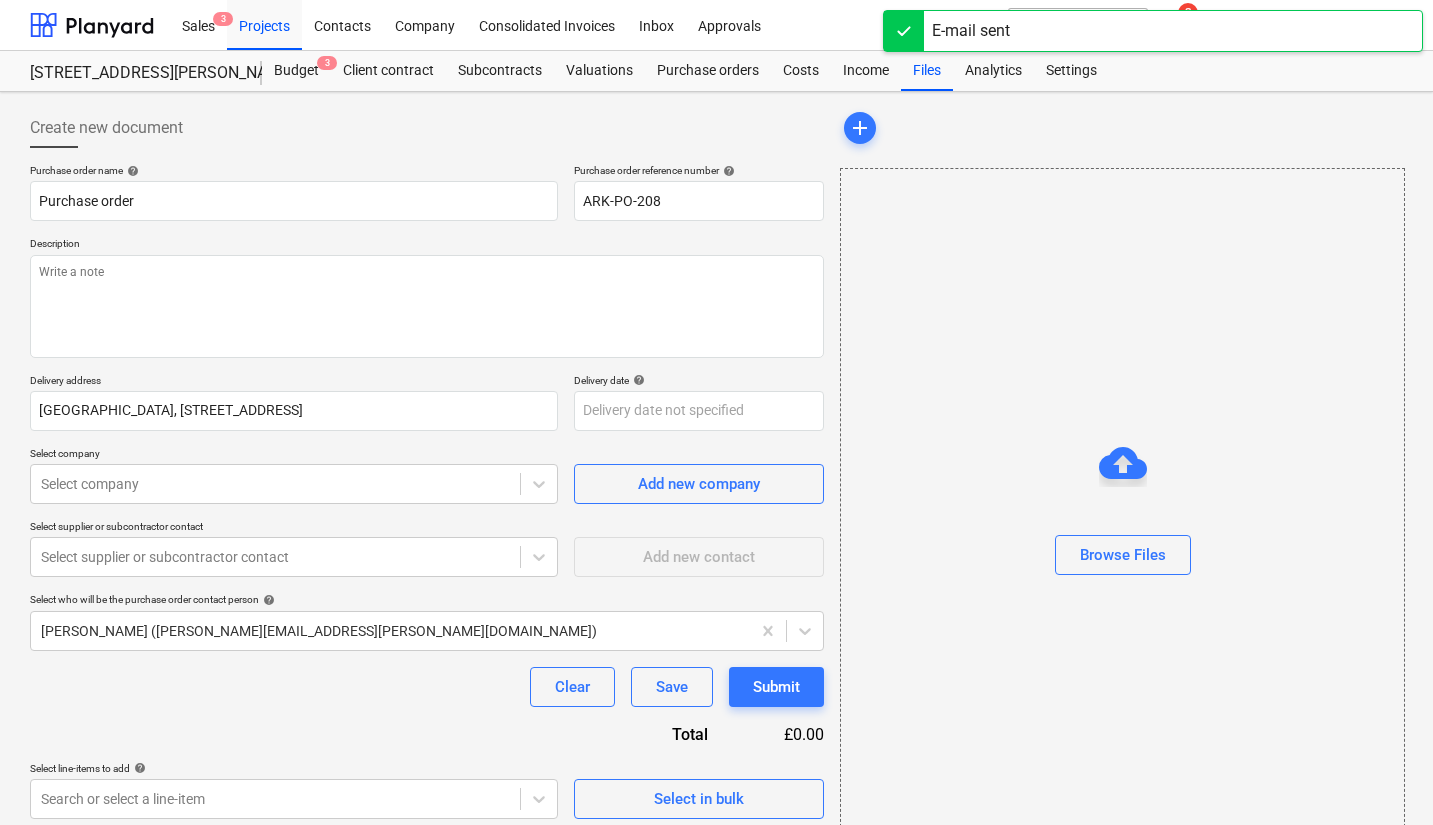 click on "Description" at bounding box center [427, 245] 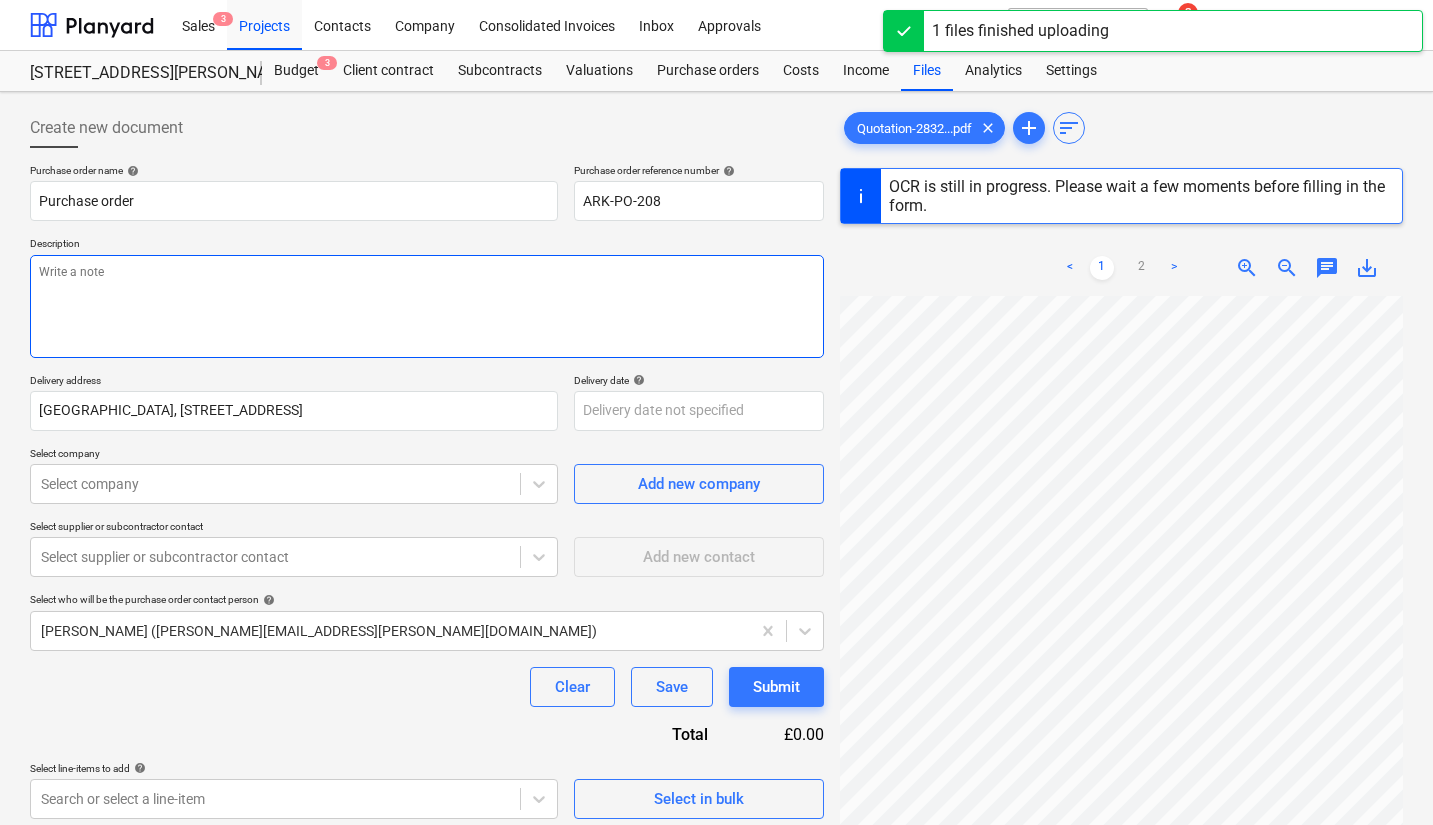 click at bounding box center [427, 306] 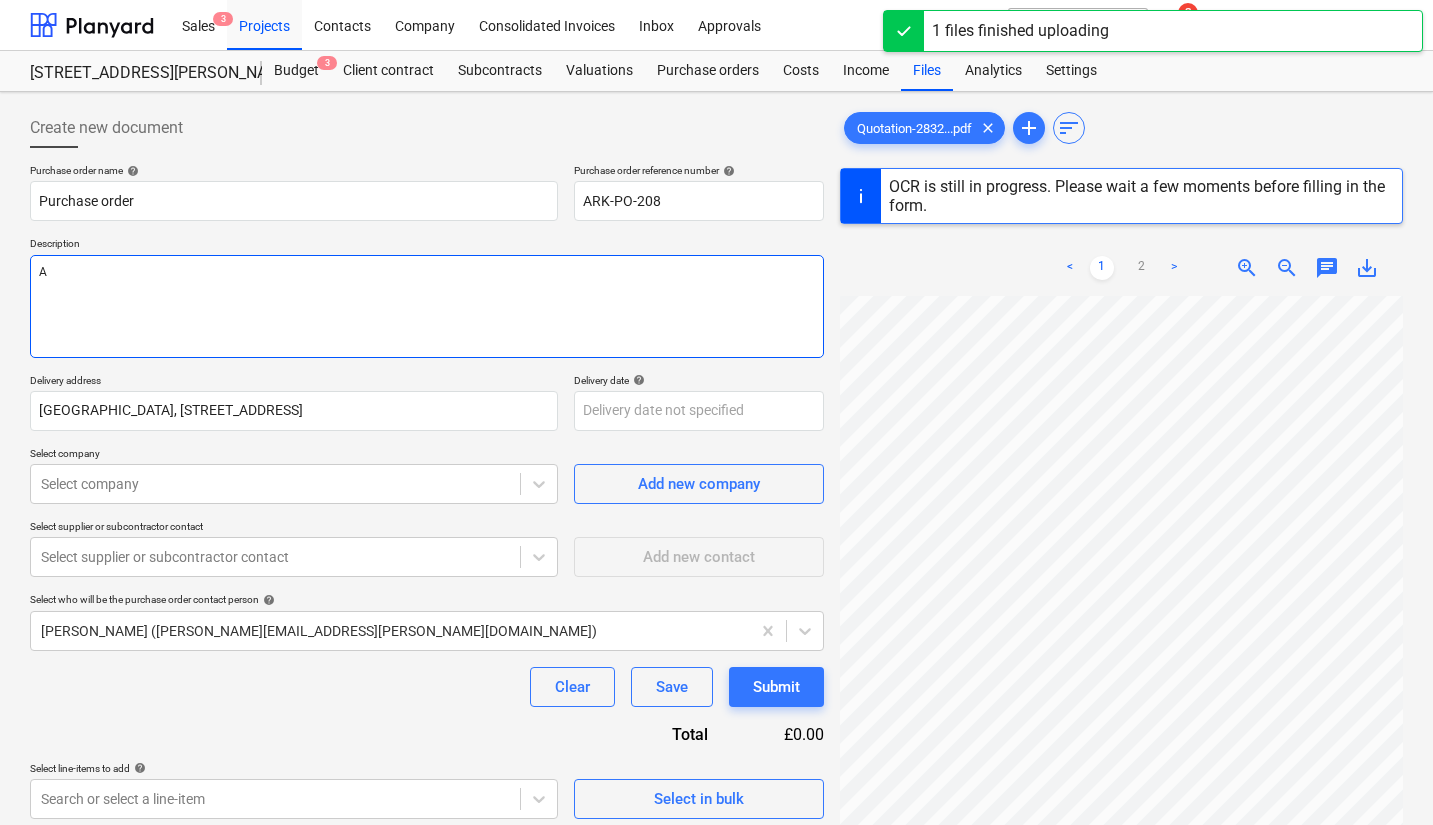 type on "x" 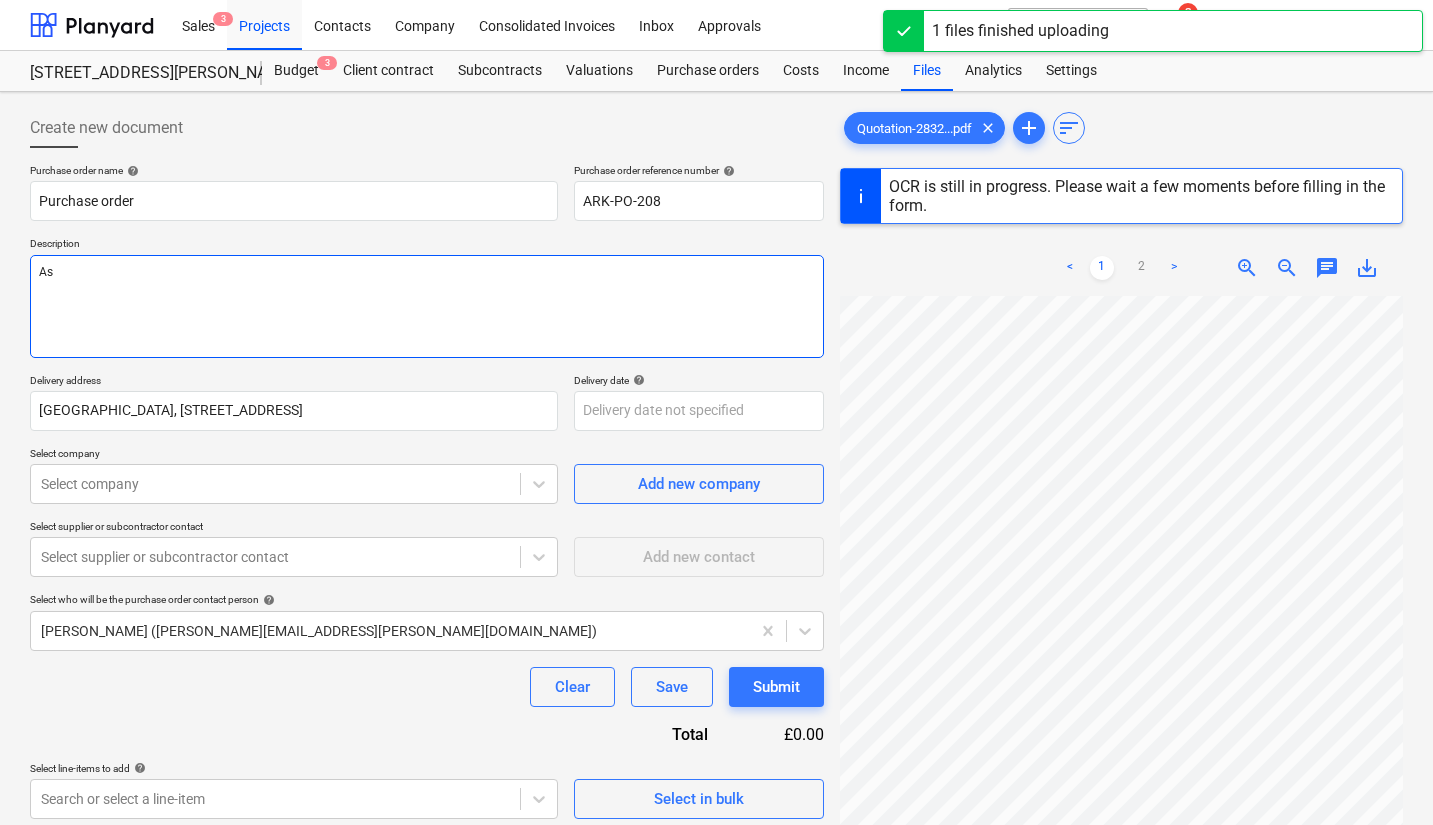 type on "x" 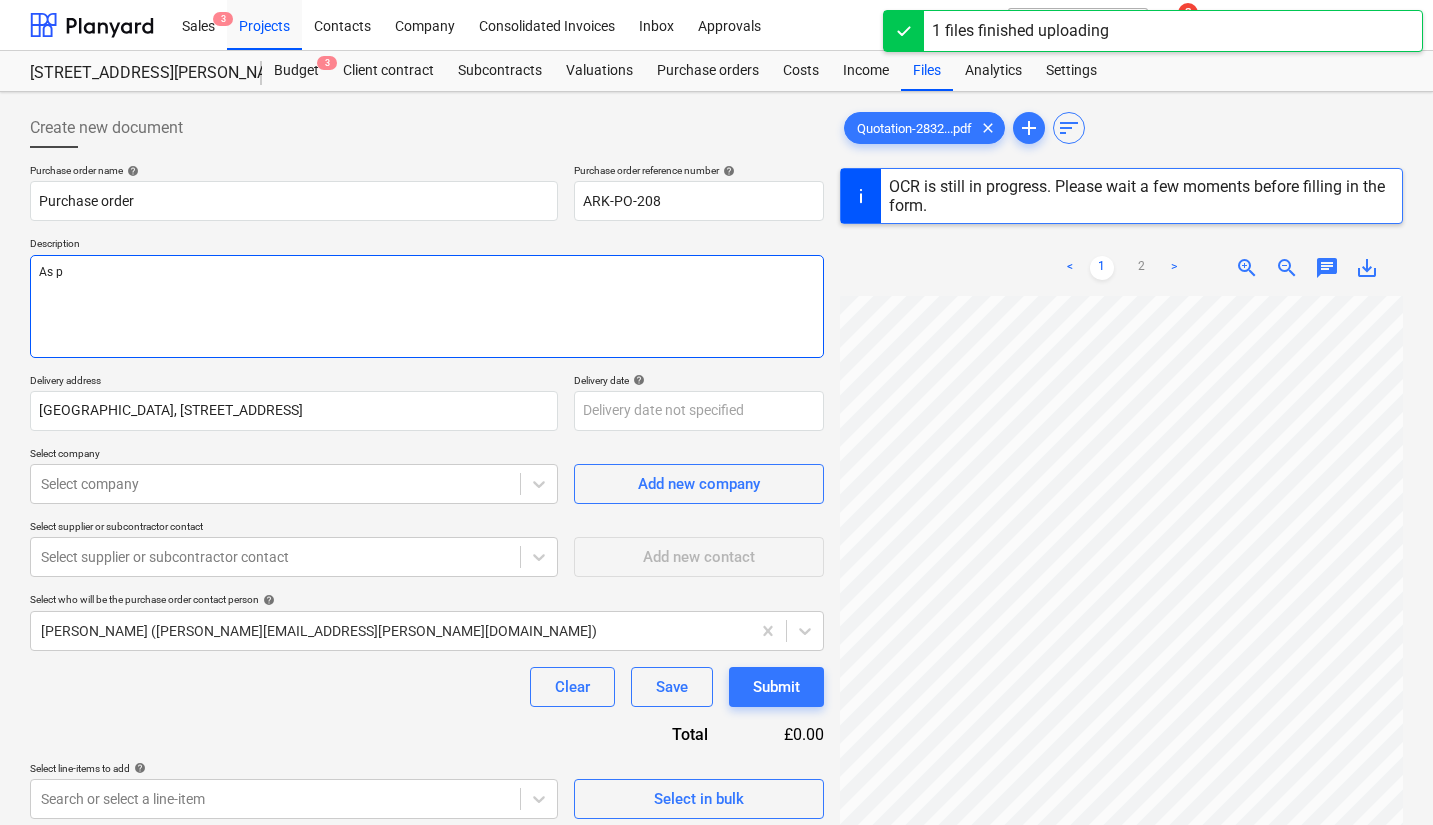 type on "x" 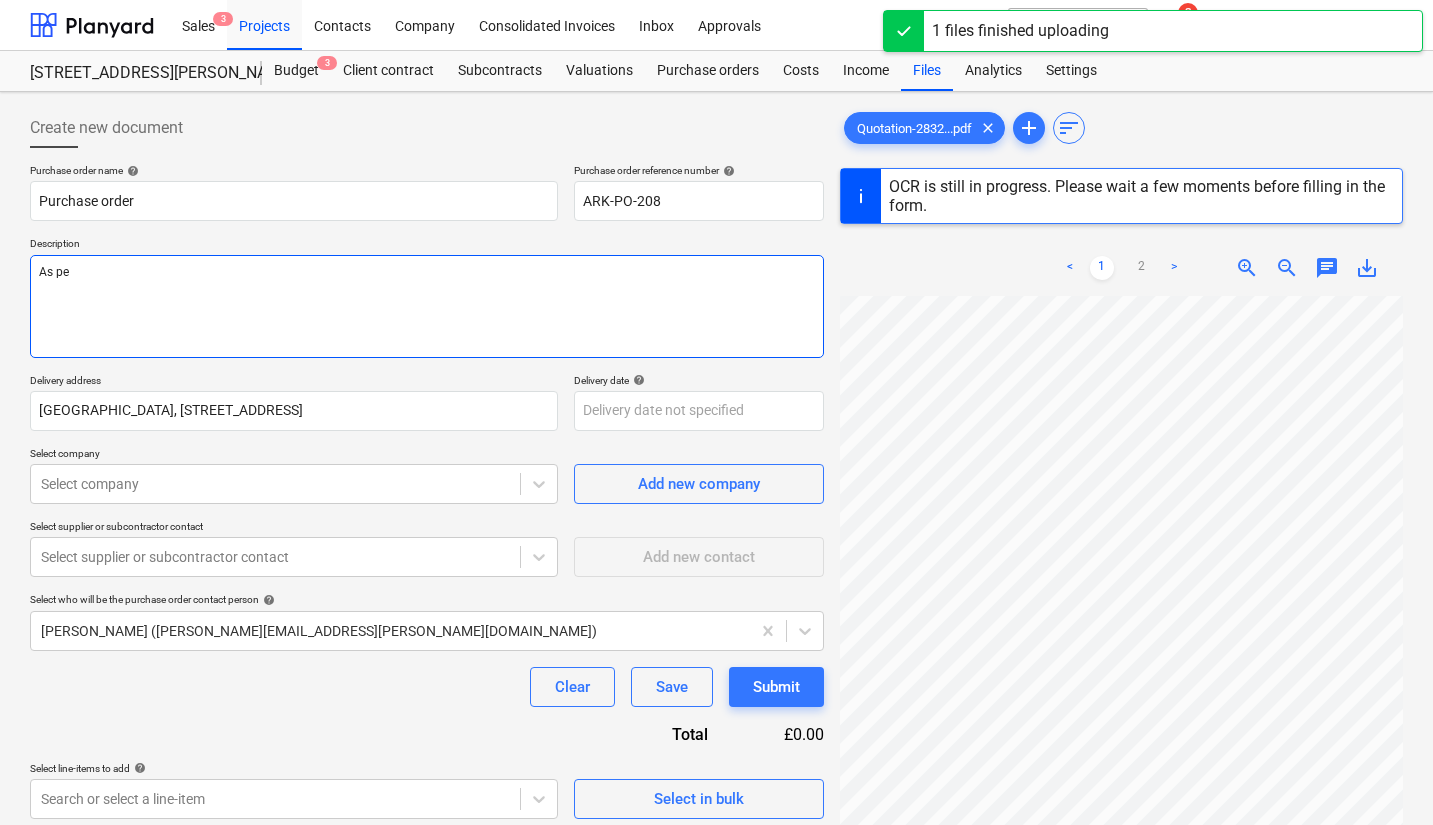 type on "x" 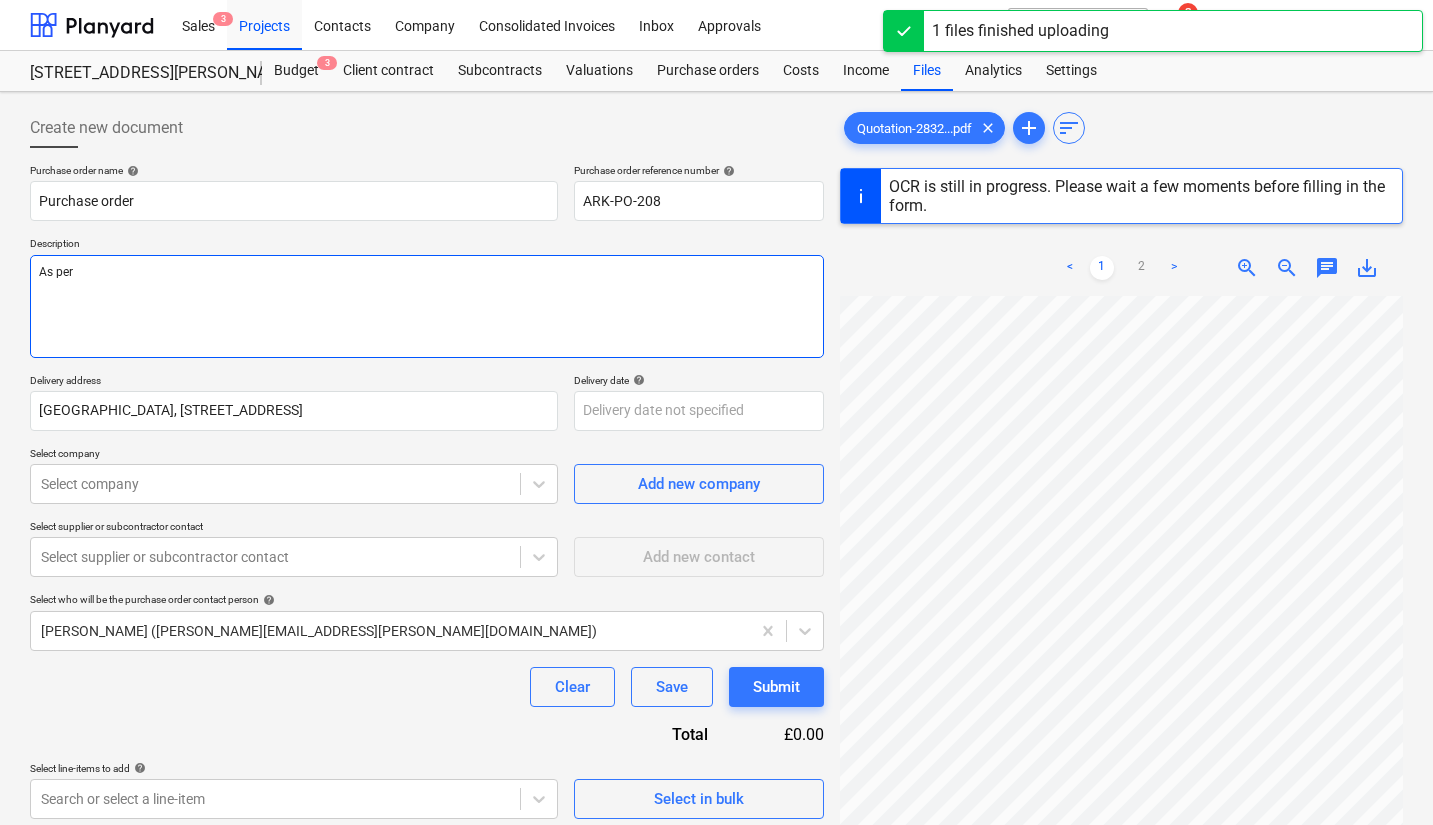 type on "As per" 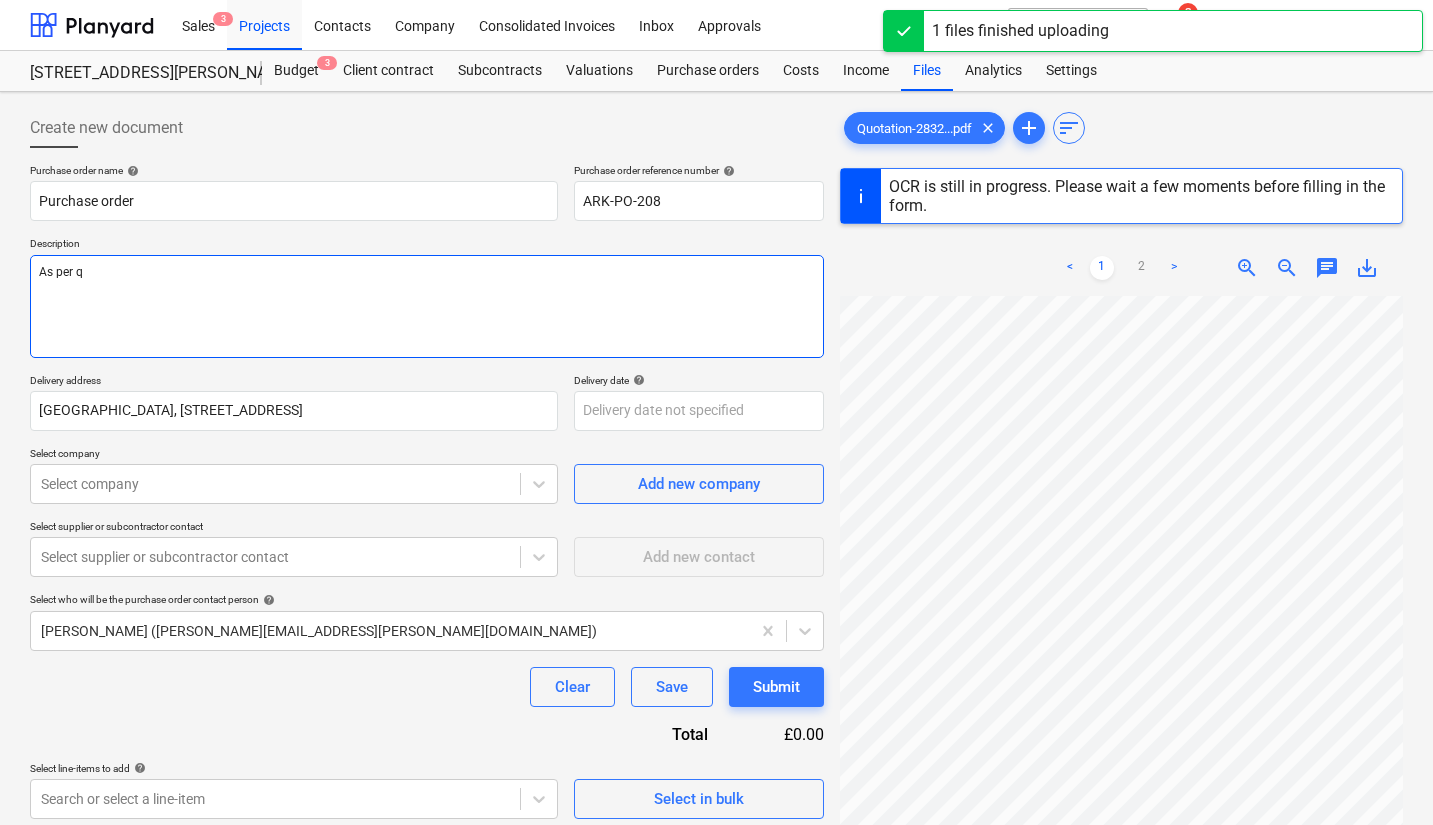type on "x" 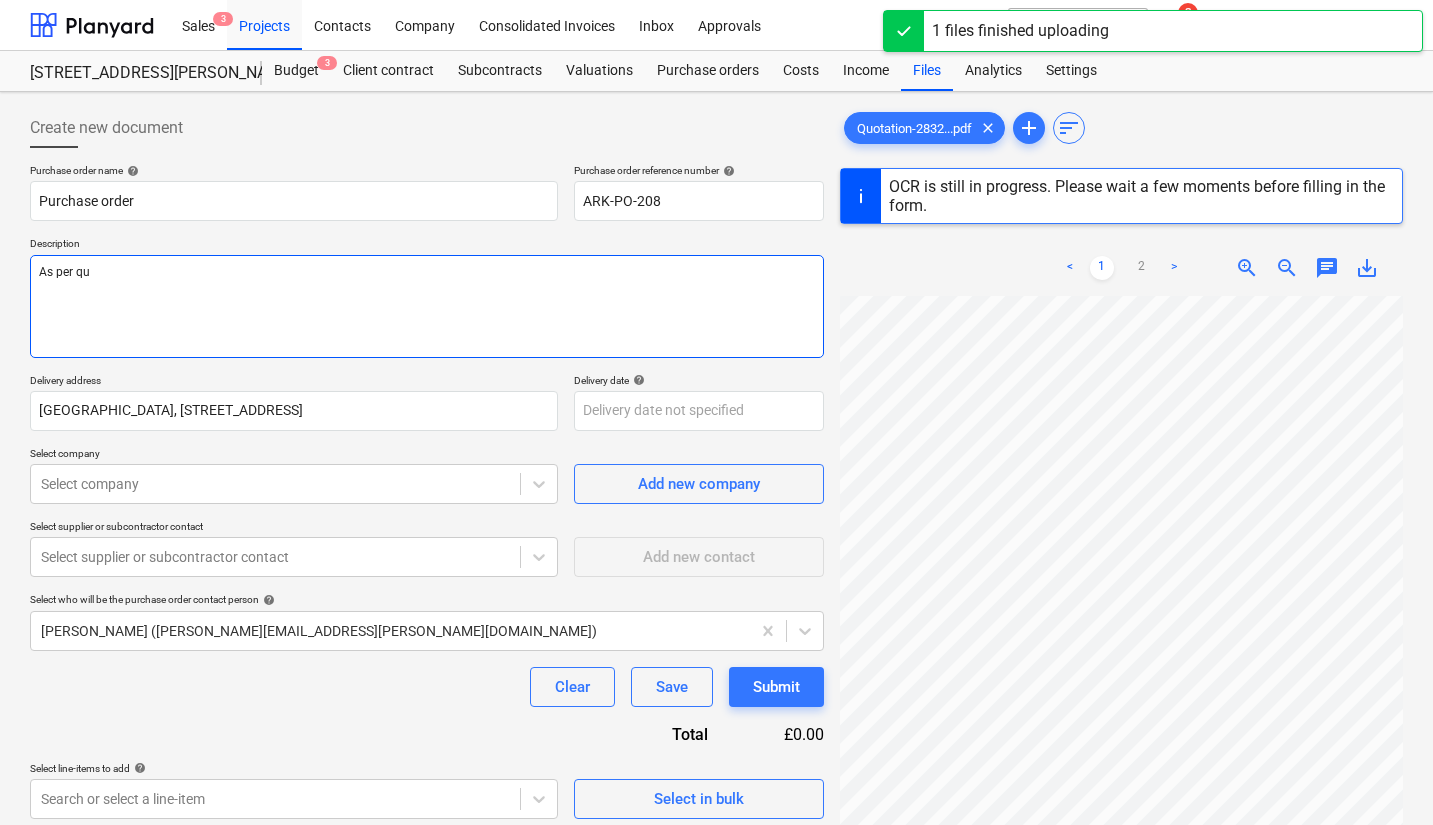 type on "x" 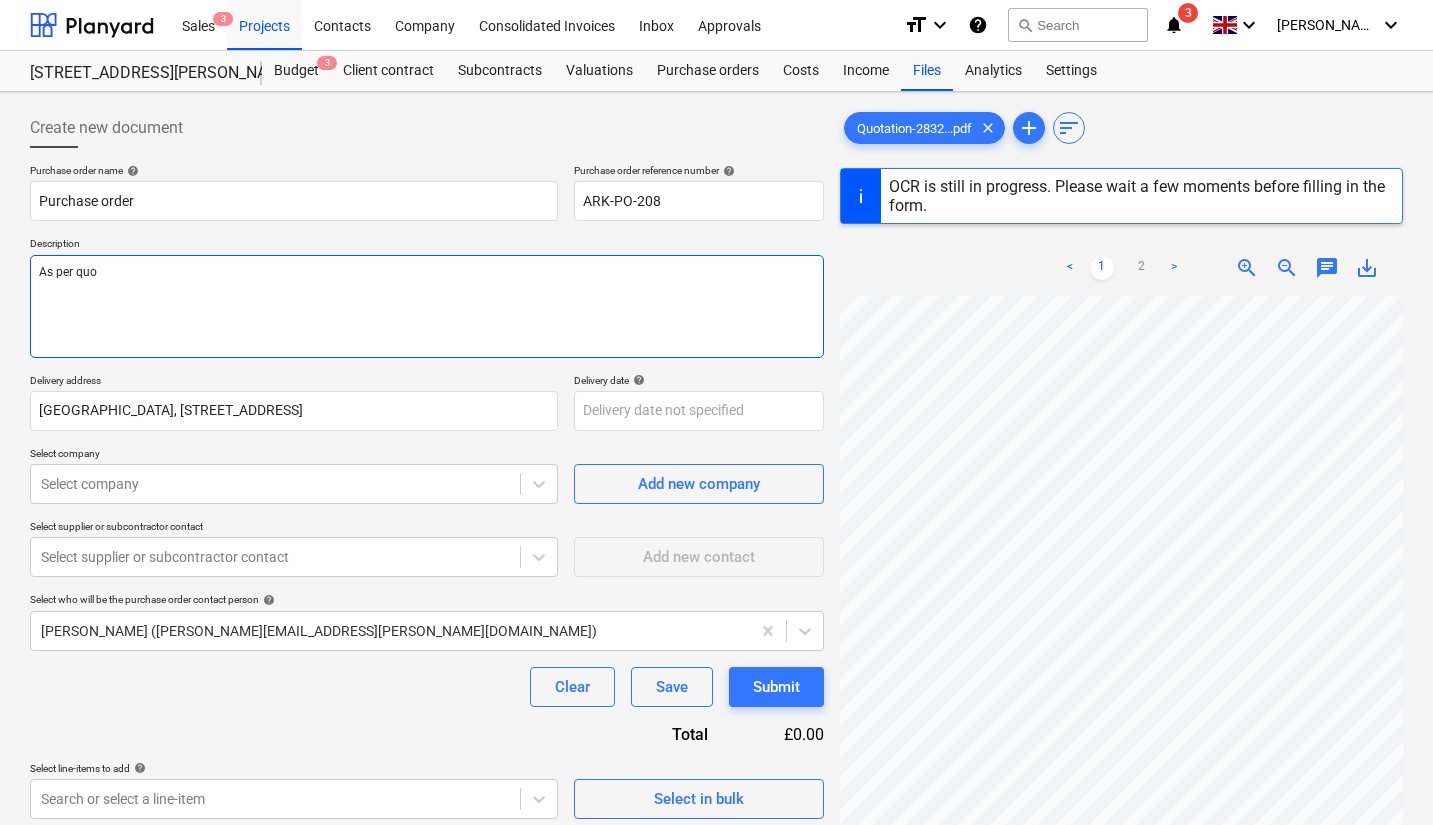 type on "x" 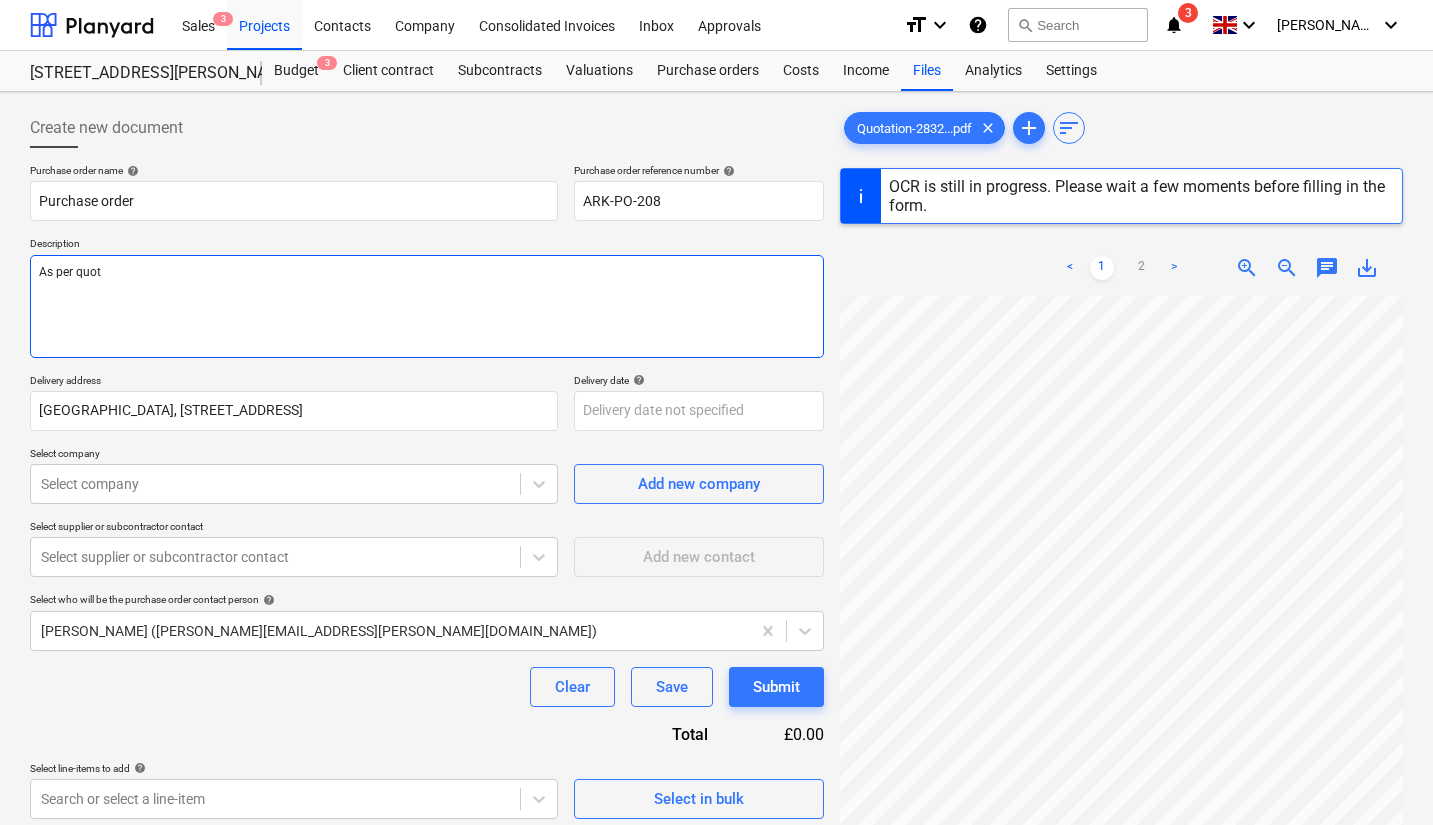 type on "As per quote" 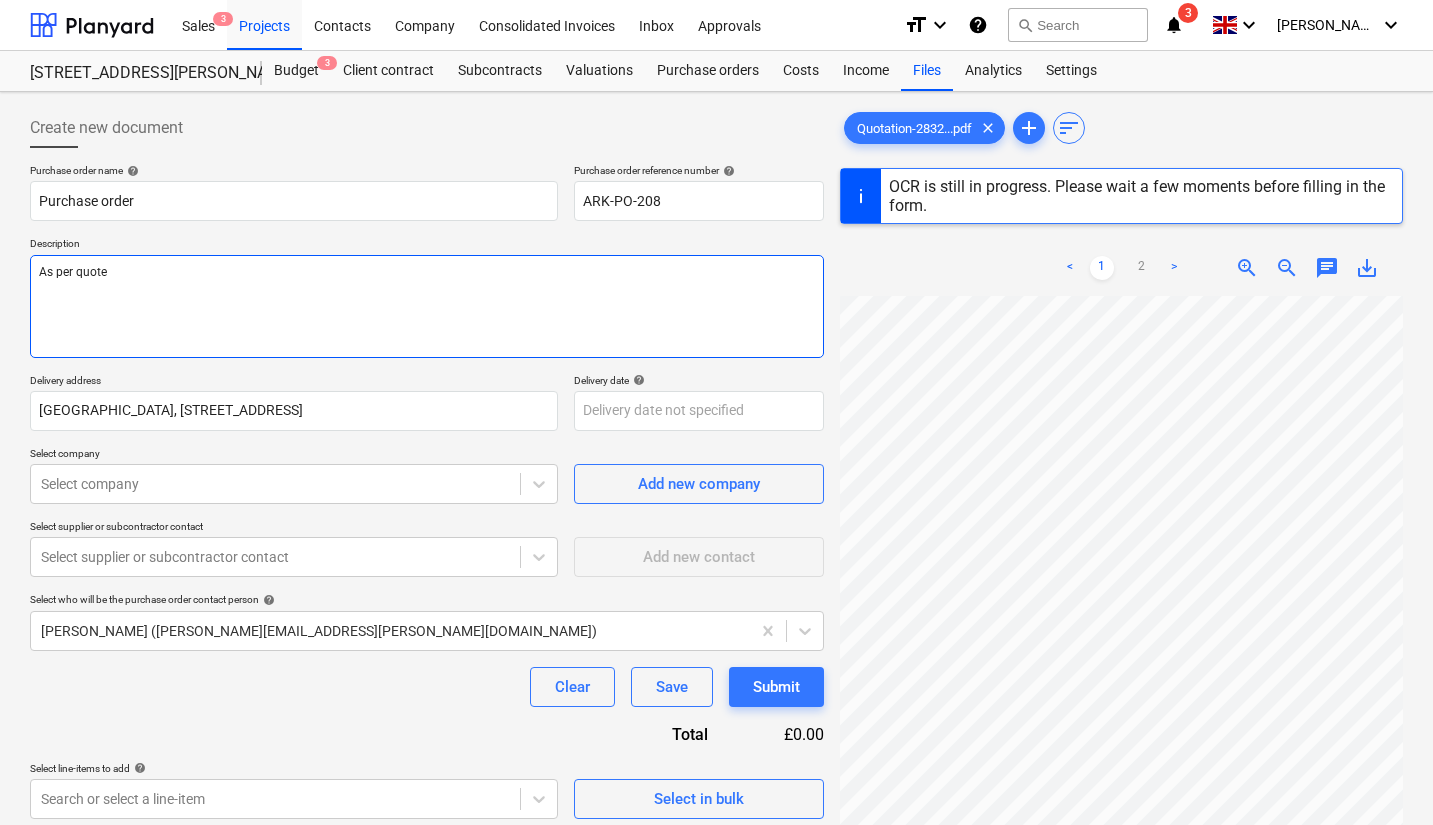 type on "x" 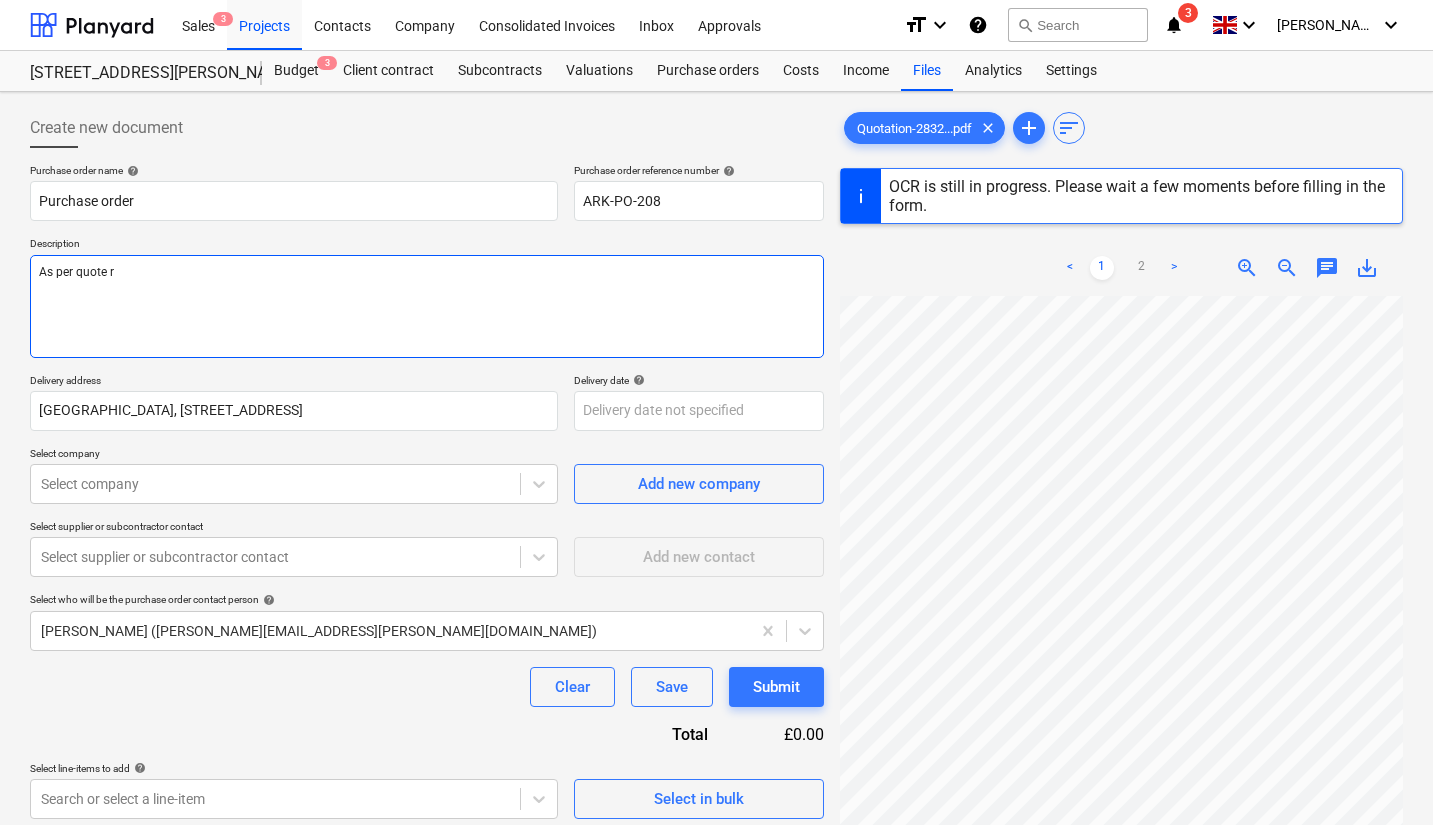 type on "As per quote re" 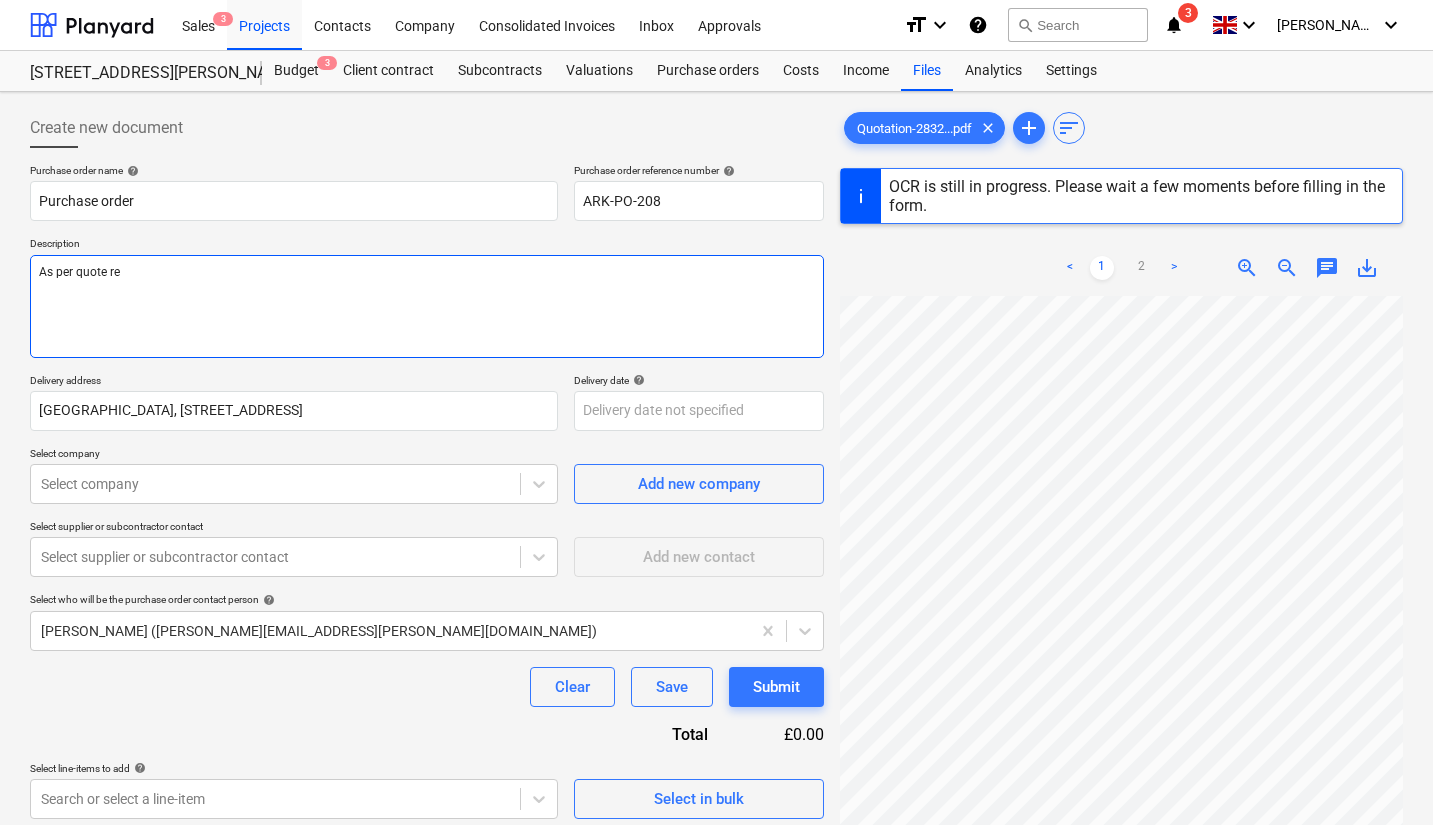 type on "x" 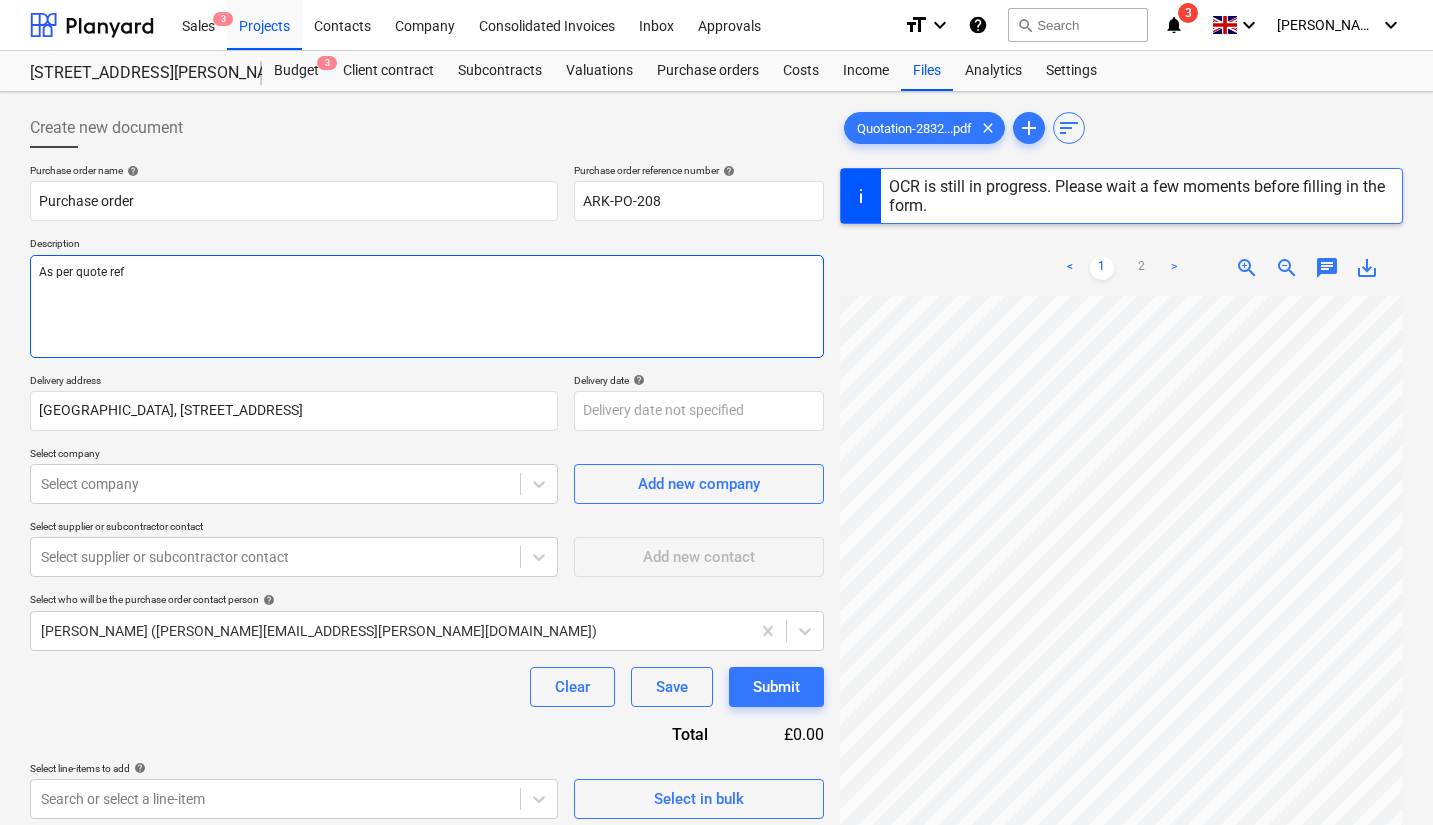 type on "x" 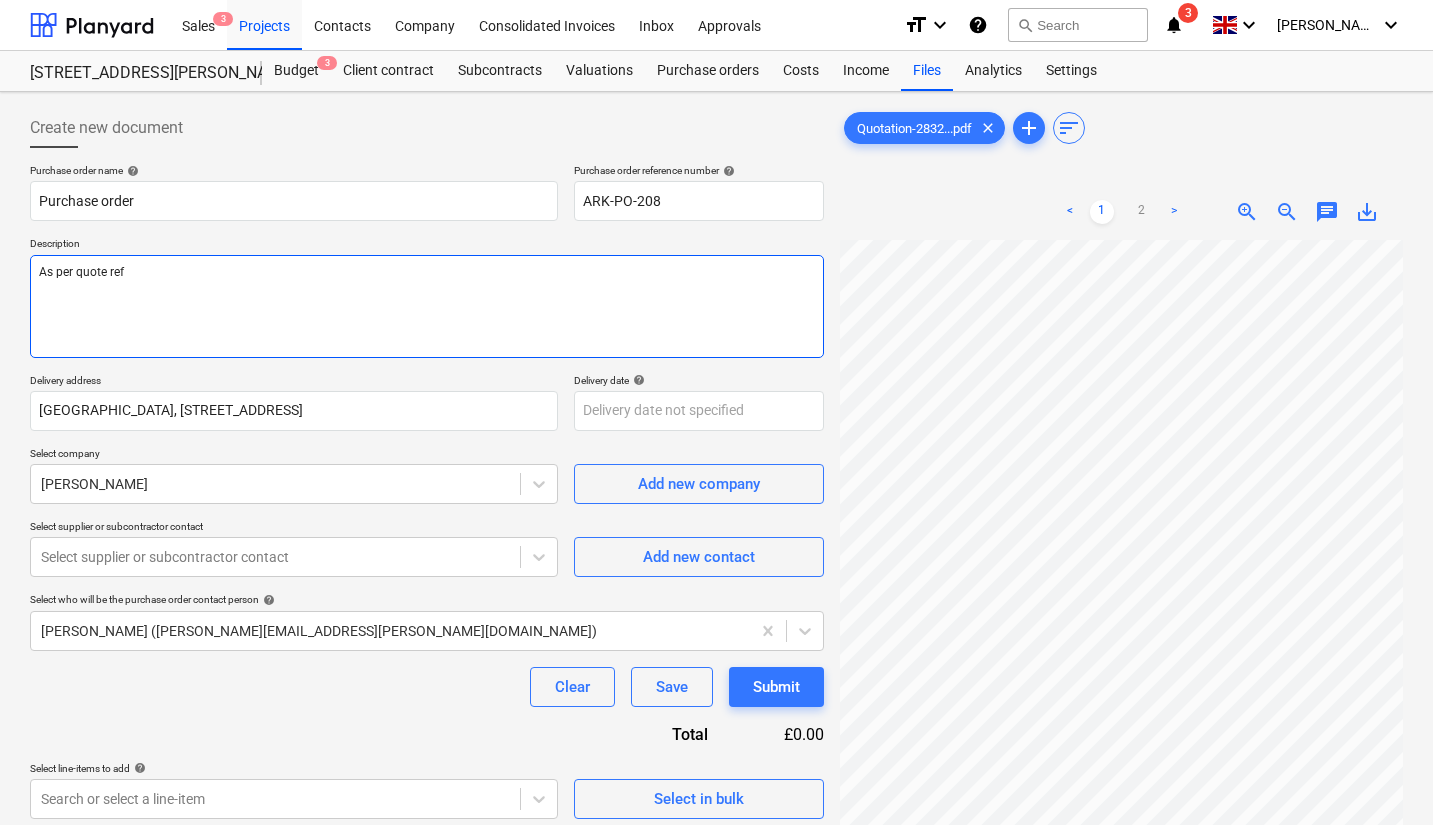 type on "x" 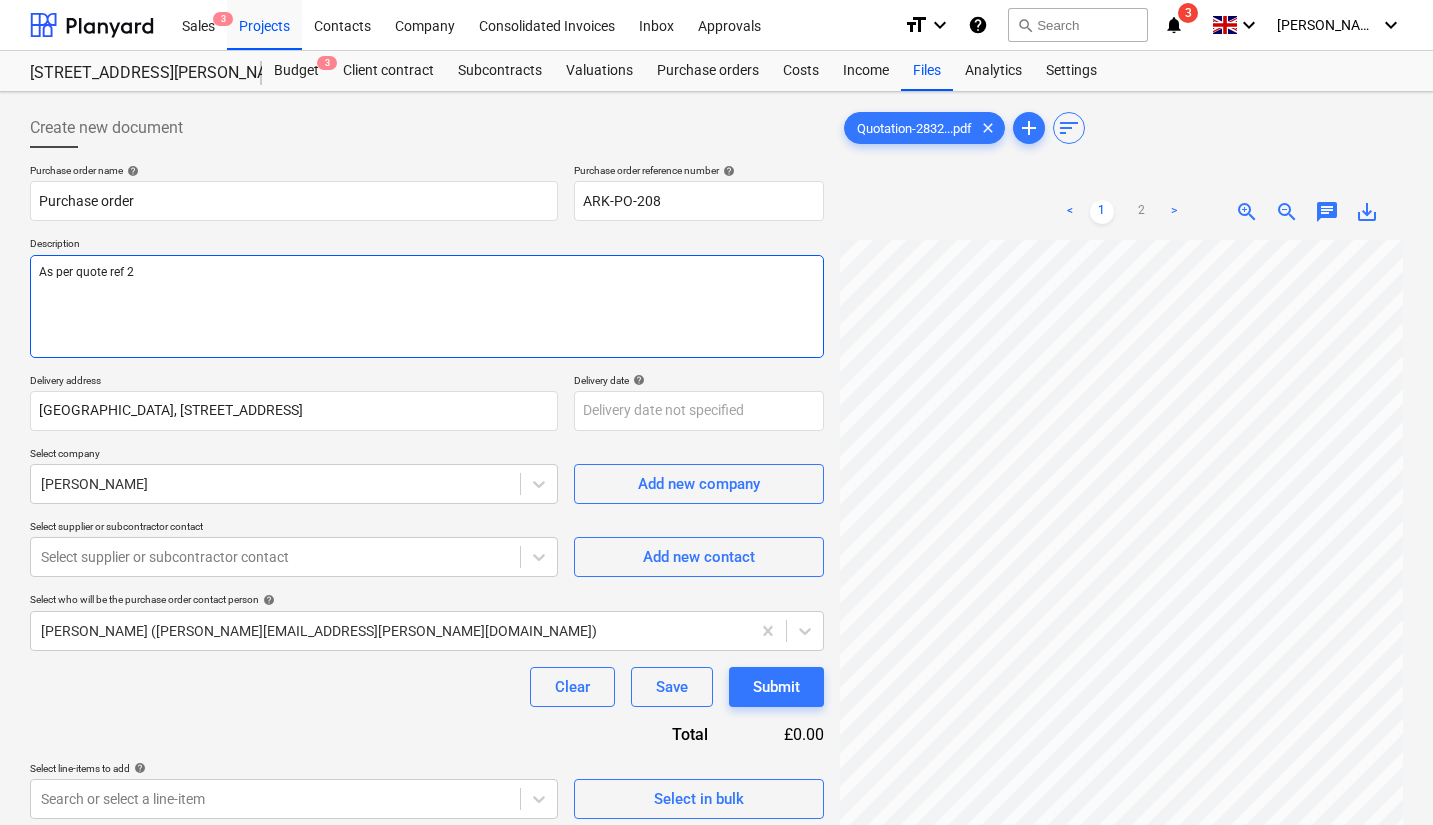 type on "x" 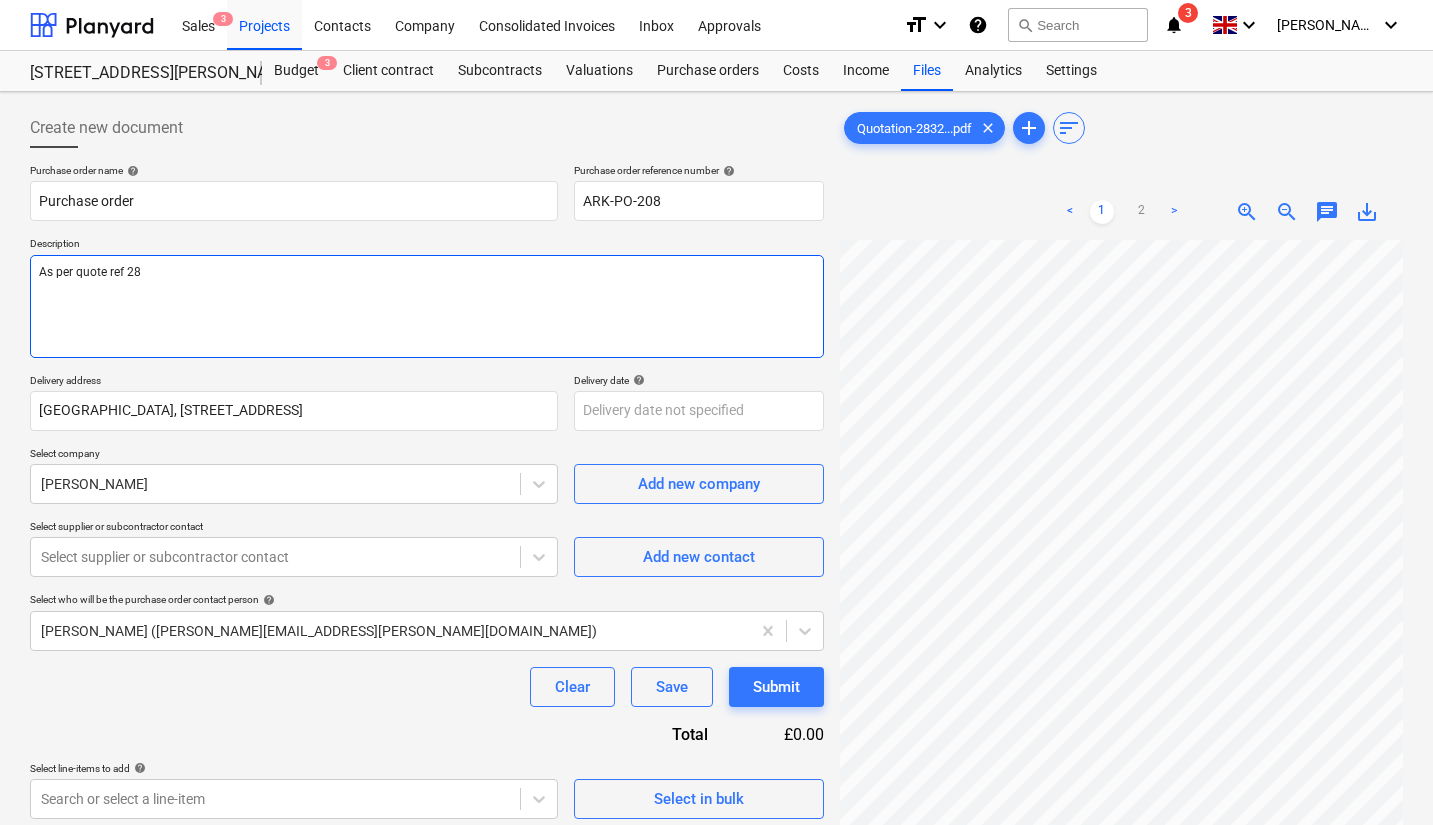 type on "x" 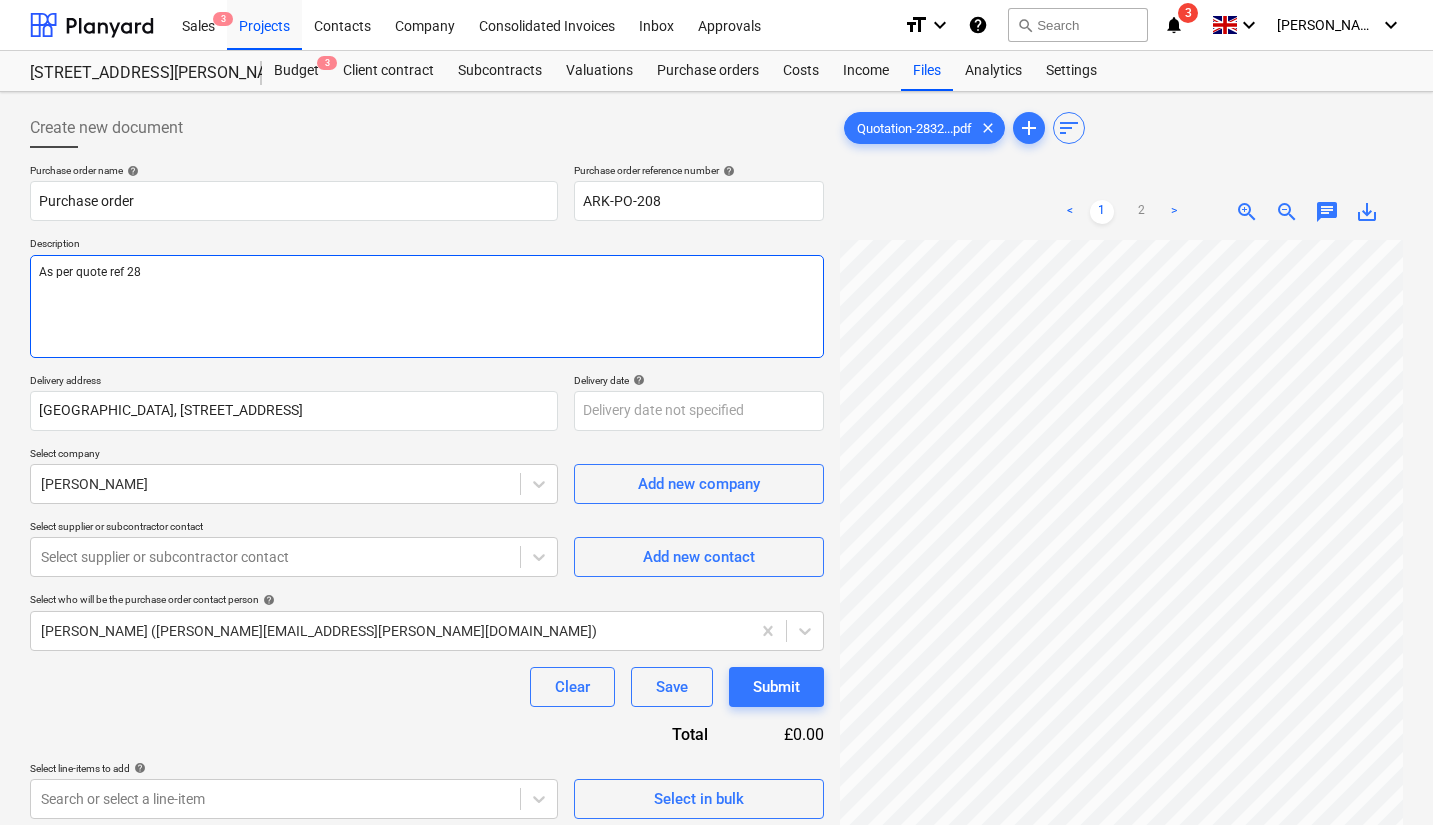 type on "As per quote ref 283" 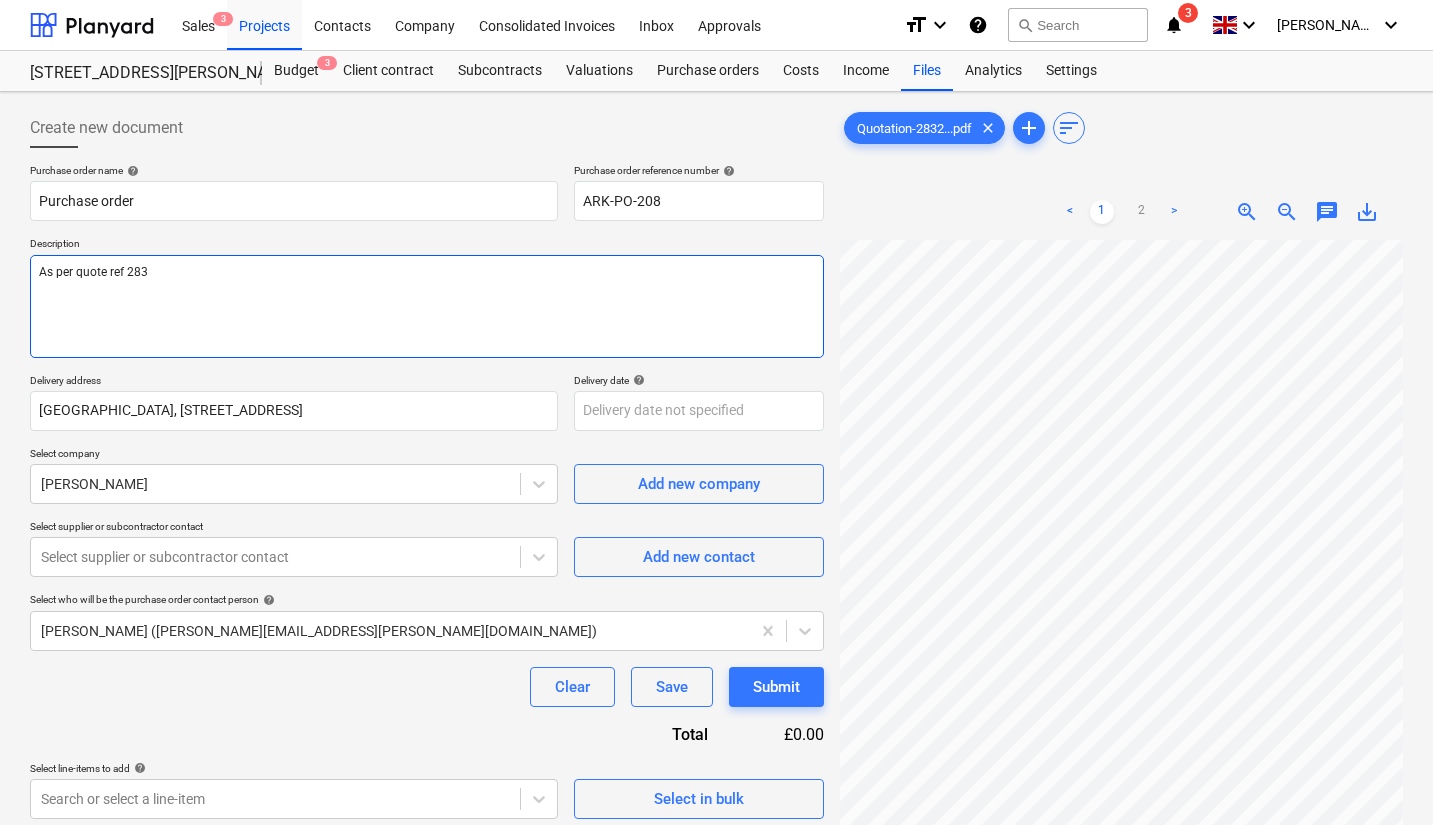 type on "x" 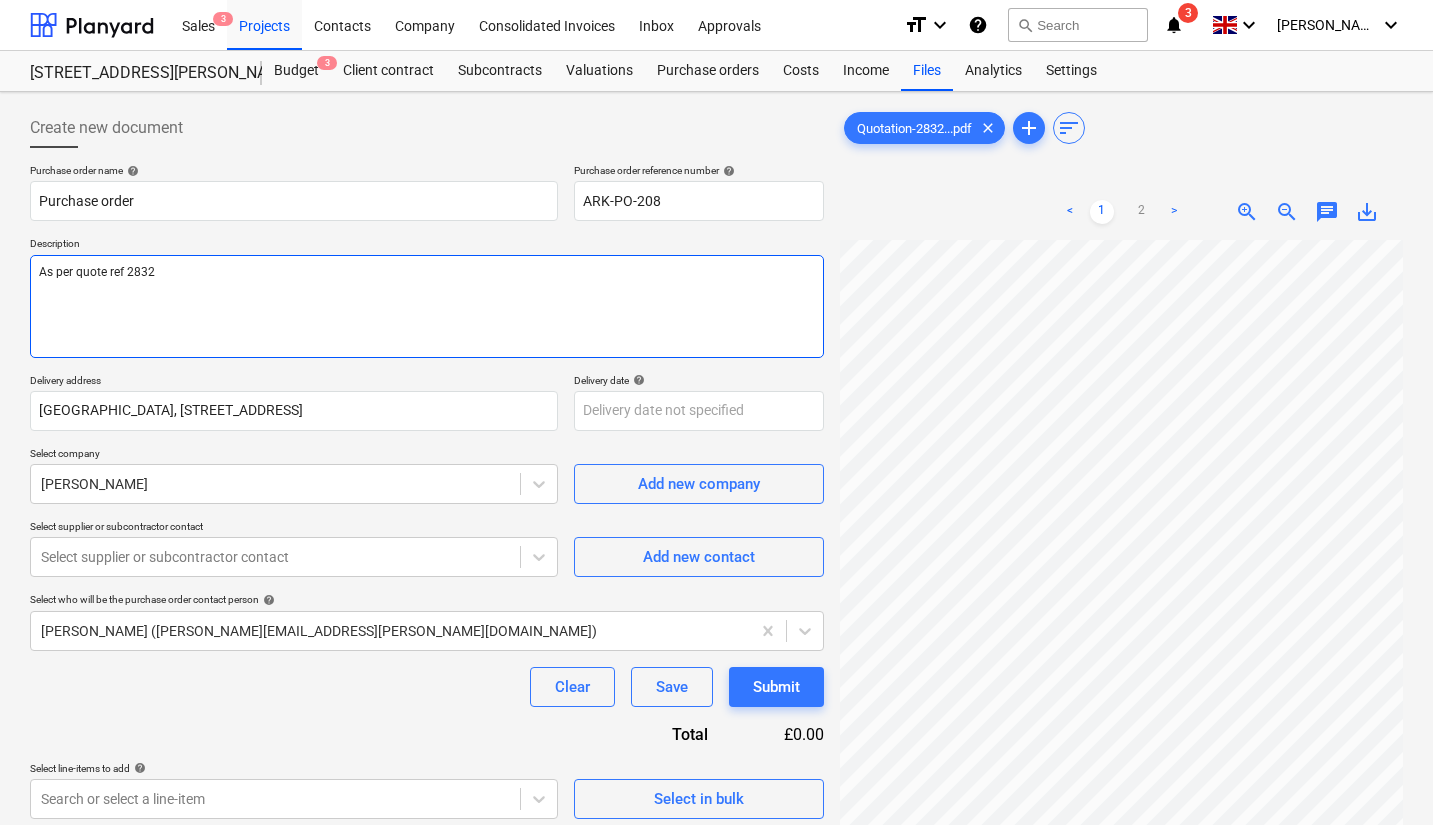 type on "x" 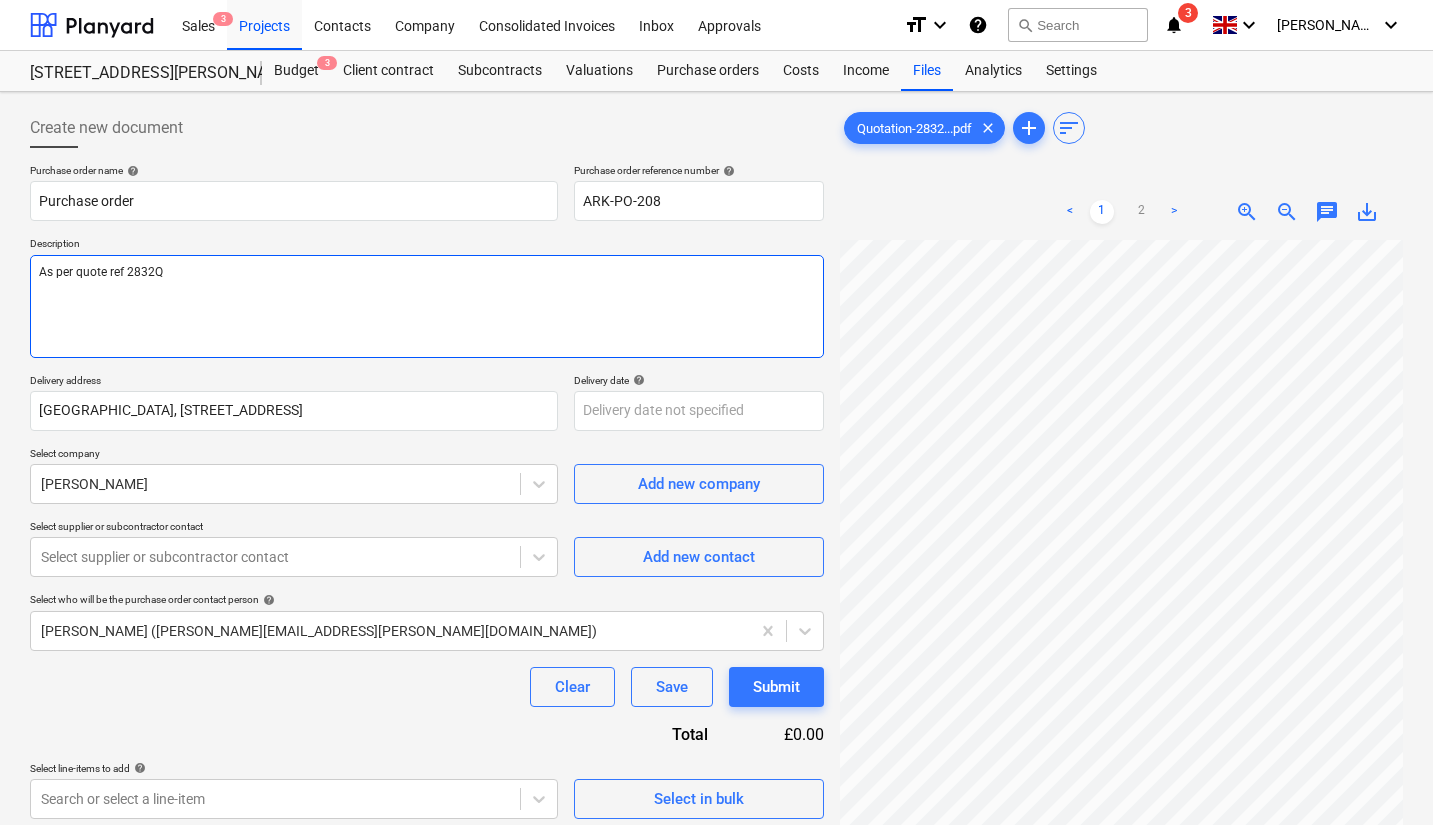 type on "As per quote ref 2832Q1" 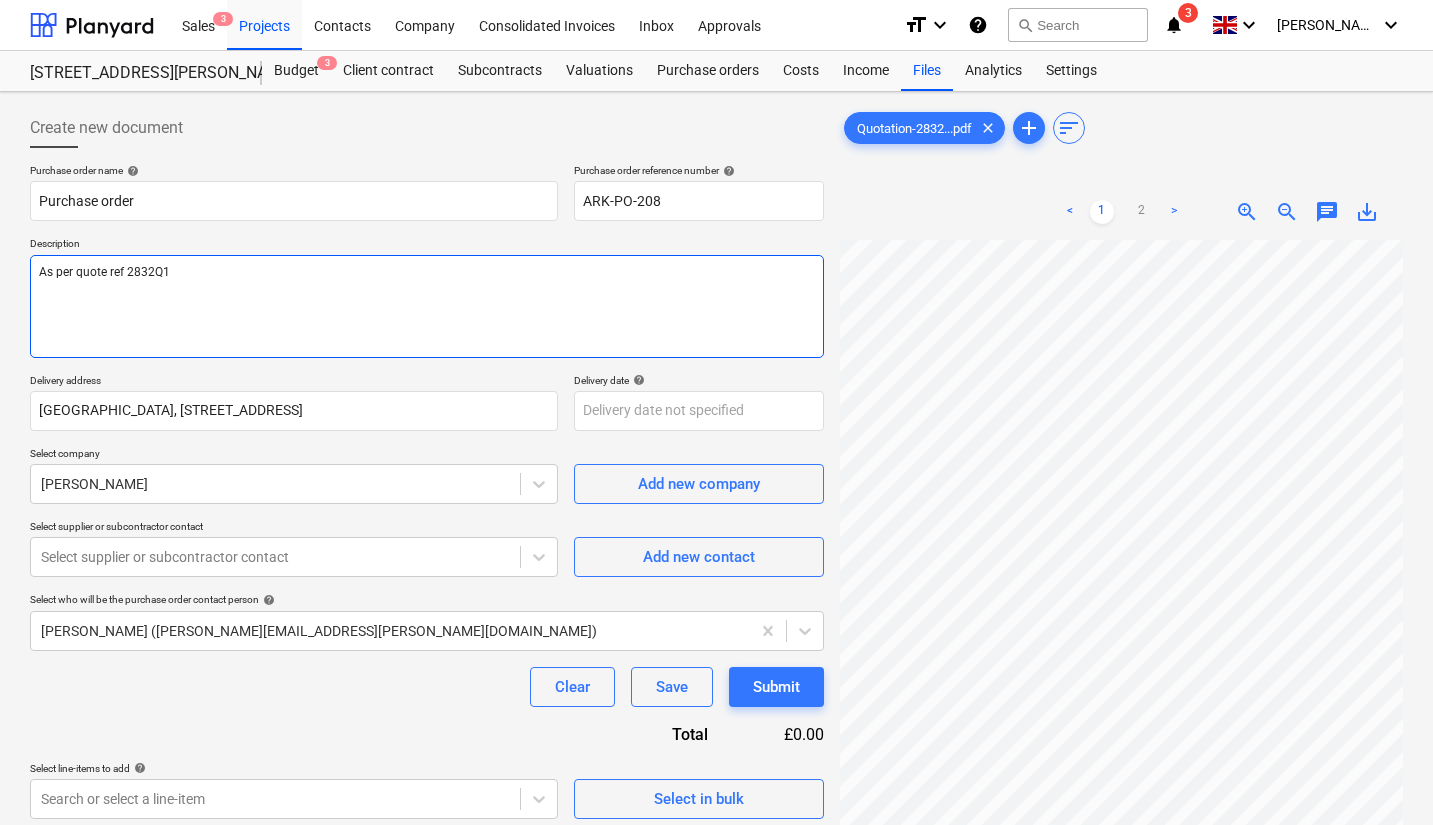 type on "x" 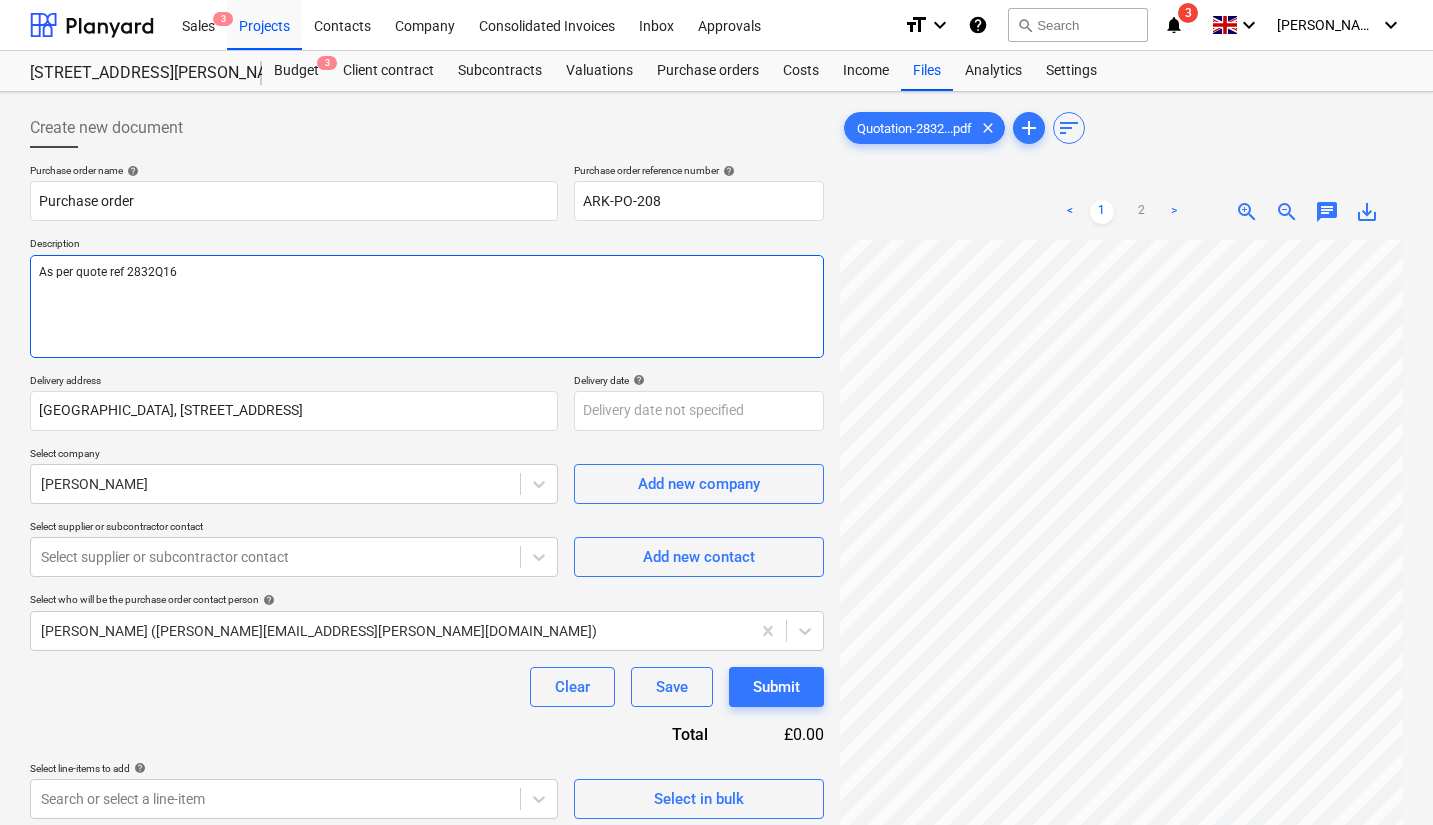 type on "x" 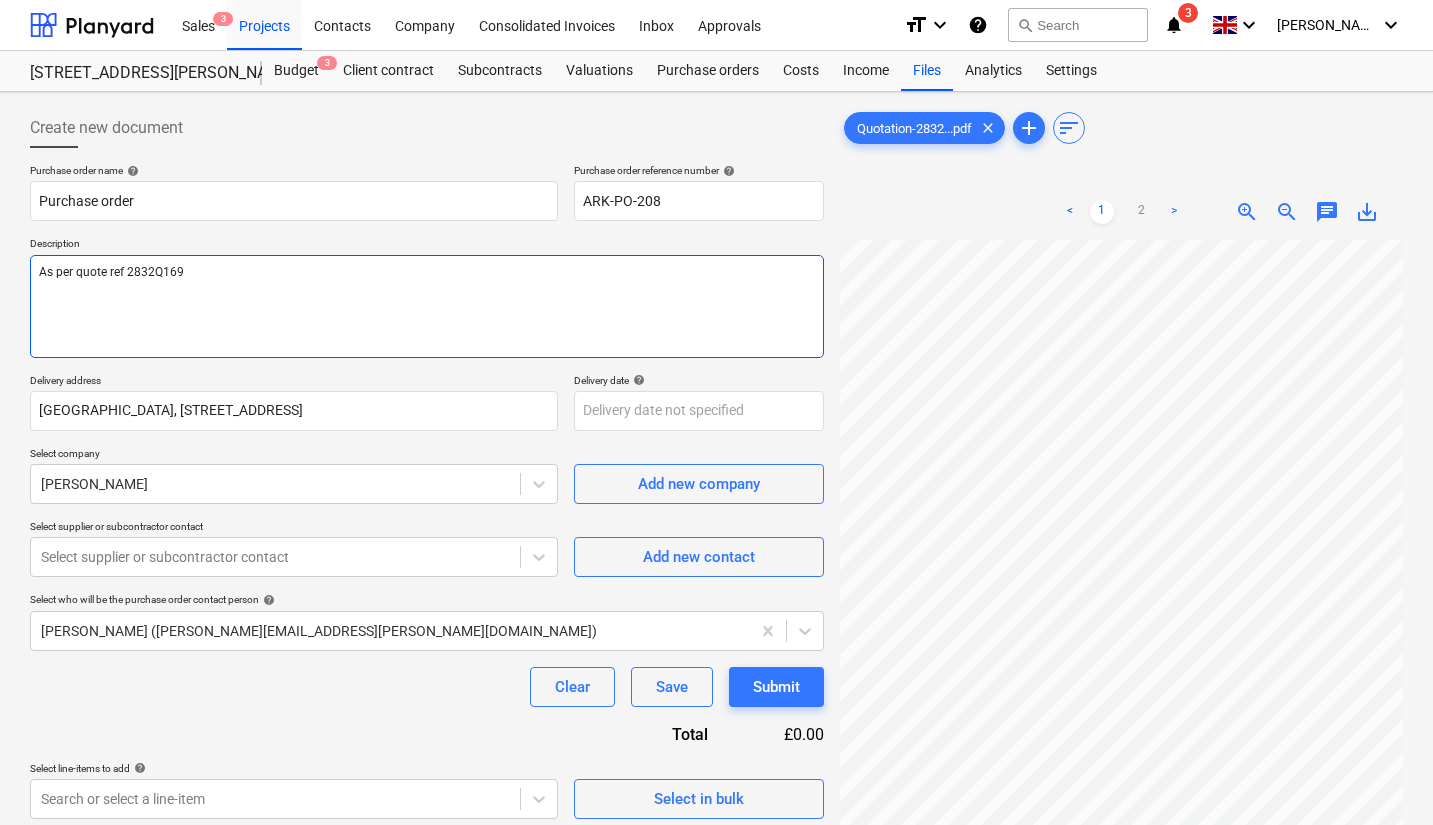 type on "x" 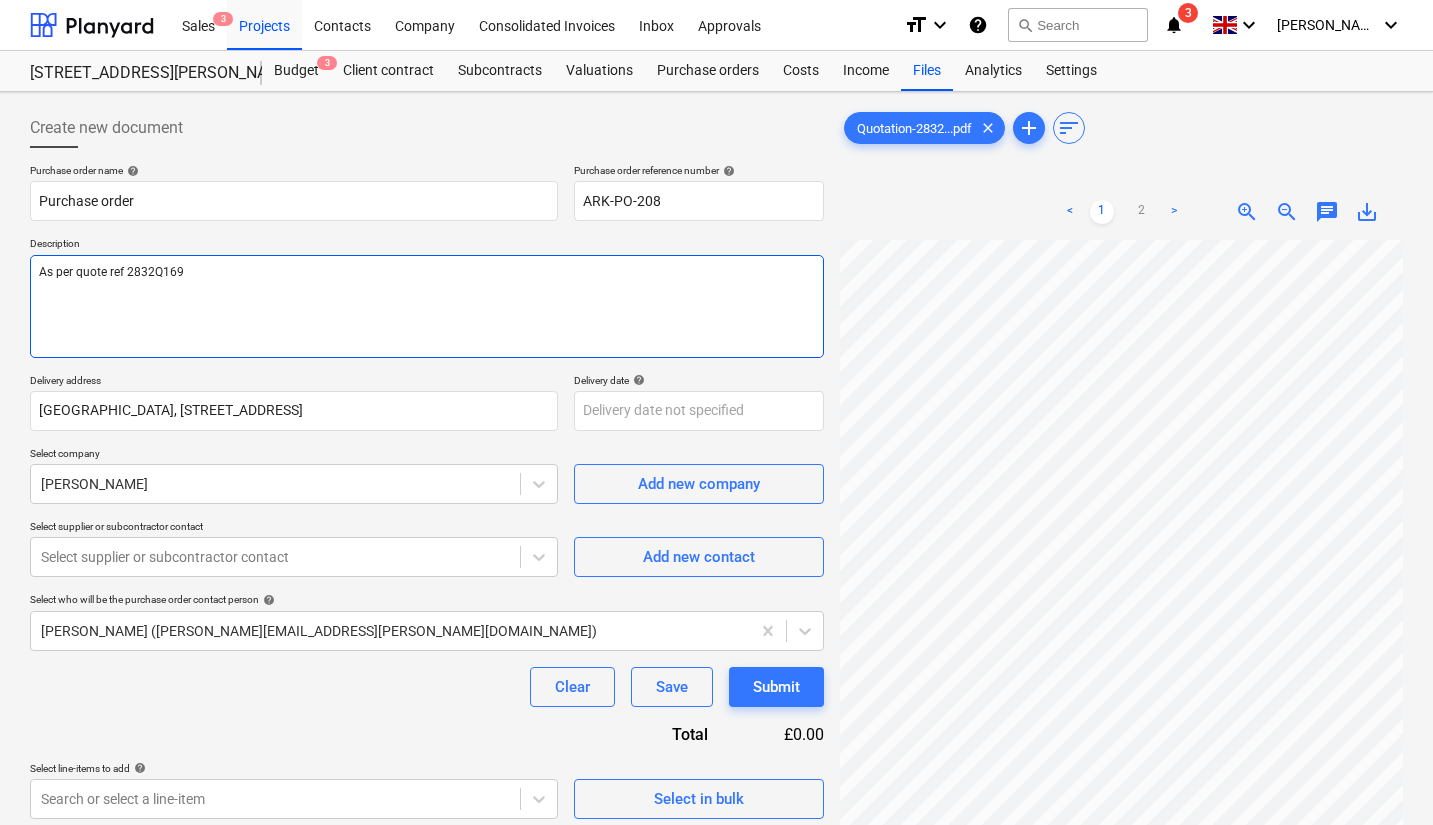 type on "As per quote ref 2832Q1694" 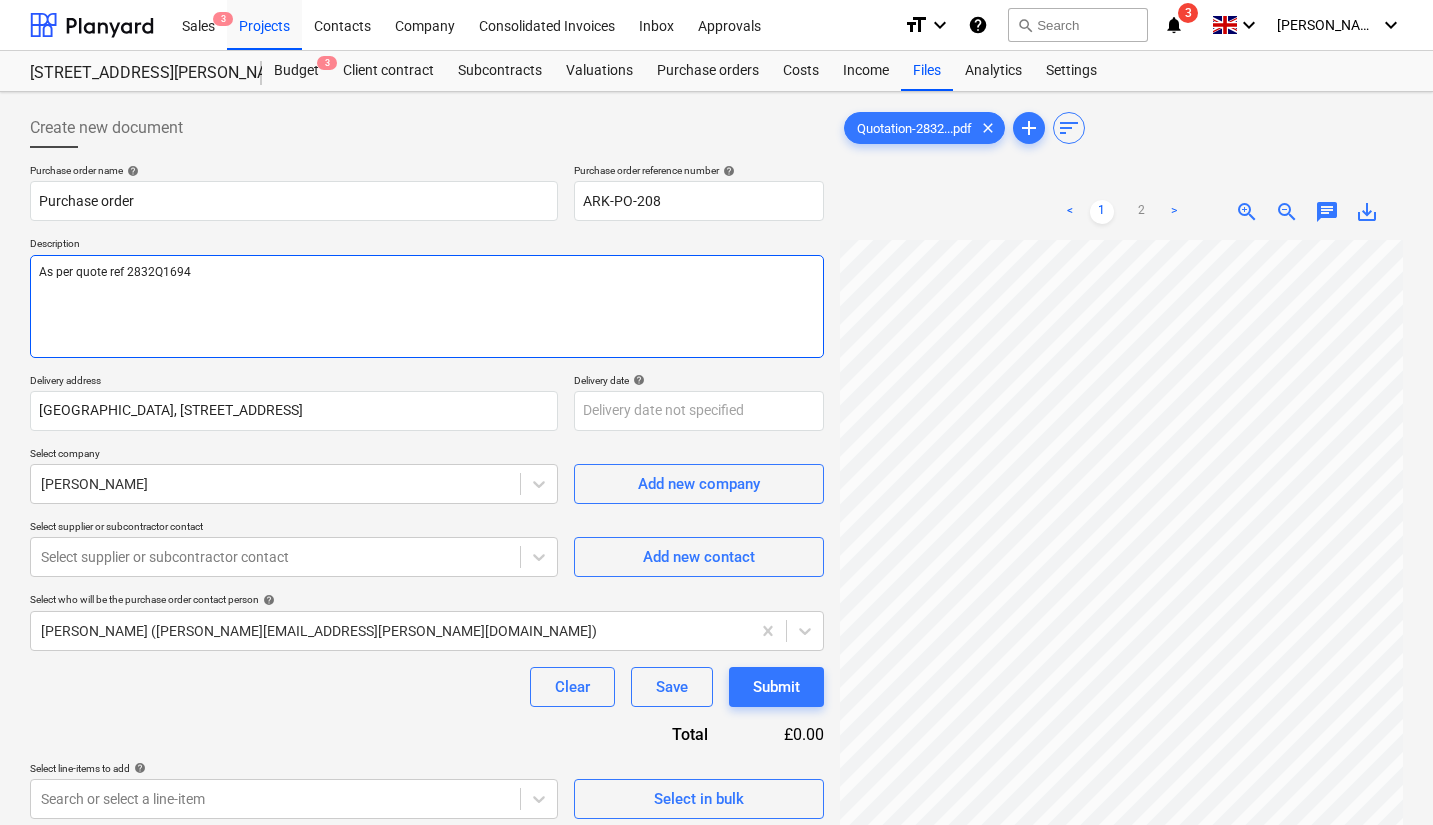 type on "x" 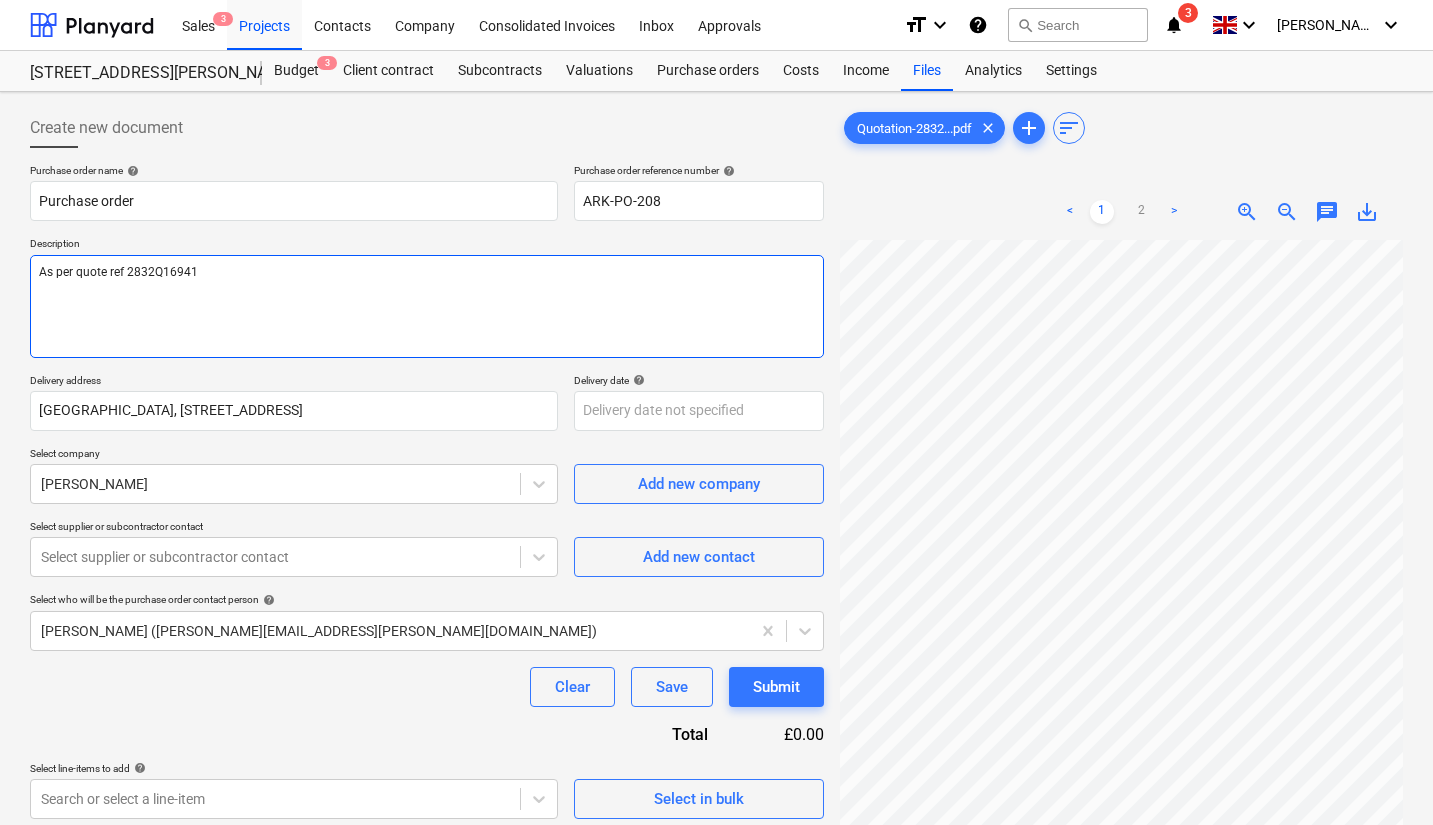 type on "x" 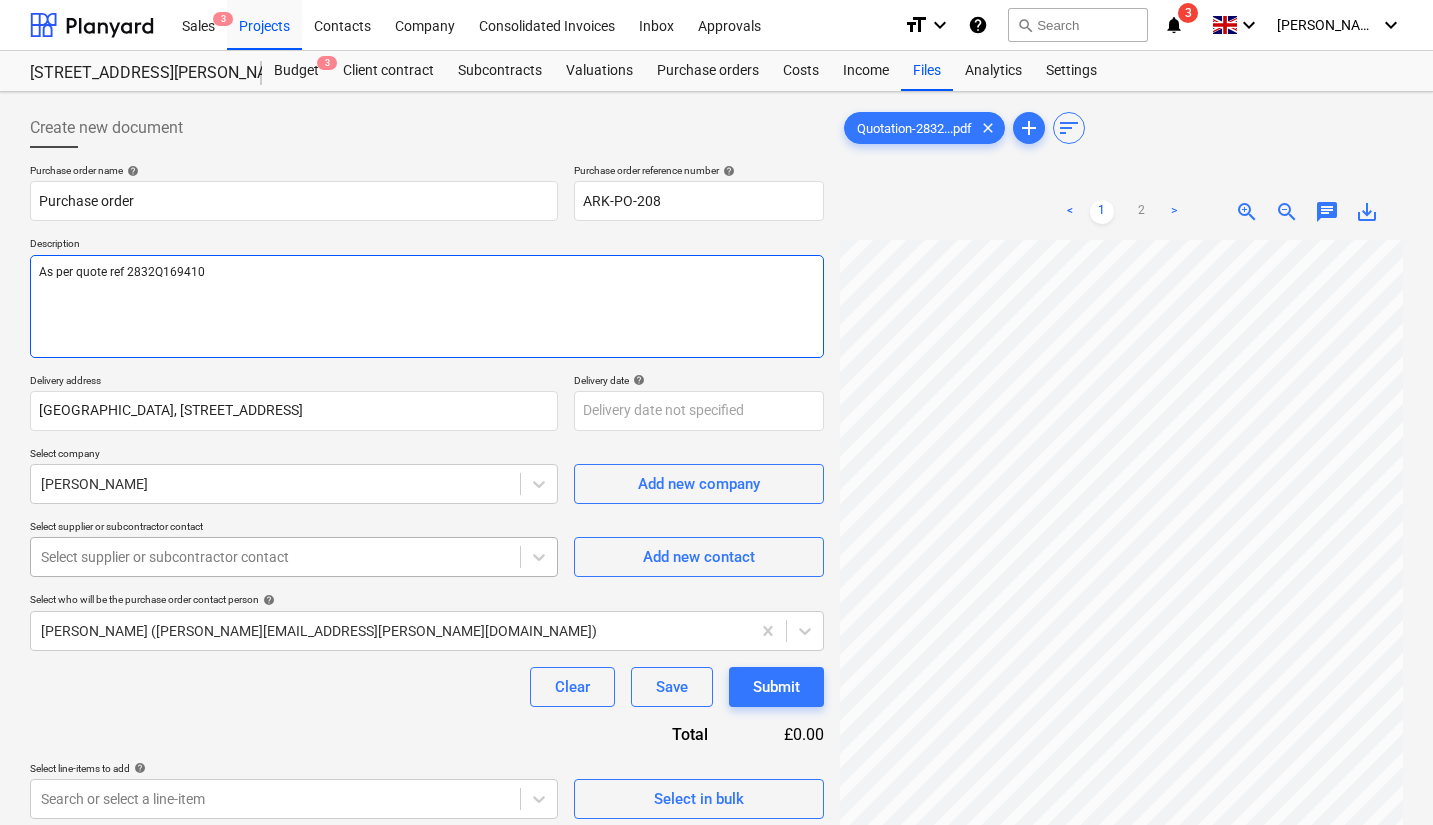 type on "As per quote ref 2832Q169410" 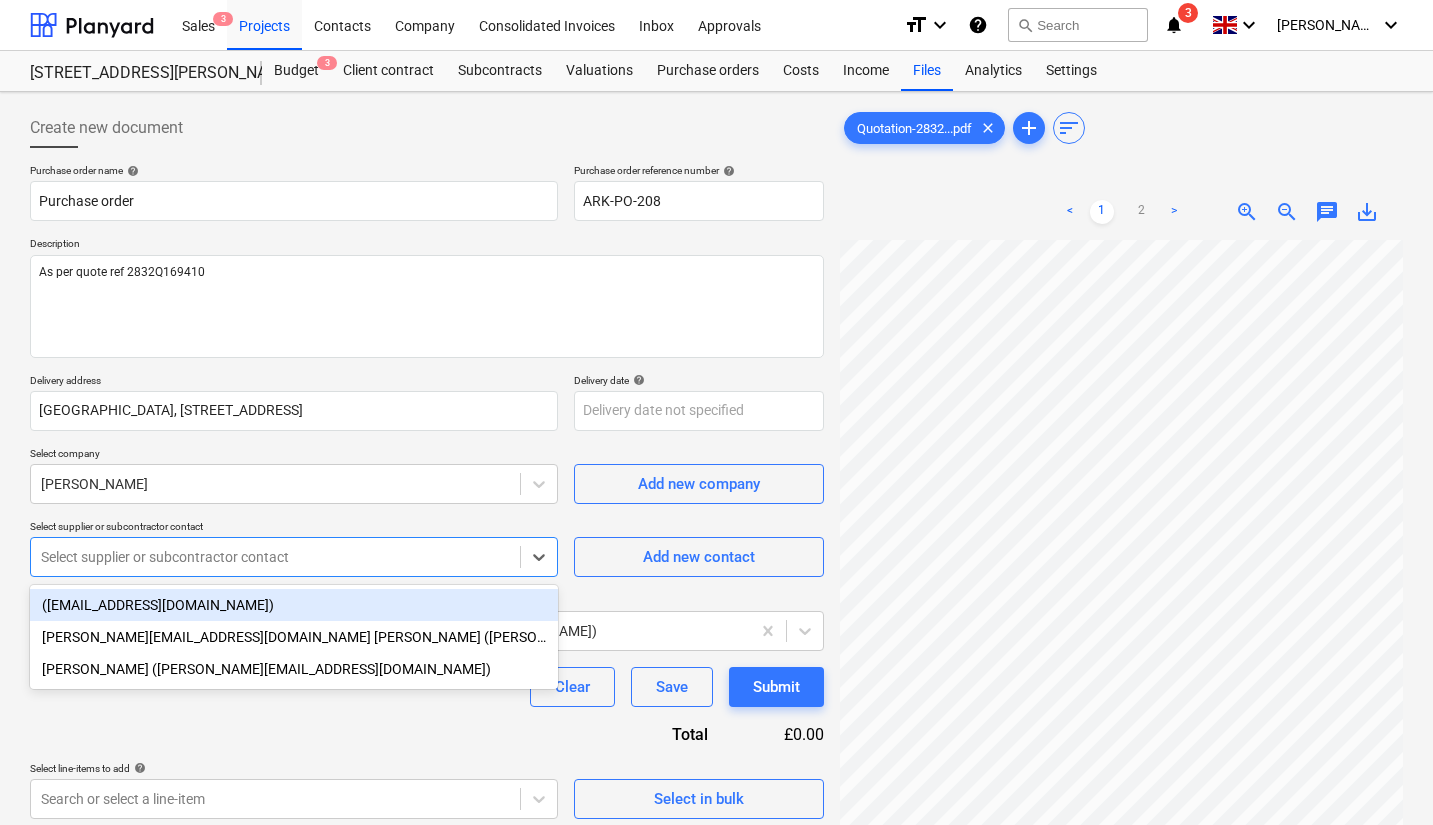 click at bounding box center (275, 557) 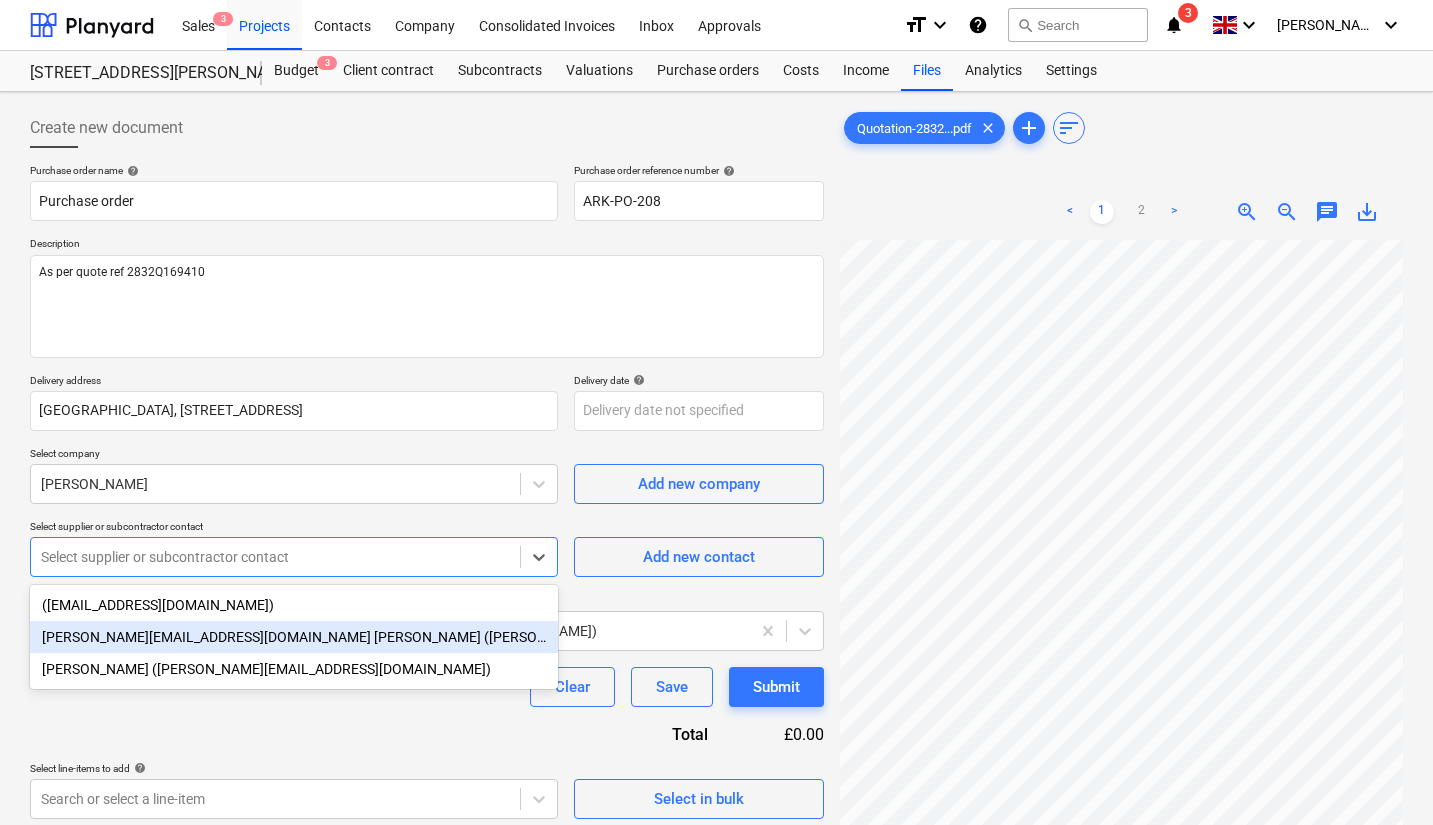 click on "[PERSON_NAME][EMAIL_ADDRESS][DOMAIN_NAME] [PERSON_NAME] ([PERSON_NAME][EMAIL_ADDRESS][DOMAIN_NAME])" at bounding box center (294, 637) 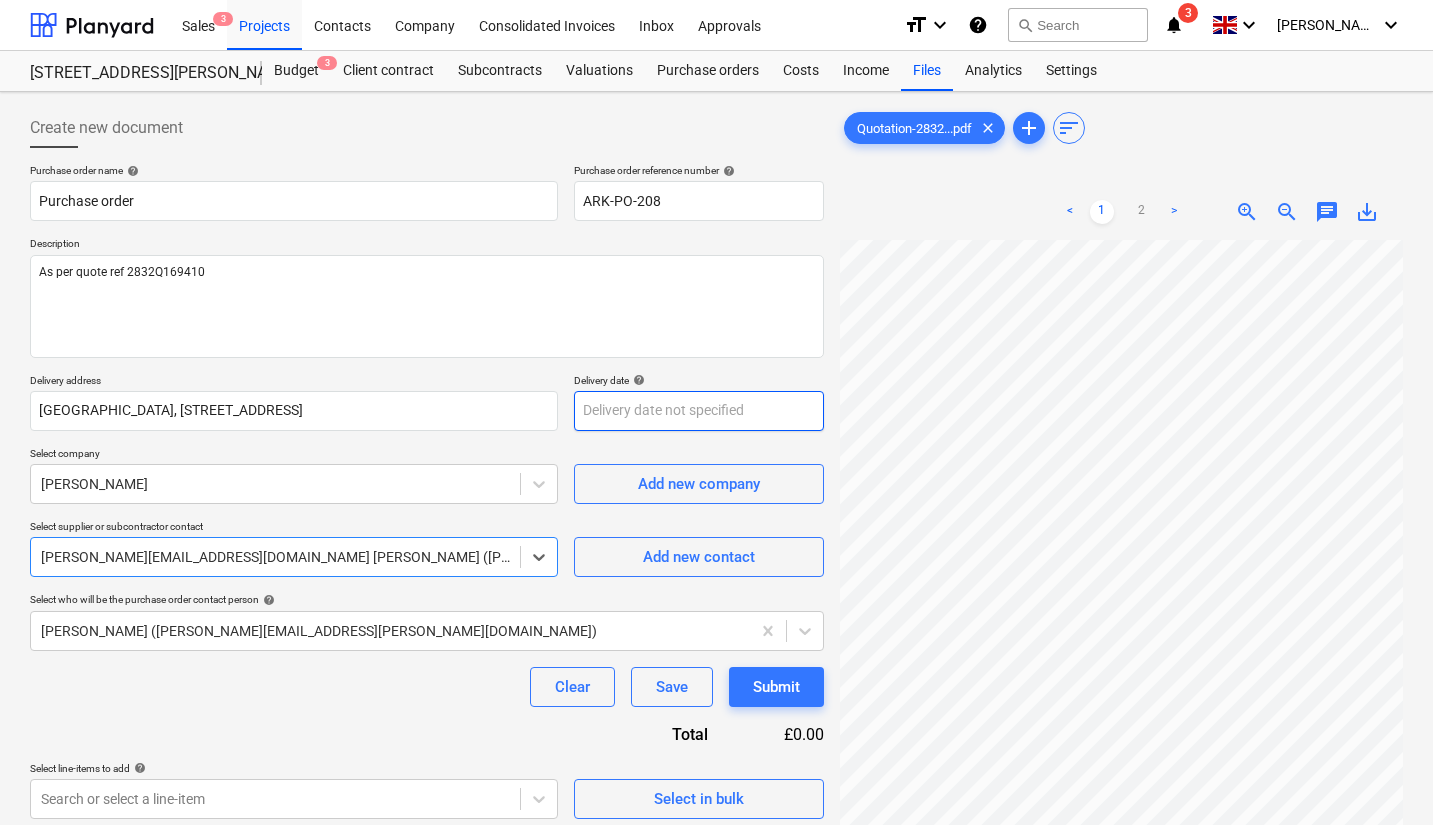 click on "Sales 3 Projects Contacts Company Consolidated Invoices Inbox Approvals format_size keyboard_arrow_down help search Search notifications 3 keyboard_arrow_down [PERSON_NAME] keyboard_arrow_down 2 Galley [PERSON_NAME] Budget 3 Client contract Subcontracts Valuations Purchase orders Costs Income Files Analytics Settings Create new document Purchase order name help Purchase order Purchase order reference number help ARK-PO-208 Description As per quote ref 2832Q169410 Delivery address [GEOGRAPHIC_DATA][STREET_ADDRESS] Delivery date help Press the down arrow key to interact with the calendar and
select a date. Press the question mark key to get the keyboard shortcuts for changing dates. Select company [PERSON_NAME]   Add new company Select supplier or subcontractor contact option [PERSON_NAME][EMAIL_ADDRESS][DOMAIN_NAME] [PERSON_NAME] ([PERSON_NAME][EMAIL_ADDRESS][DOMAIN_NAME]), selected.   Select is focused ,type to refine list, press Down to open the menu,  Add new contact help [PERSON_NAME] ([PERSON_NAME][EMAIL_ADDRESS][PERSON_NAME][DOMAIN_NAME])" at bounding box center (716, 412) 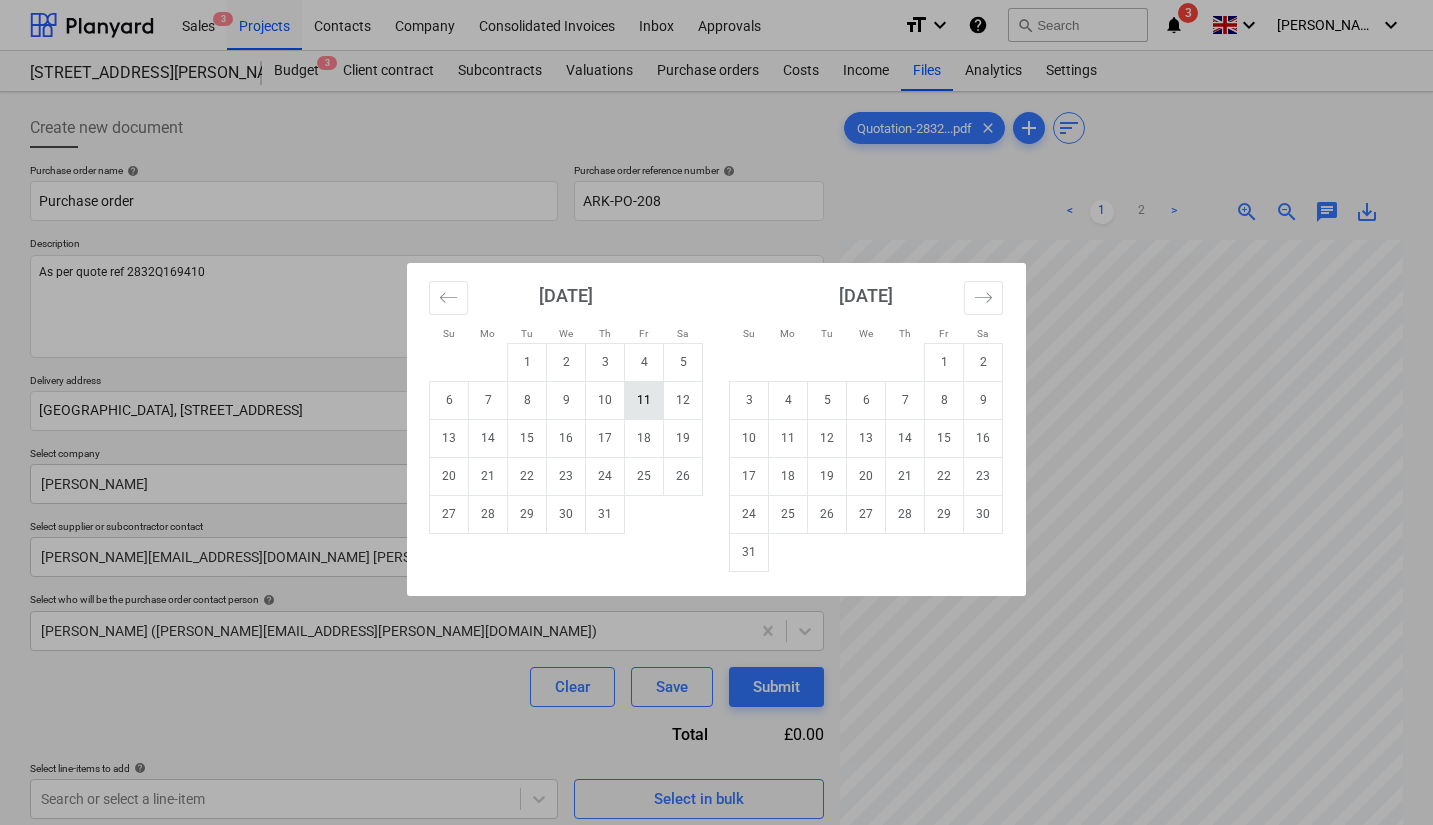 click on "11" at bounding box center (644, 400) 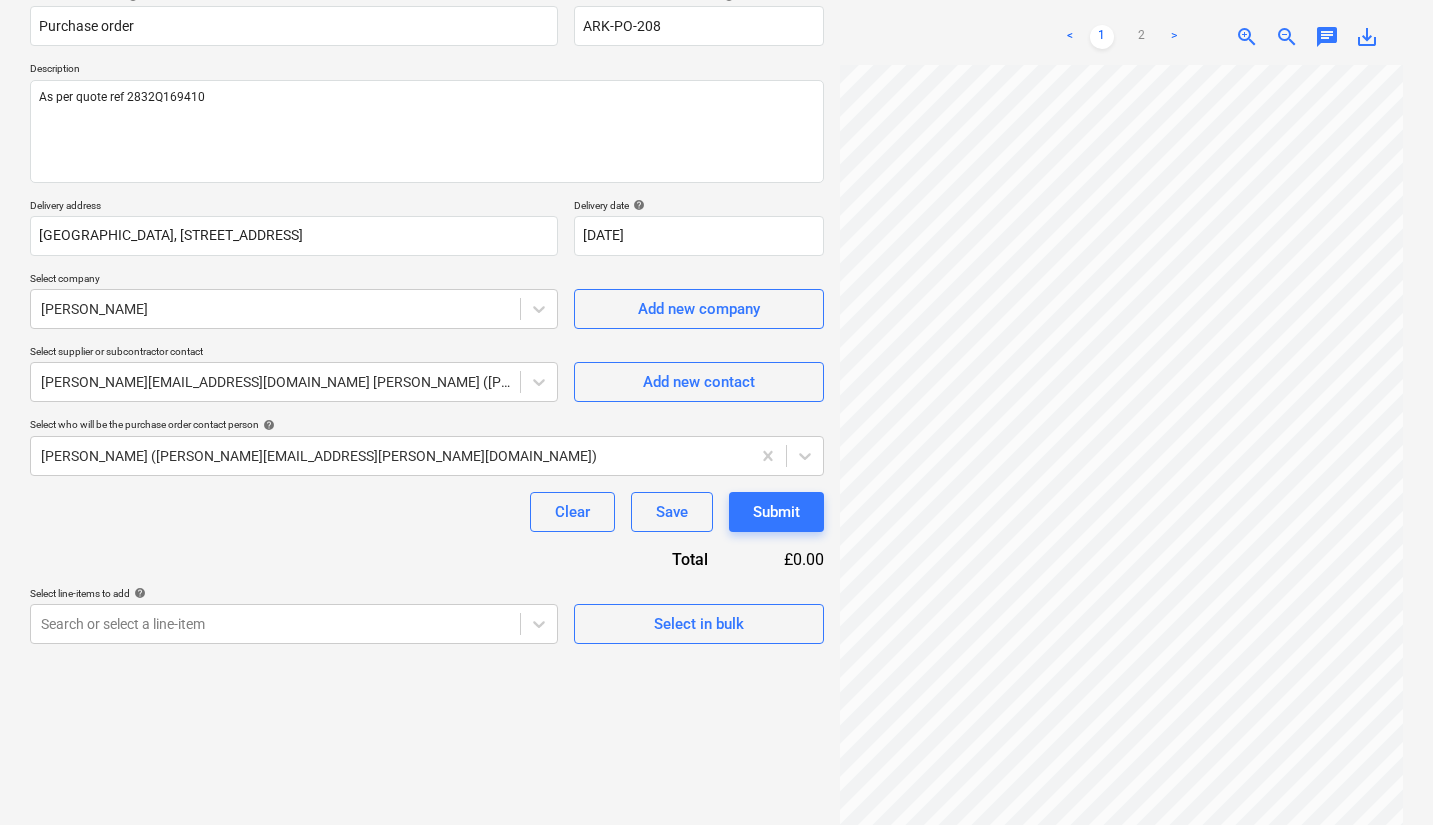 scroll, scrollTop: 176, scrollLeft: 0, axis: vertical 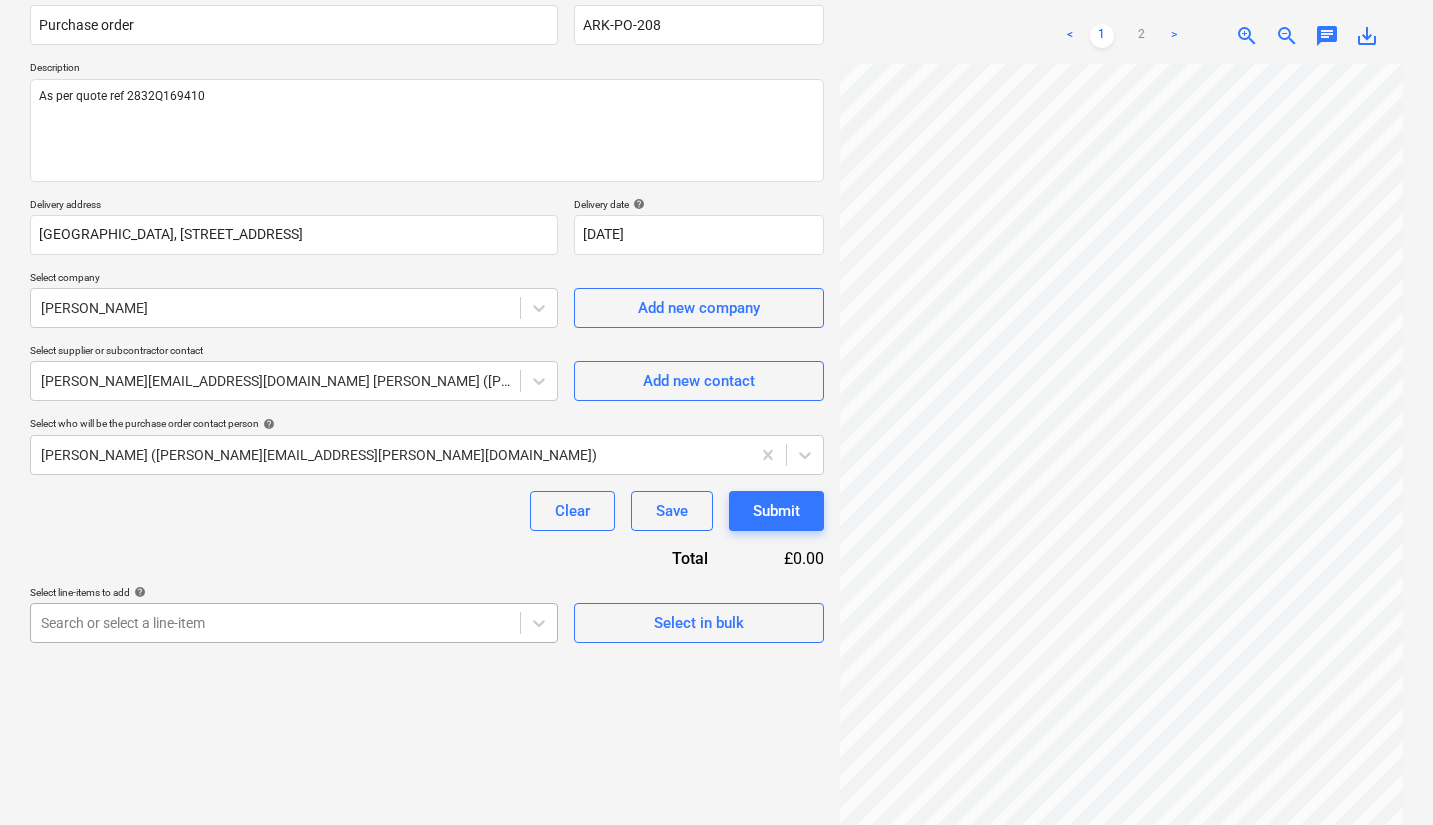 click on "Sales 3 Projects Contacts Company Consolidated Invoices Inbox Approvals format_size keyboard_arrow_down help search Search notifications 3 keyboard_arrow_down [PERSON_NAME] keyboard_arrow_down 2 Galley [PERSON_NAME] Budget 3 Client contract Subcontracts Valuations Purchase orders Costs Income Files Analytics Settings Create new document Purchase order name help Purchase order Purchase order reference number help ARK-PO-208 Description As per quote ref 2832Q169410 Delivery address [GEOGRAPHIC_DATA][STREET_ADDRESS] Delivery date help [DATE] 11.07.2025 Press the down arrow key to interact with the calendar and
select a date. Press the question mark key to get the keyboard shortcuts for changing dates. Select company [PERSON_NAME]   Add new company Select supplier or subcontractor contact [PERSON_NAME][EMAIL_ADDRESS][DOMAIN_NAME] [PERSON_NAME] ([PERSON_NAME][EMAIL_ADDRESS][DOMAIN_NAME]) Add new contact Select who will be the purchase order contact person help [PERSON_NAME] ([PERSON_NAME][EMAIL_ADDRESS][PERSON_NAME][DOMAIN_NAME]) Clear Save <" at bounding box center (716, 236) 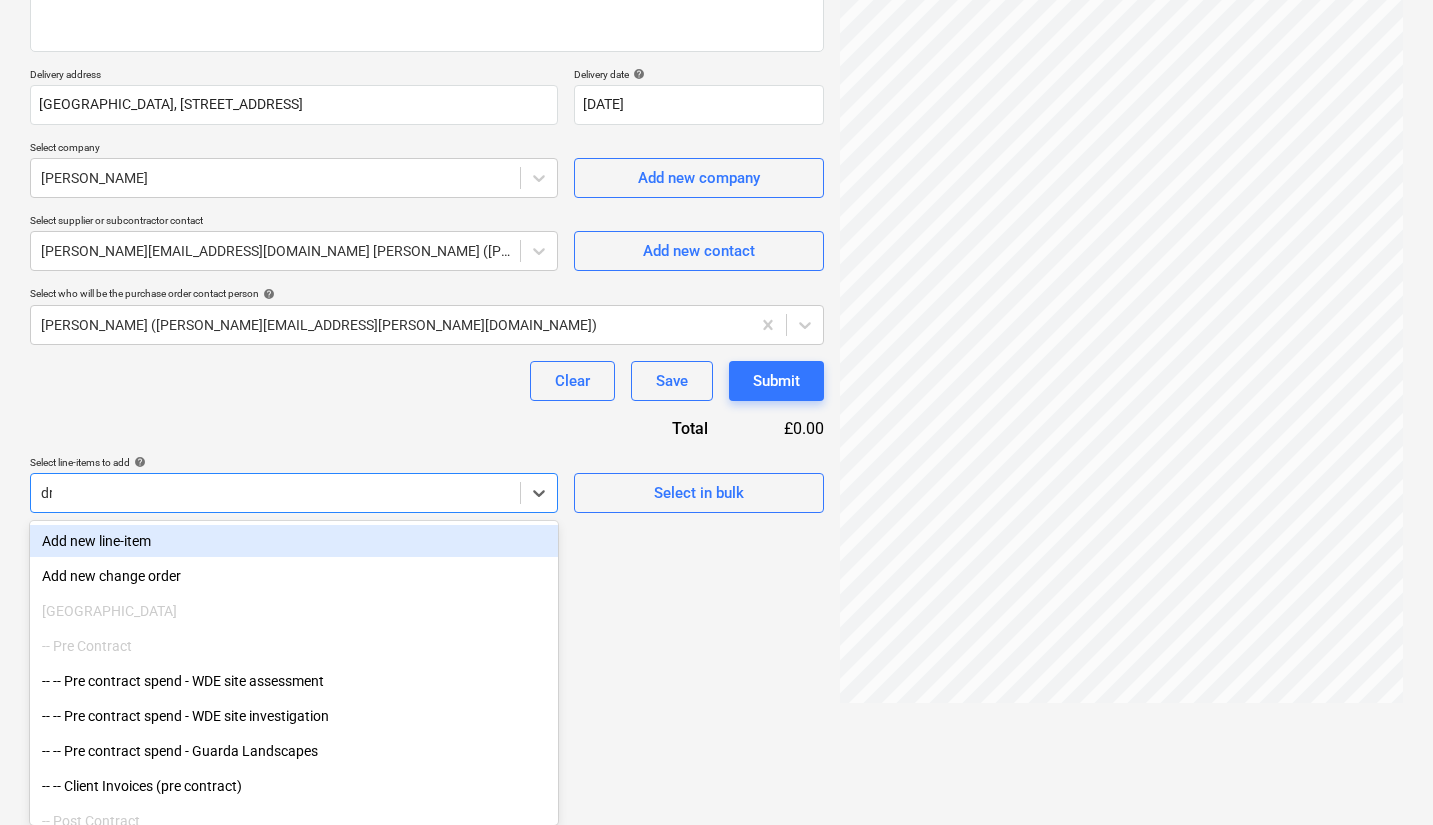 scroll, scrollTop: 200, scrollLeft: 0, axis: vertical 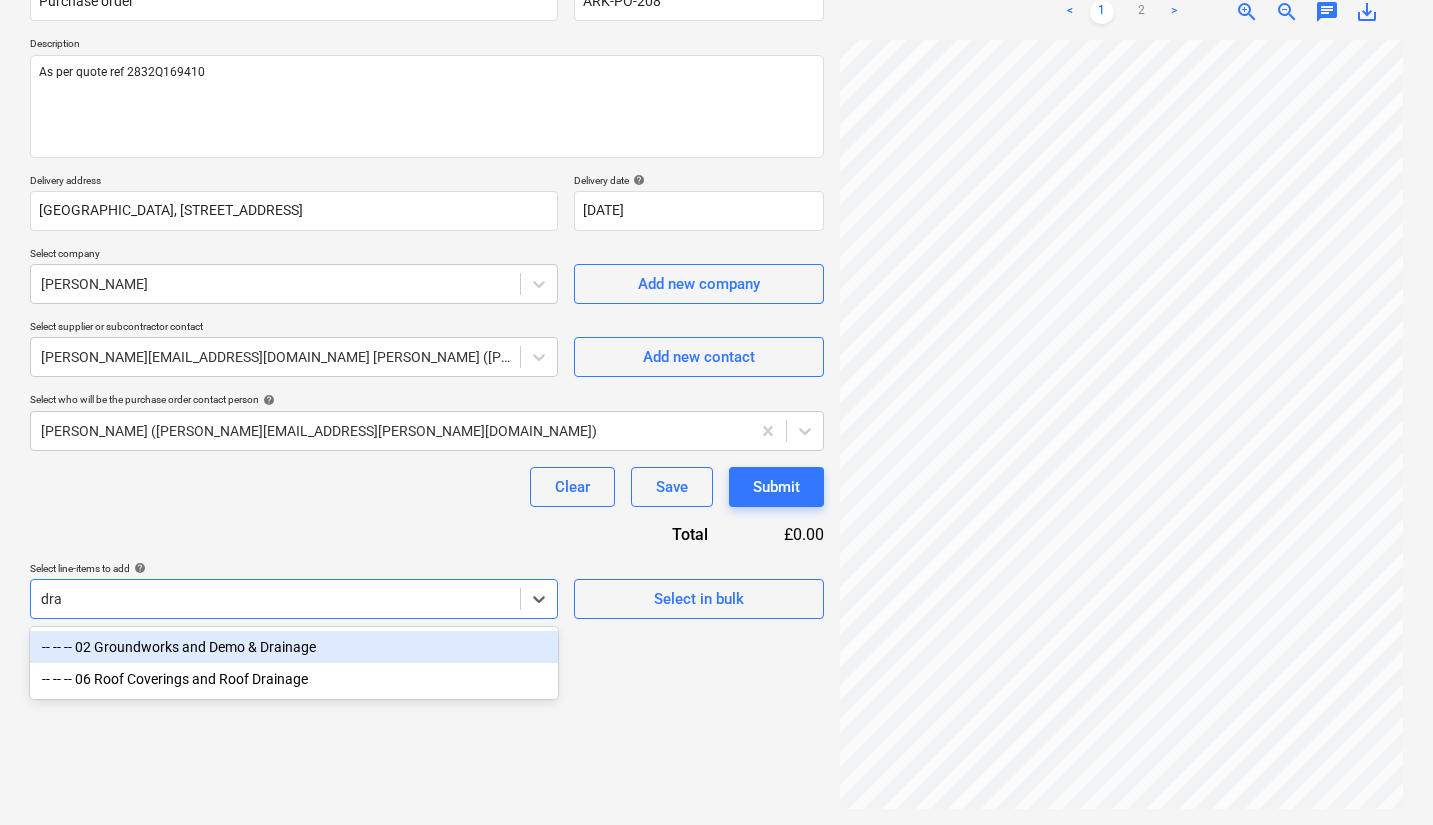 type on "drai" 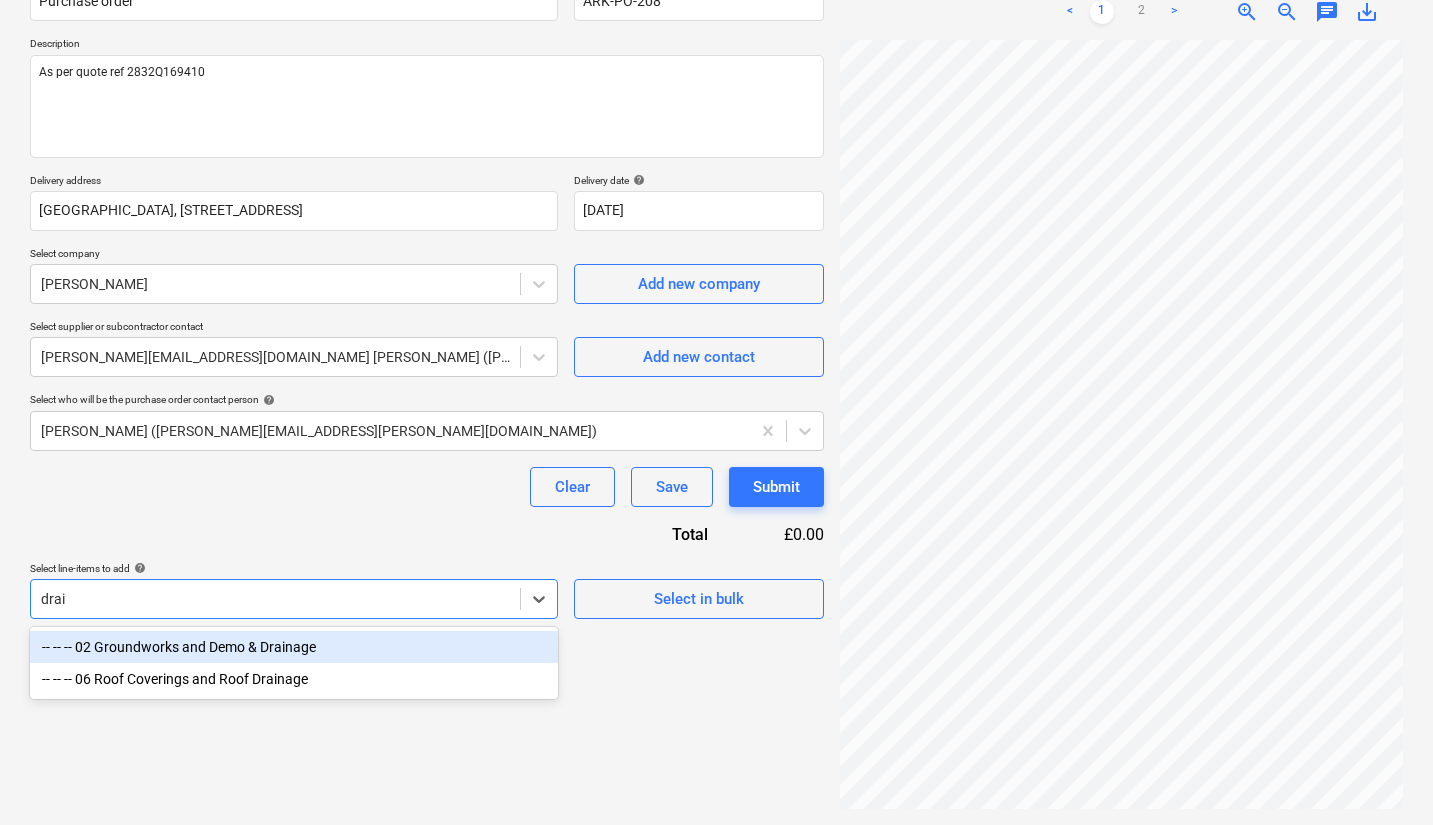 click on "-- -- --   02 Groundworks and Demo & Drainage" at bounding box center (294, 647) 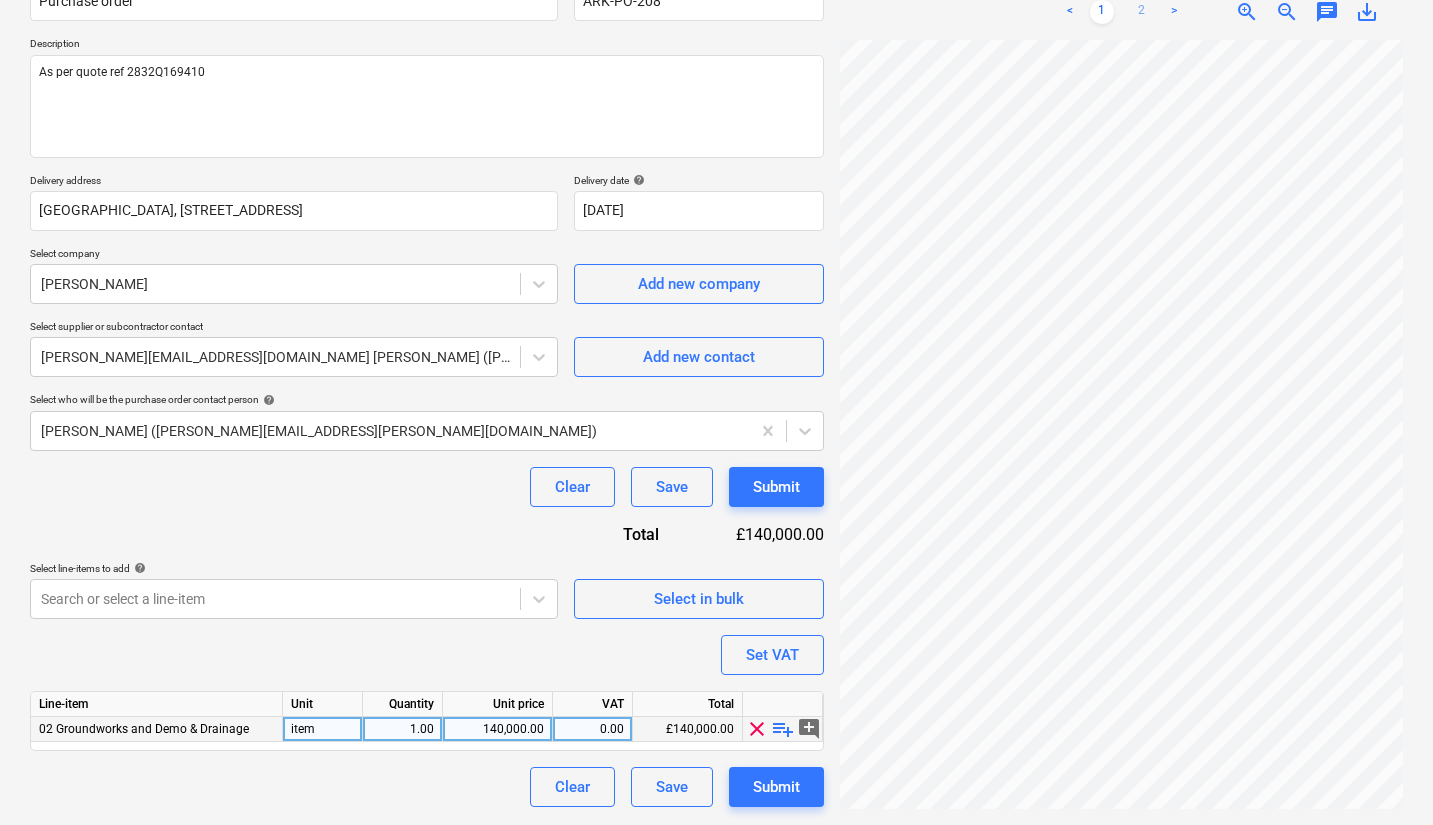 click on "2" at bounding box center (1142, 12) 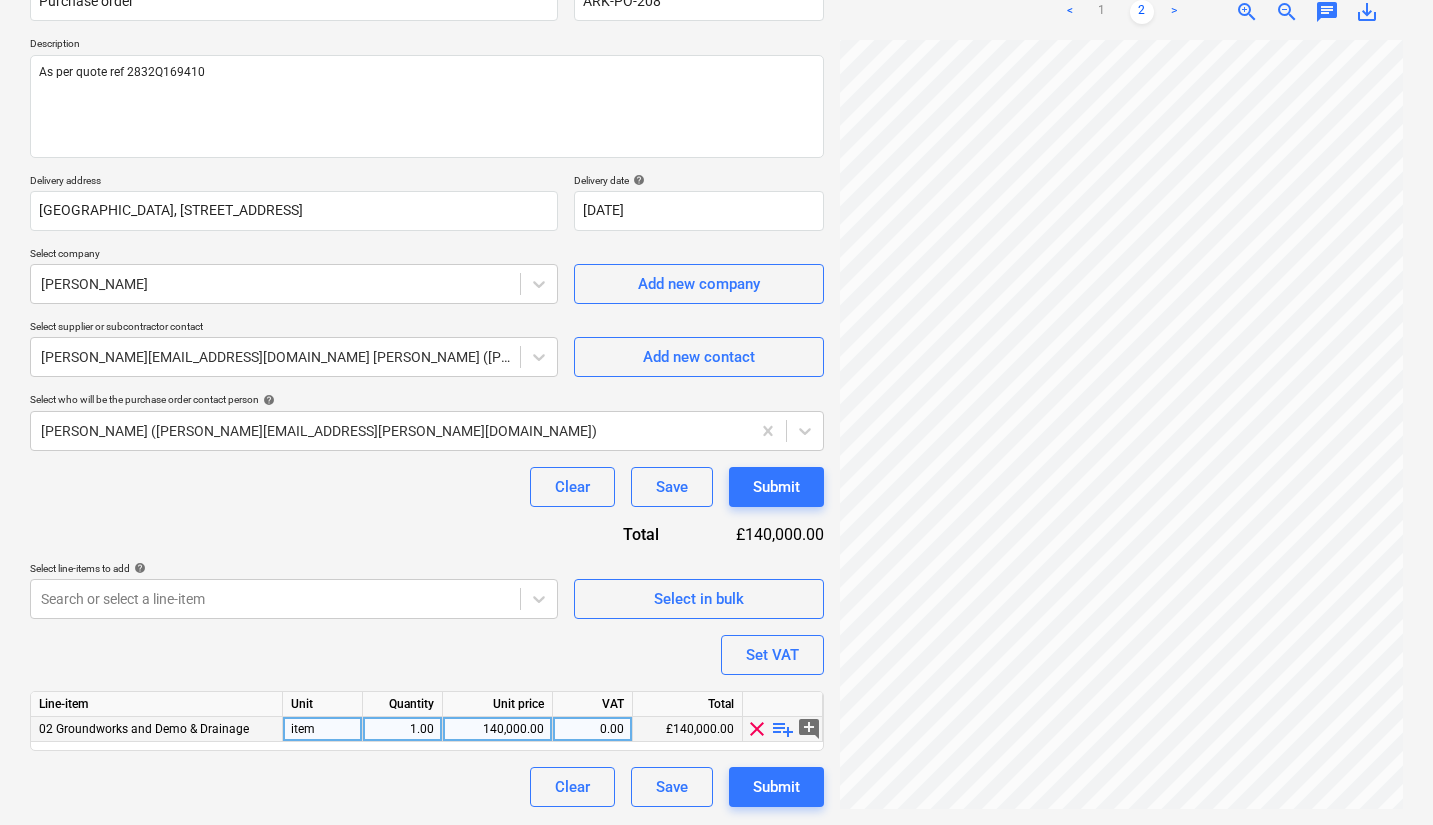 scroll, scrollTop: 0, scrollLeft: 39, axis: horizontal 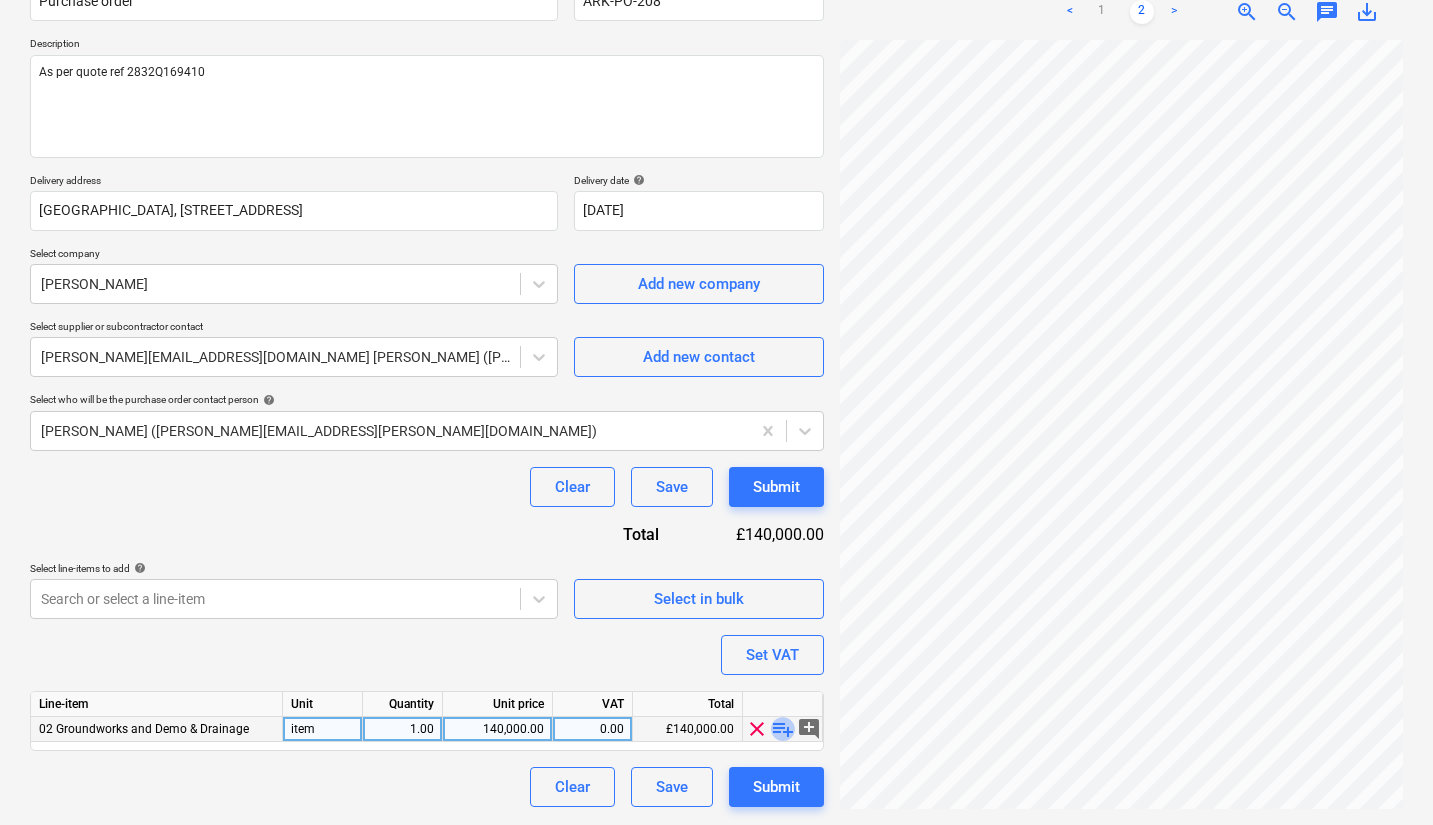 click on "playlist_add" at bounding box center [783, 729] 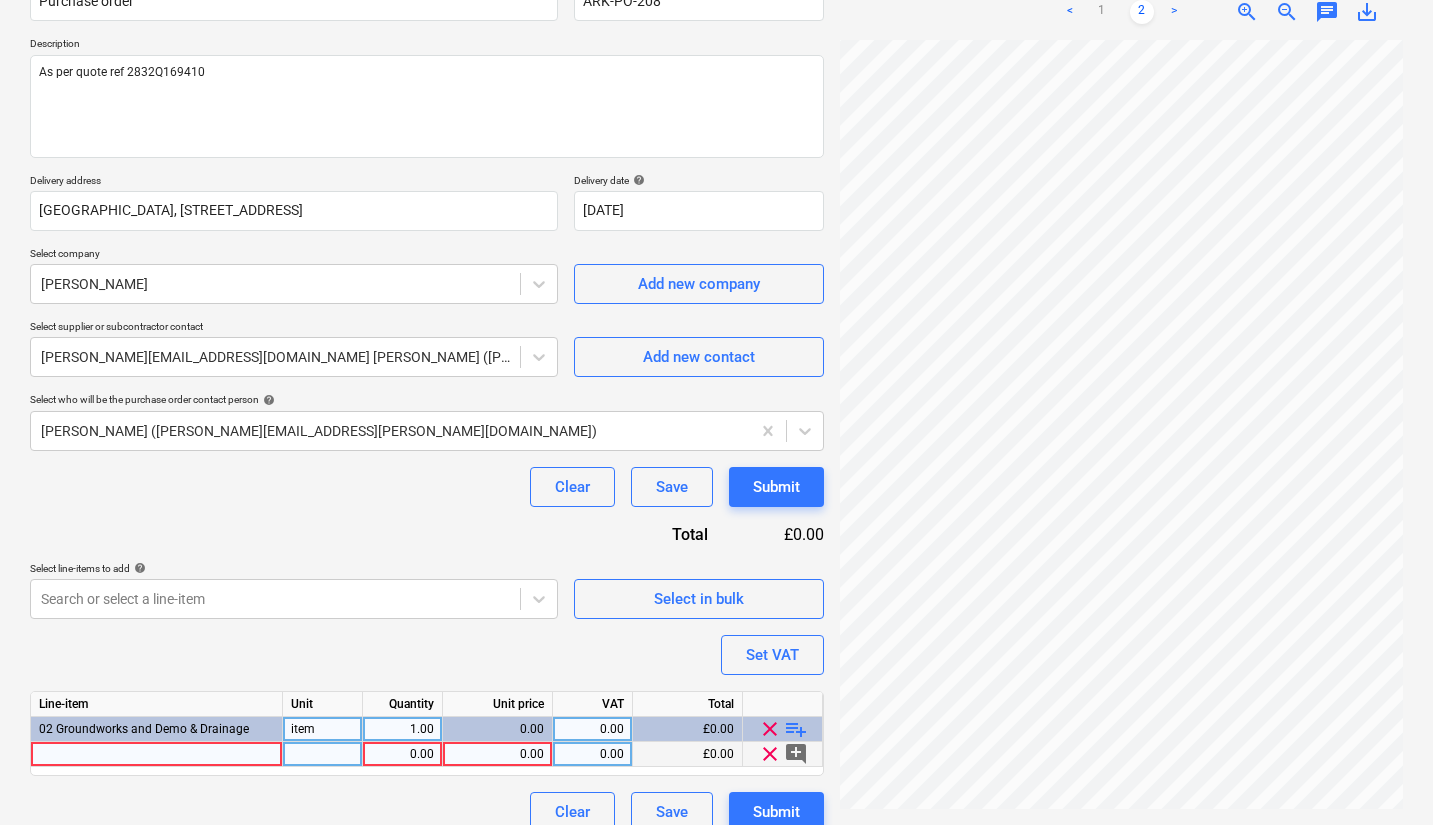 click at bounding box center [157, 754] 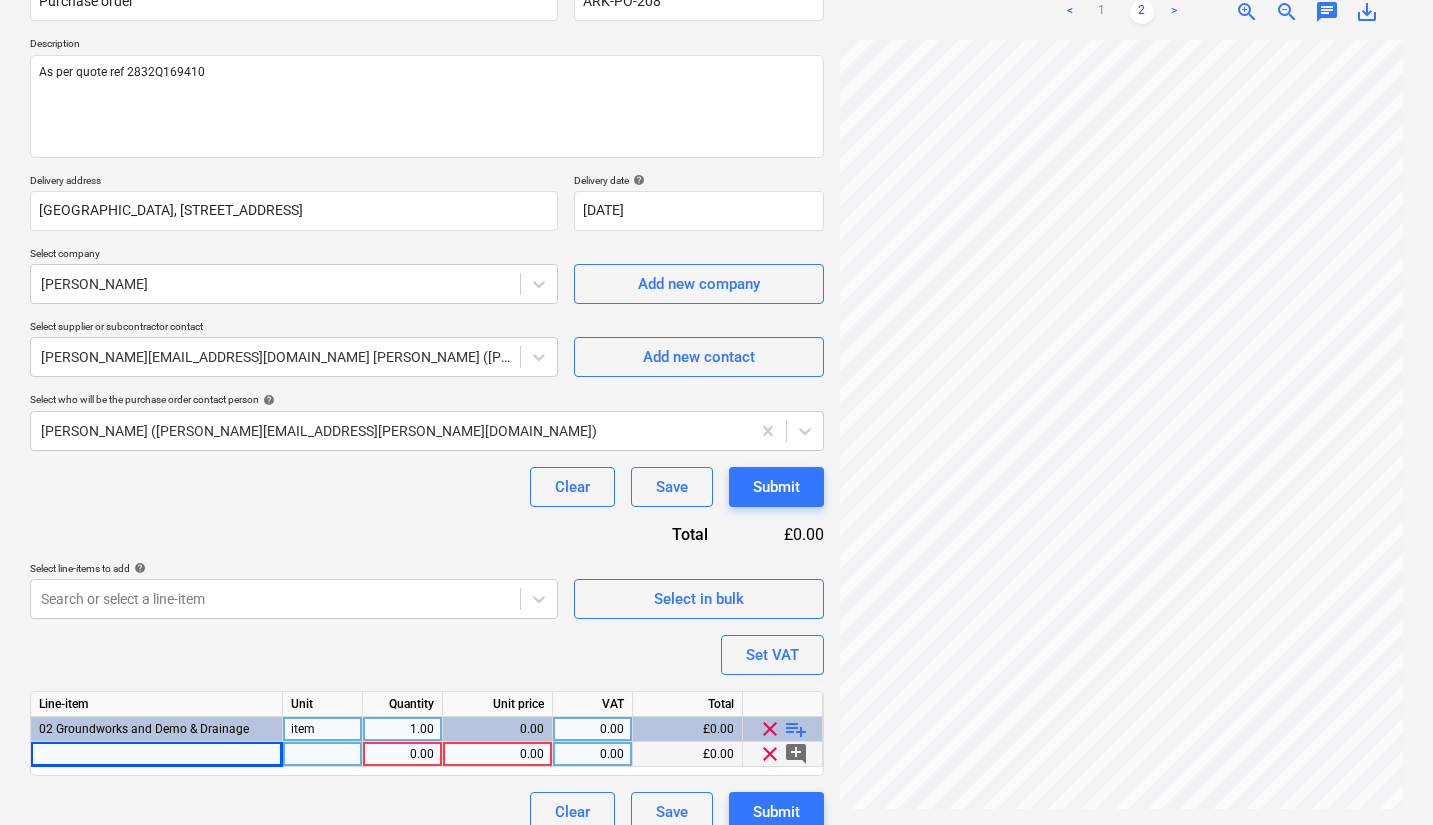 drag, startPoint x: 233, startPoint y: 80, endPoint x: 20, endPoint y: 57, distance: 214.23819 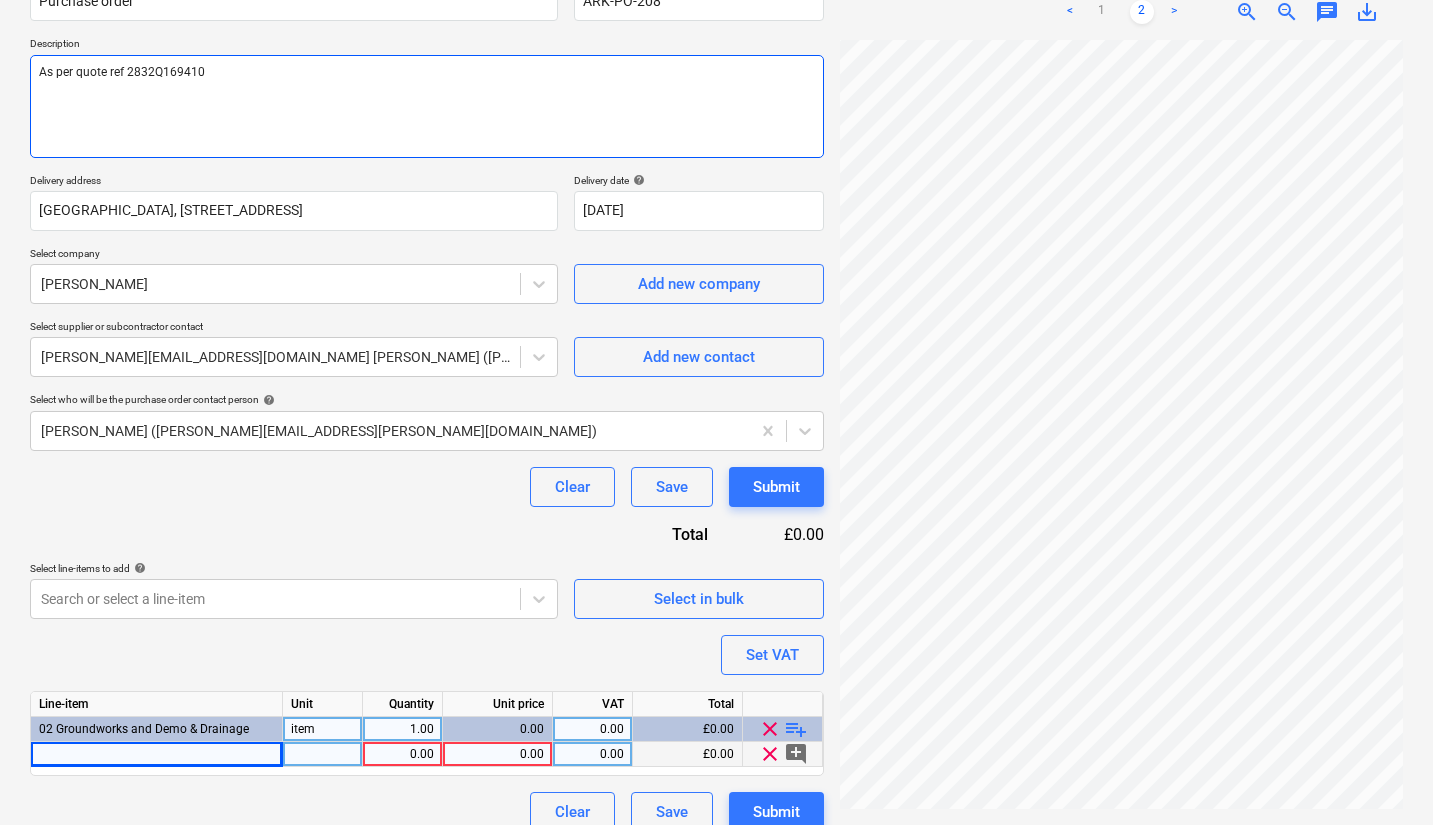 drag, startPoint x: 208, startPoint y: 66, endPoint x: 0, endPoint y: 53, distance: 208.40585 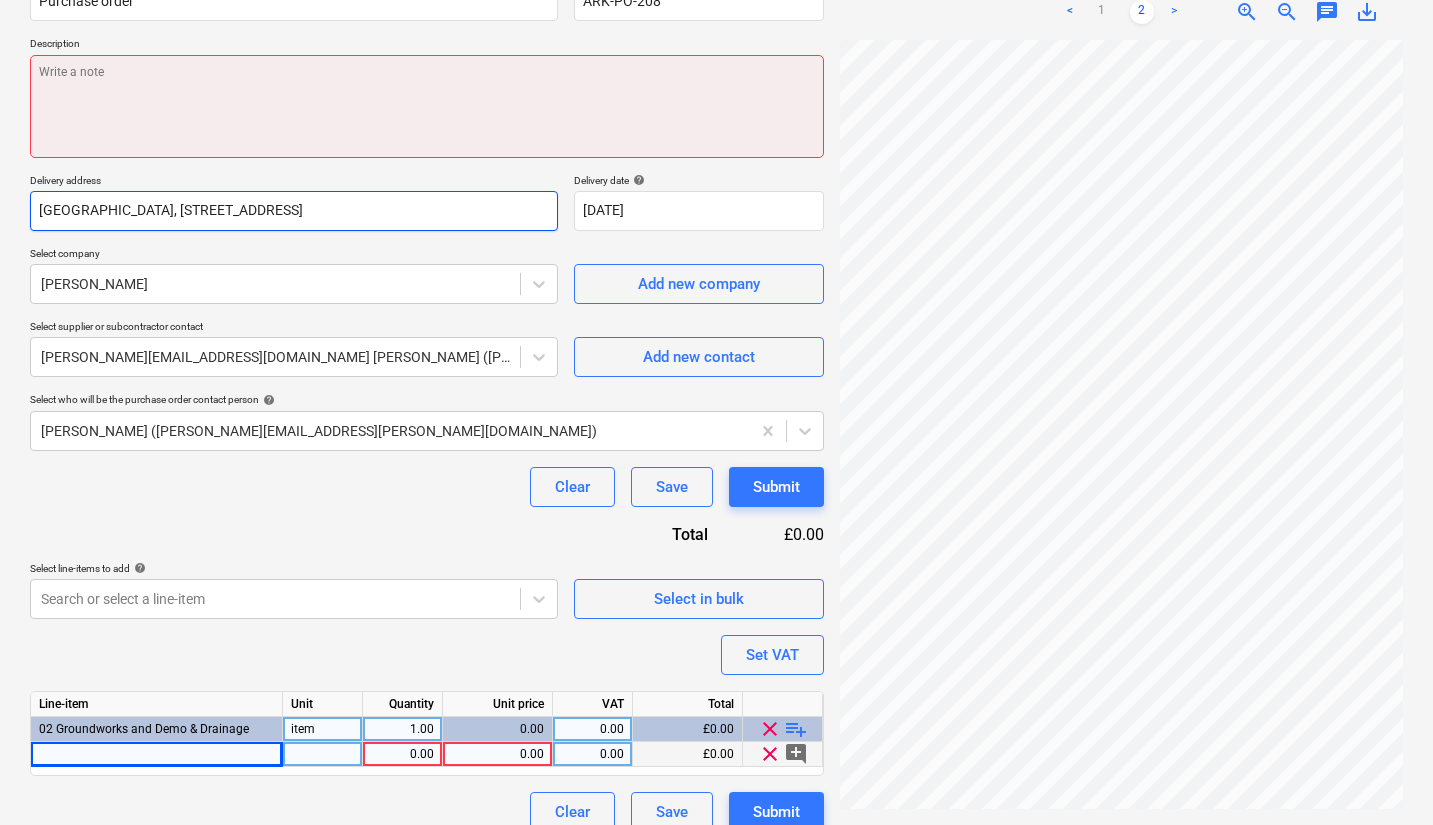 type 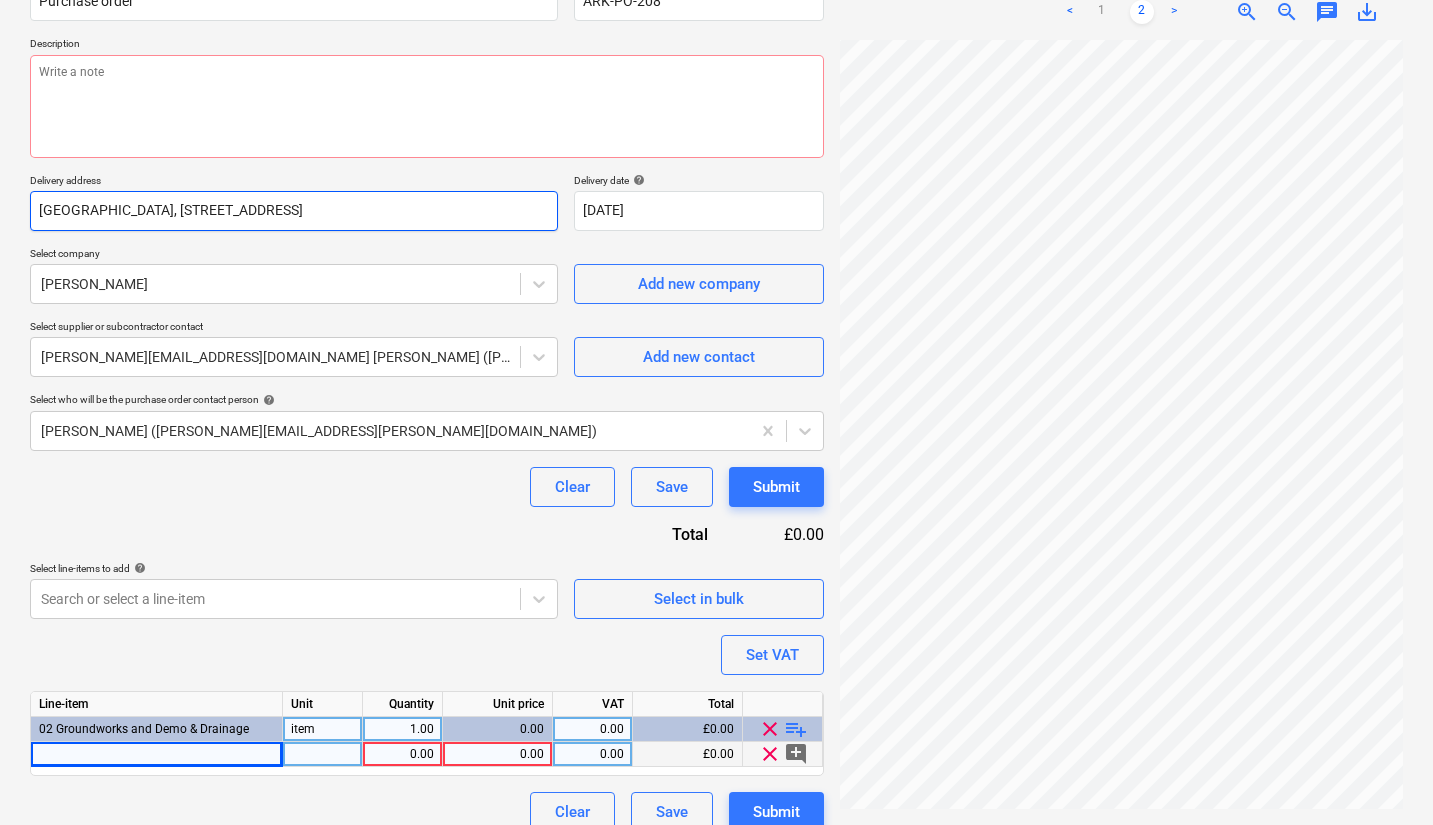 click on "[GEOGRAPHIC_DATA], [STREET_ADDRESS]" at bounding box center [294, 211] 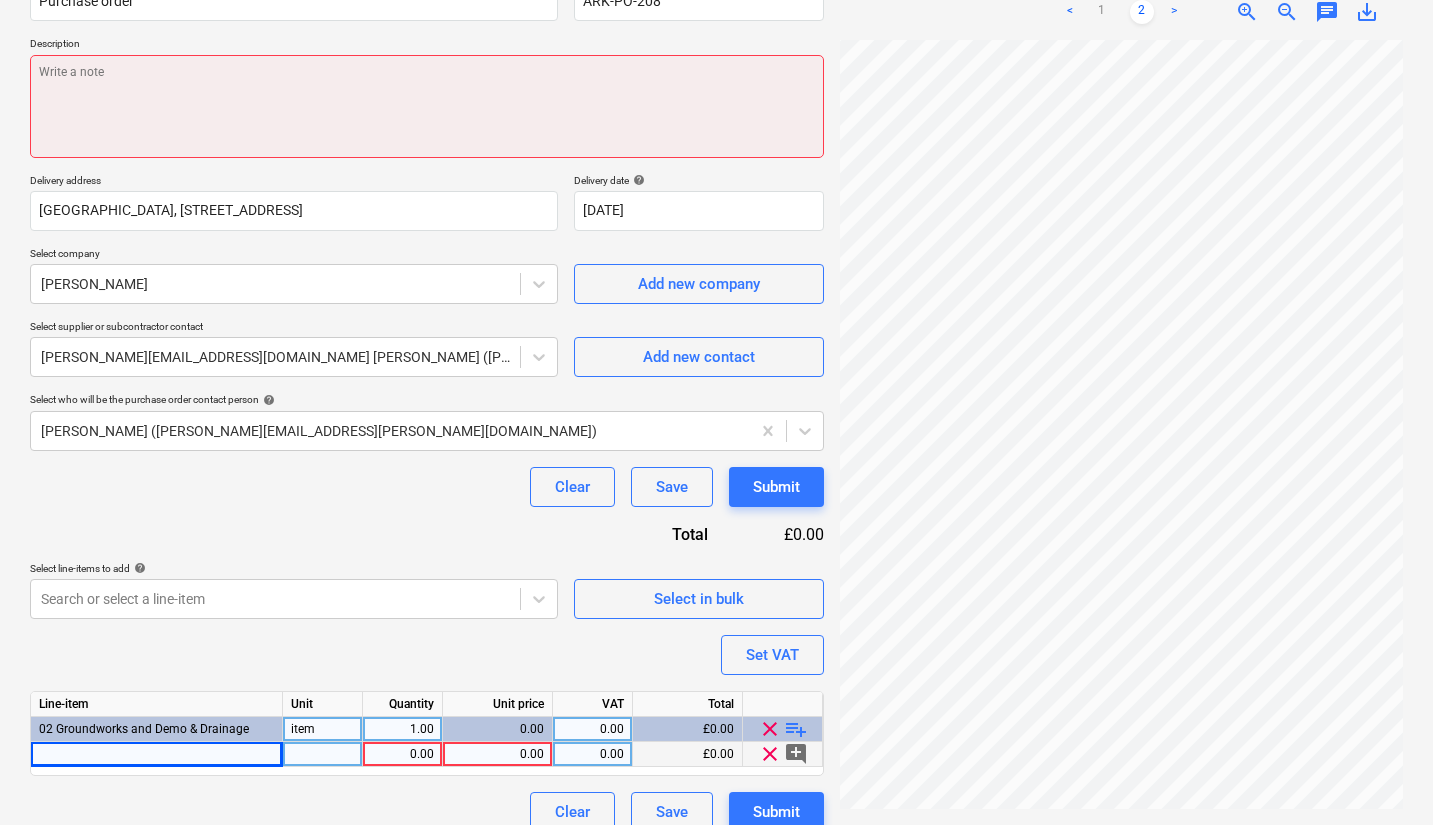 type on "x" 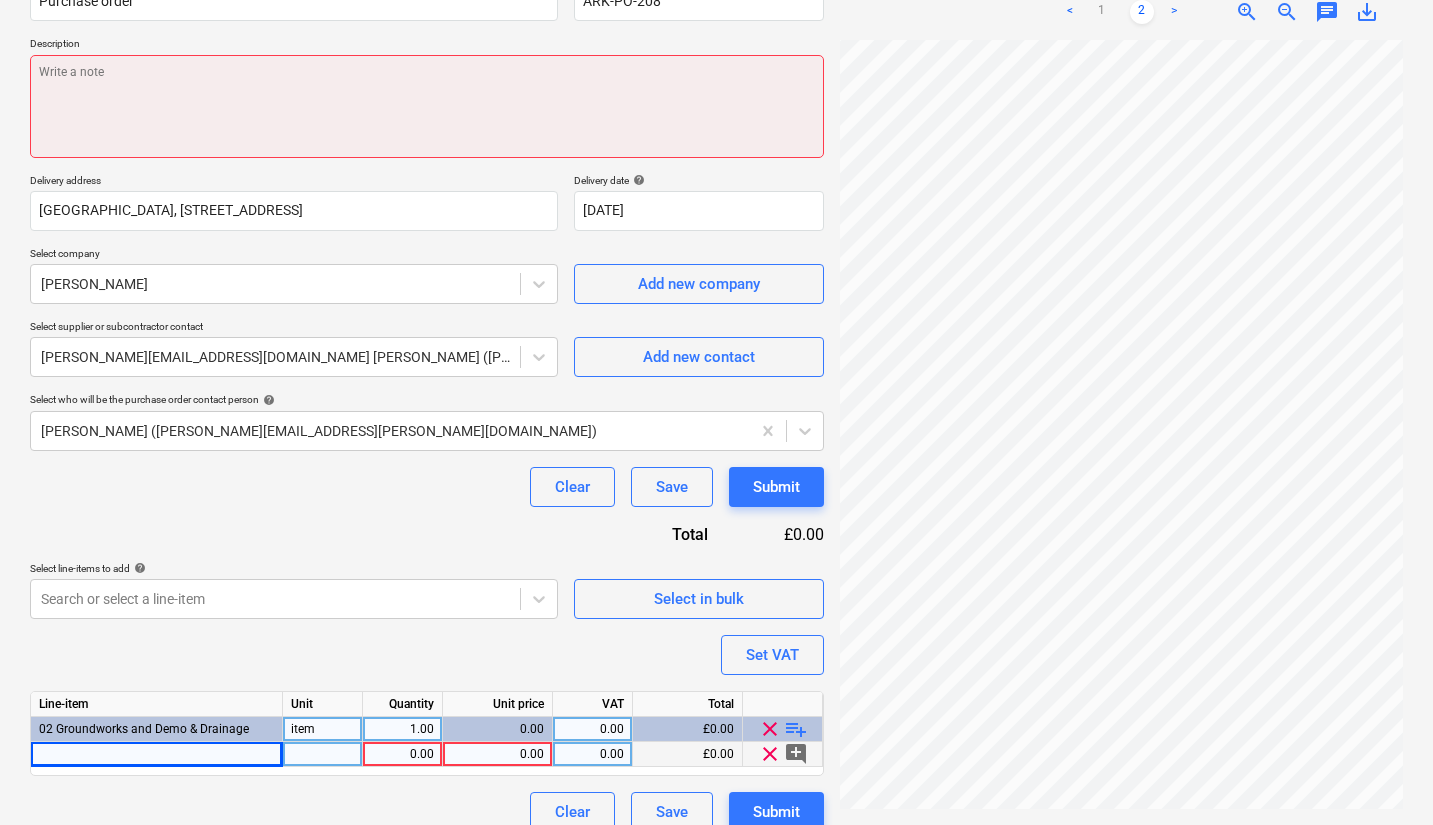 click at bounding box center [427, 106] 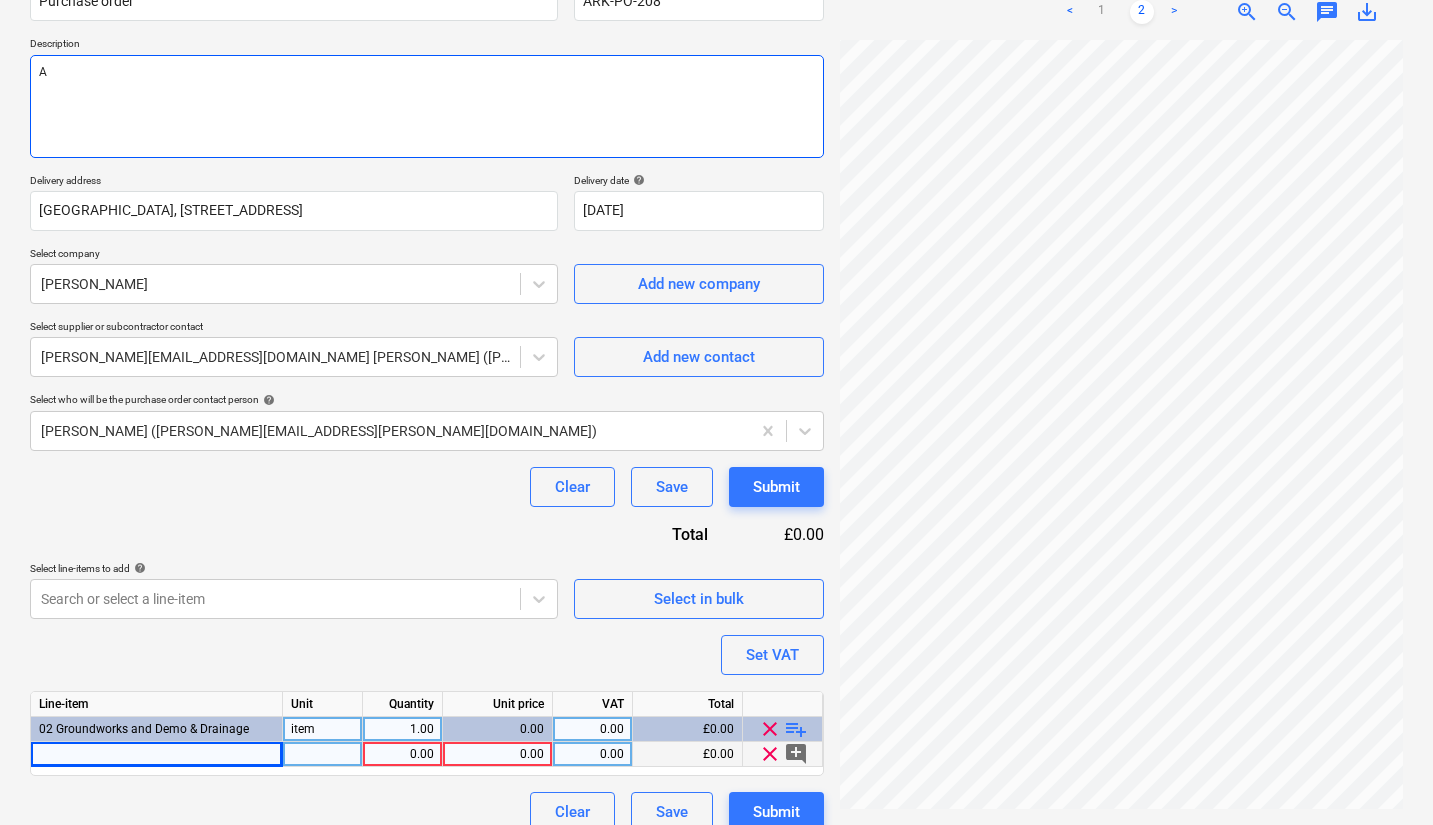 type on "x" 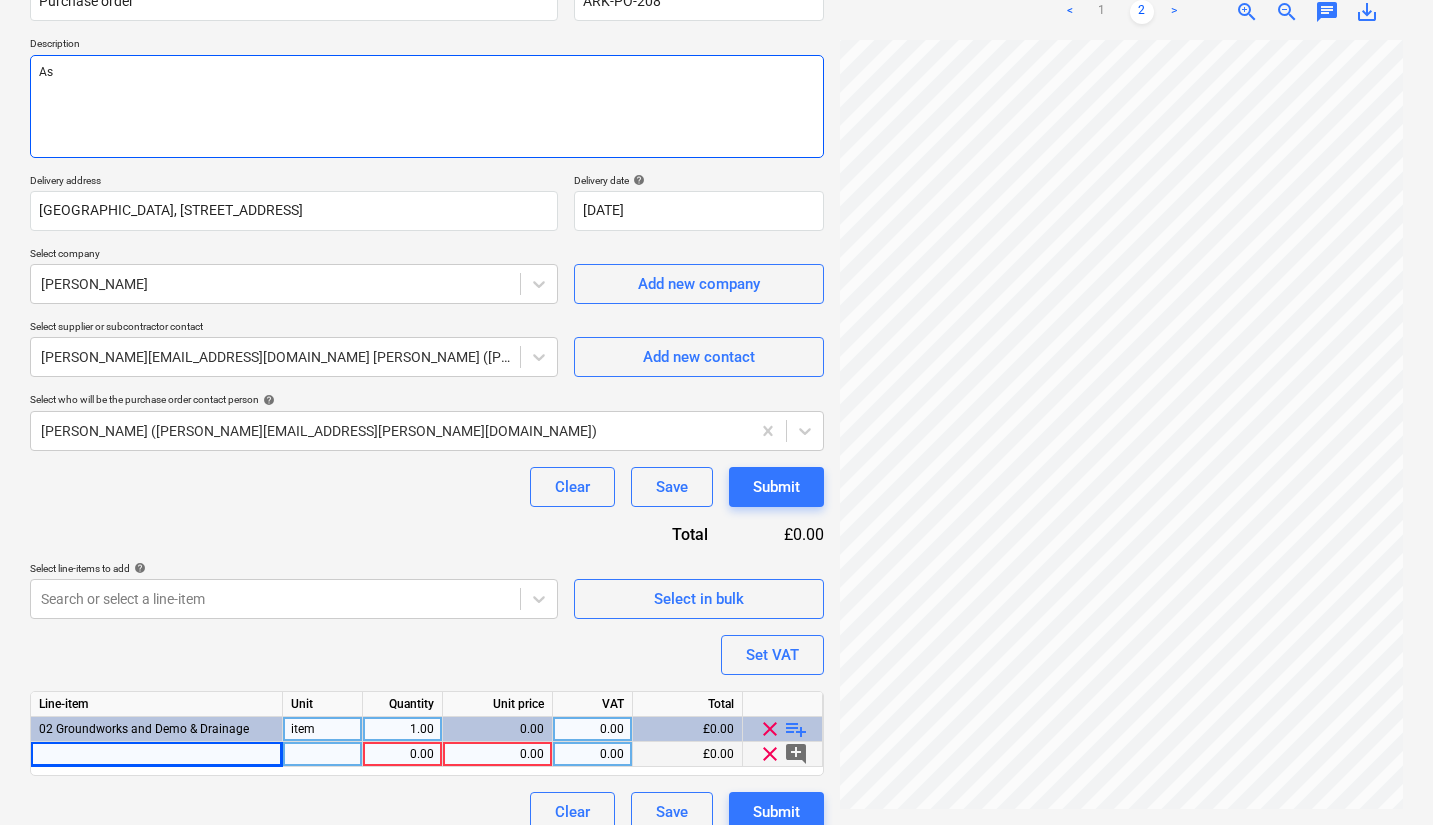 type on "As" 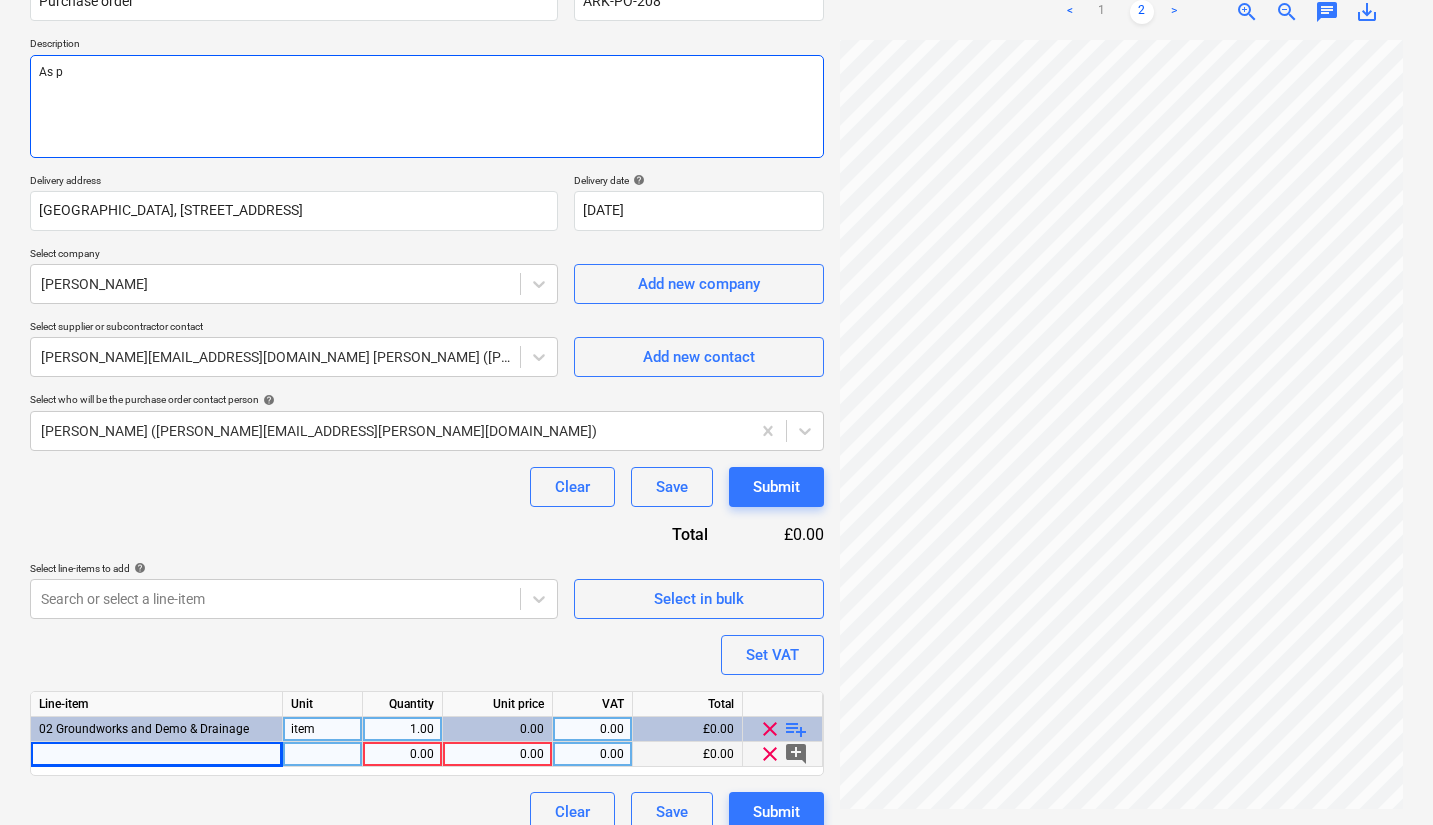 type on "x" 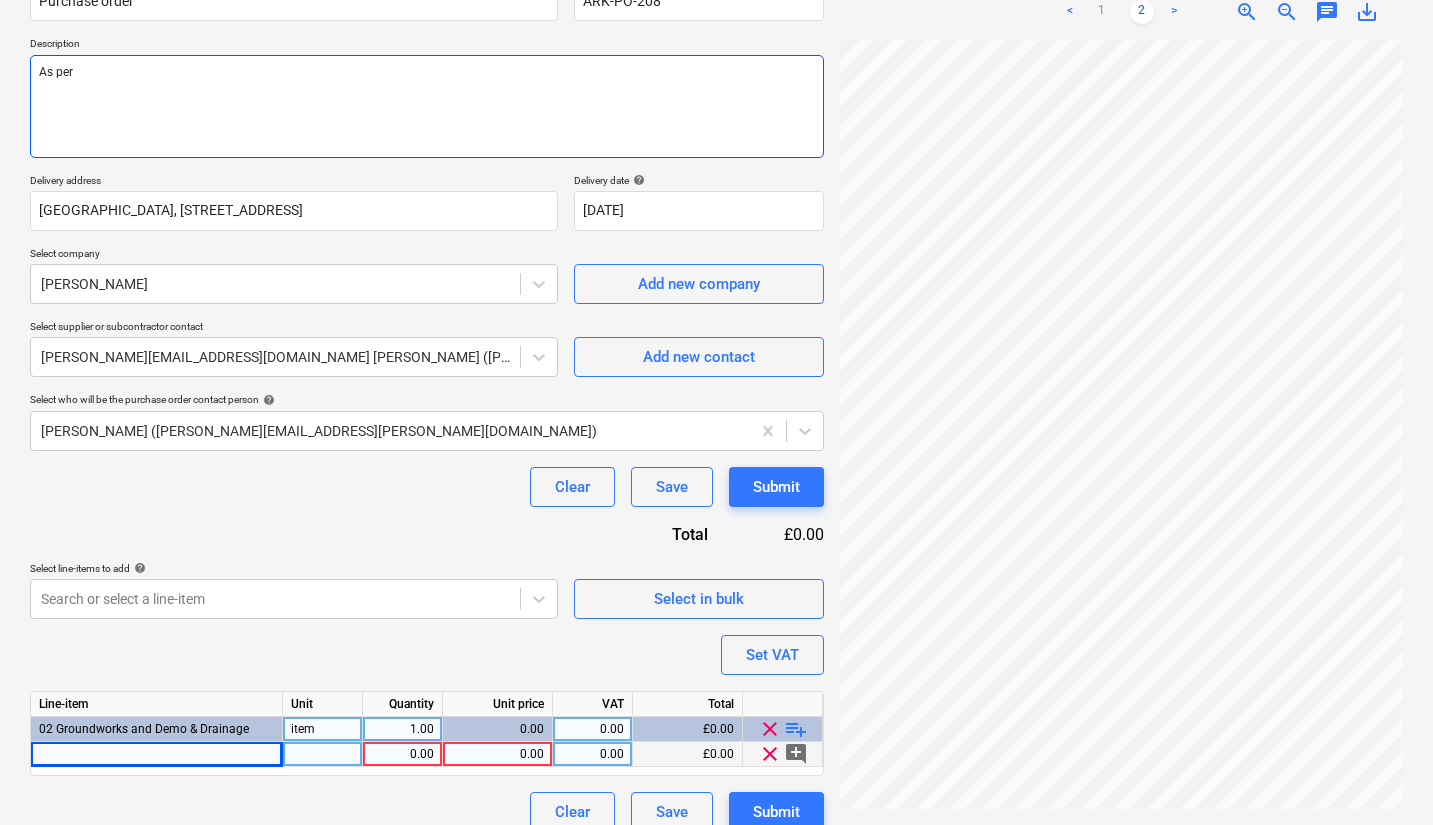 type on "As per" 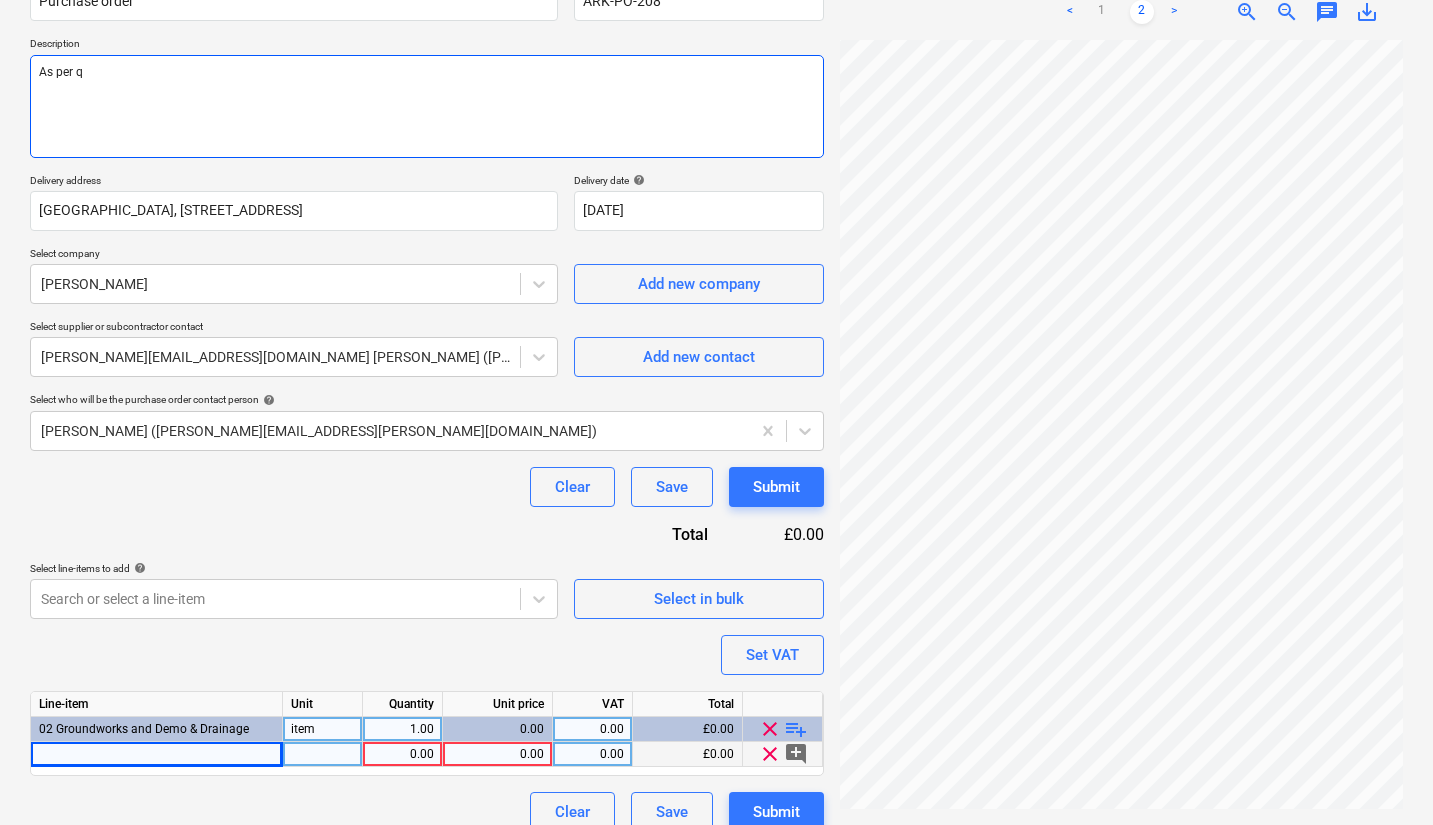 type on "x" 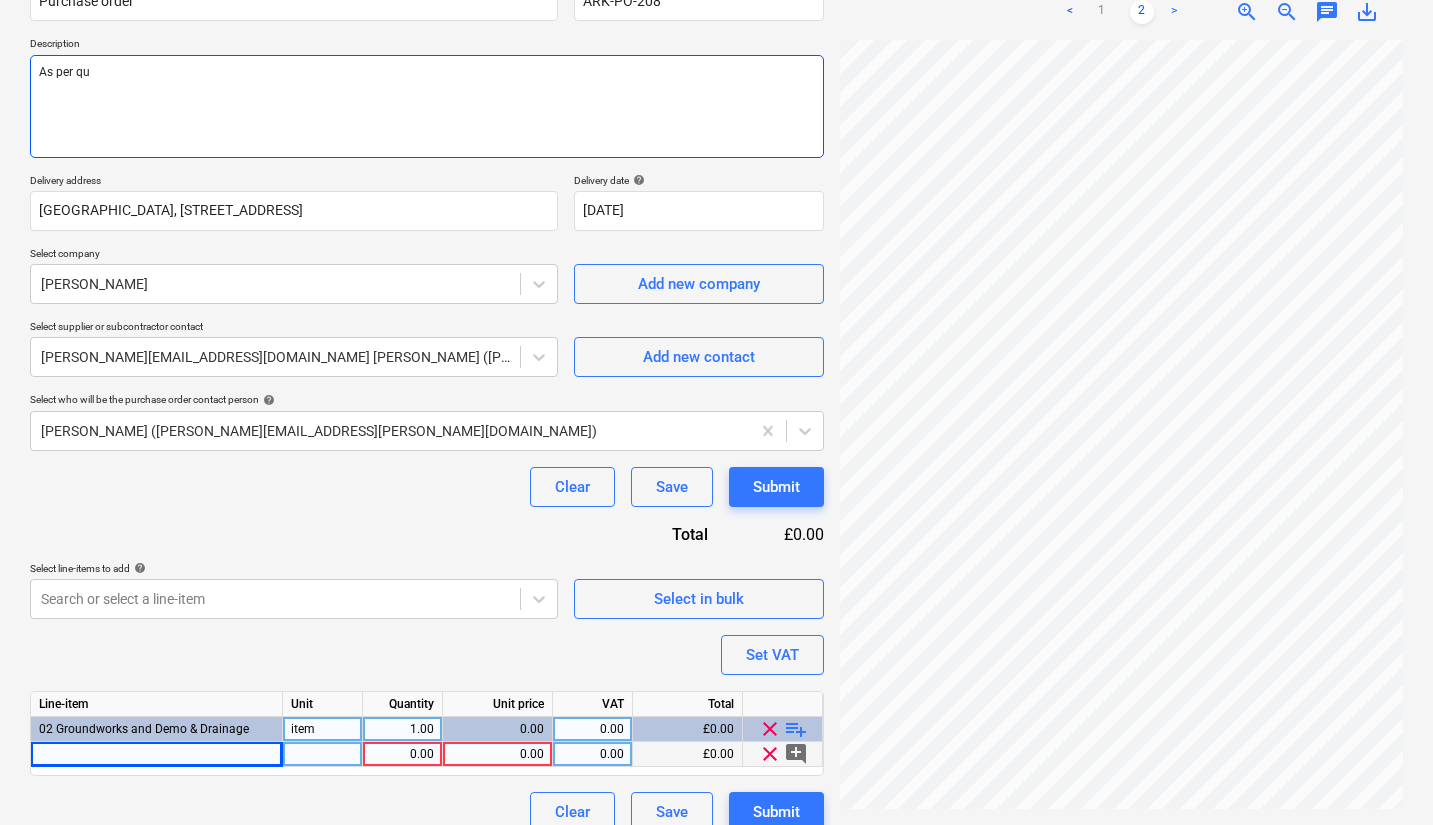 type on "x" 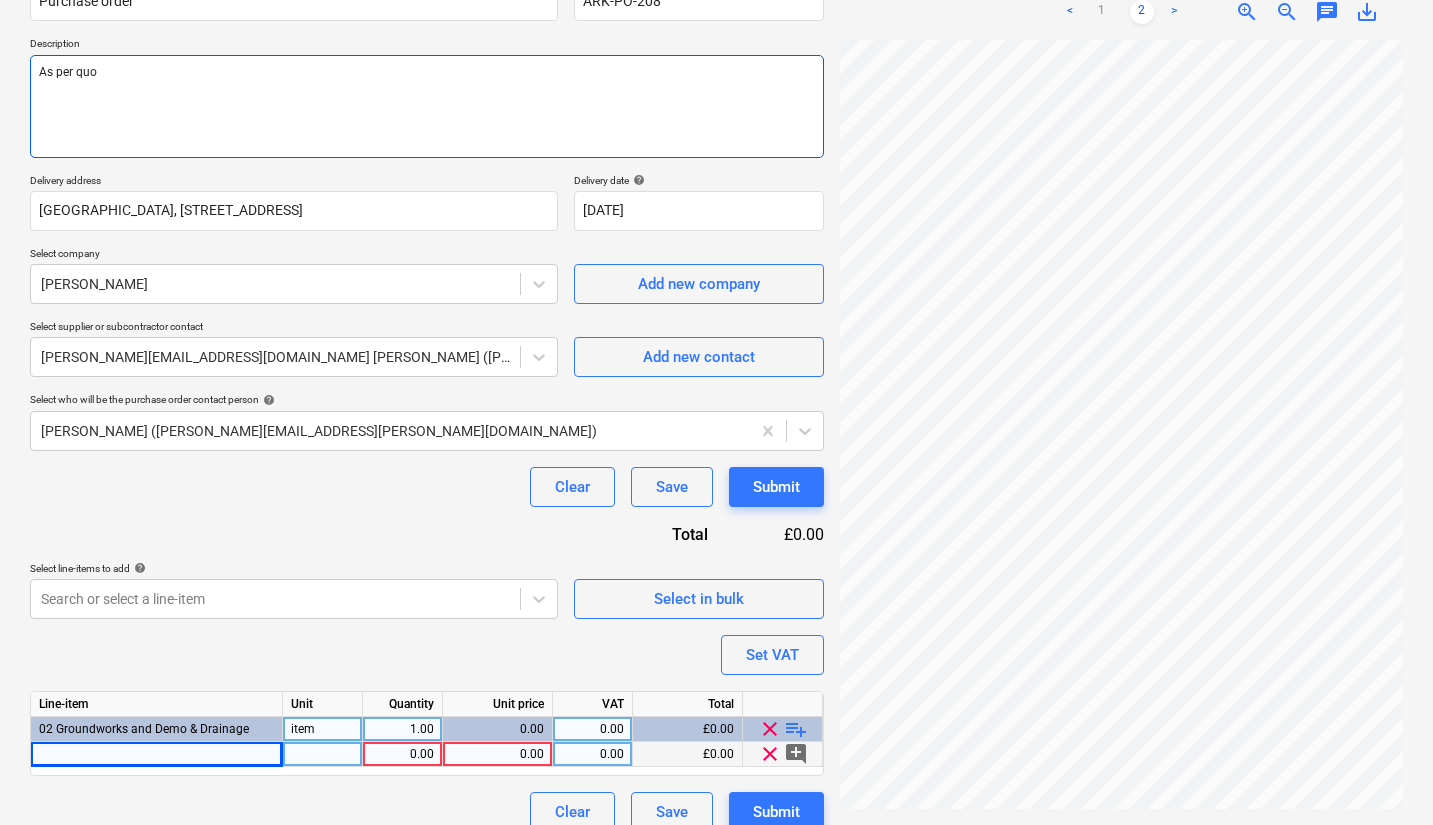 type on "x" 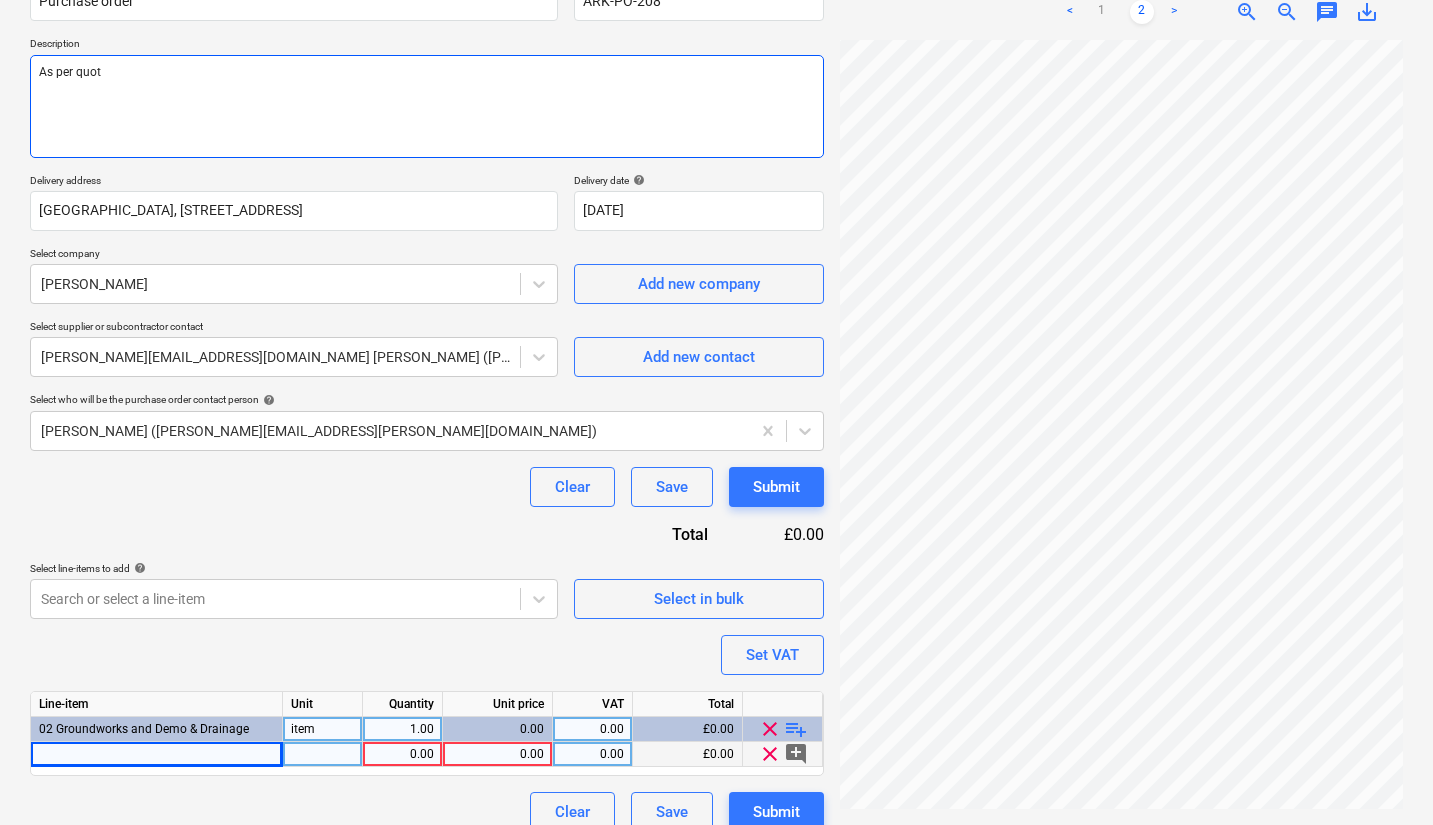 type on "x" 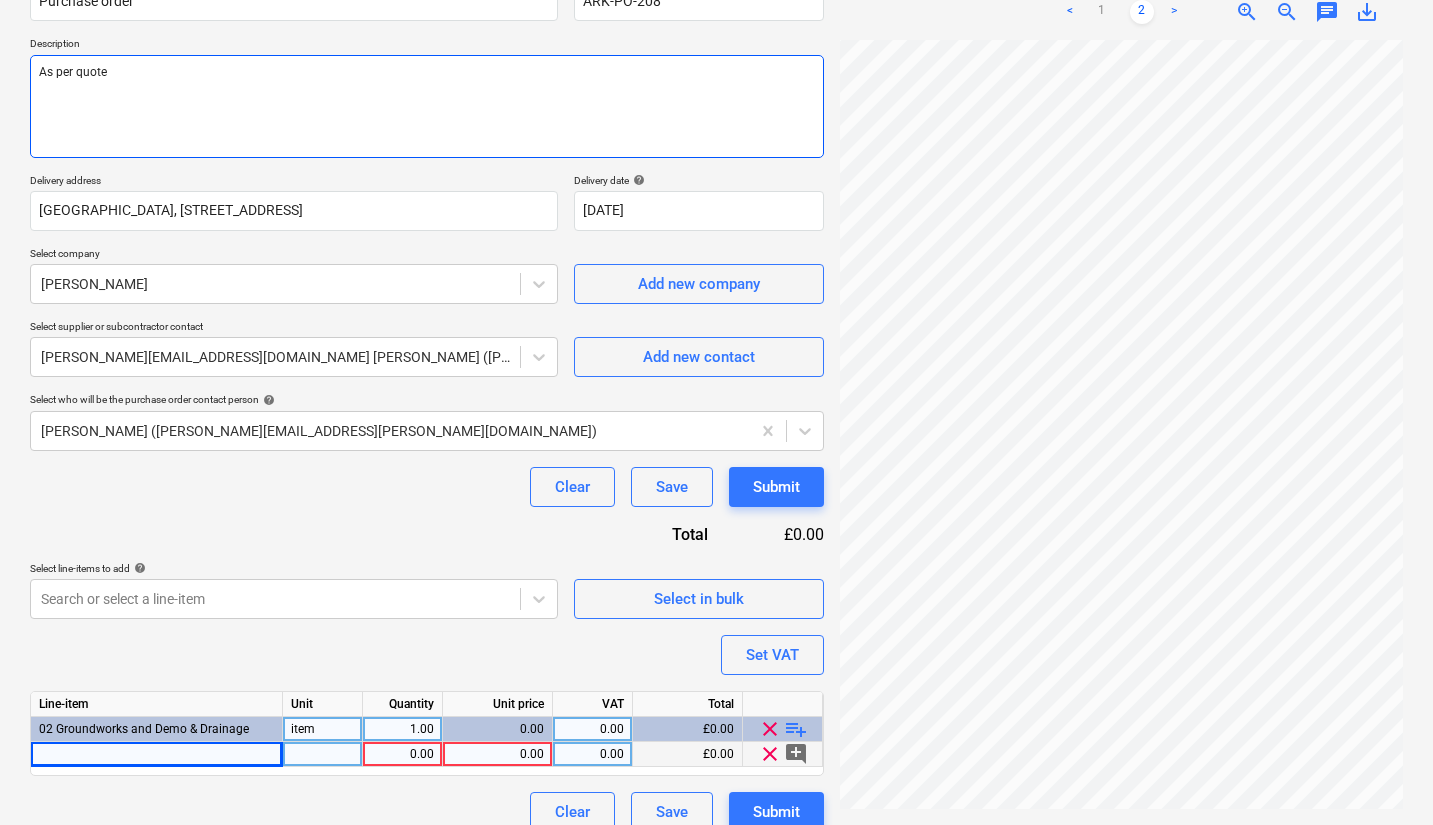 type on "x" 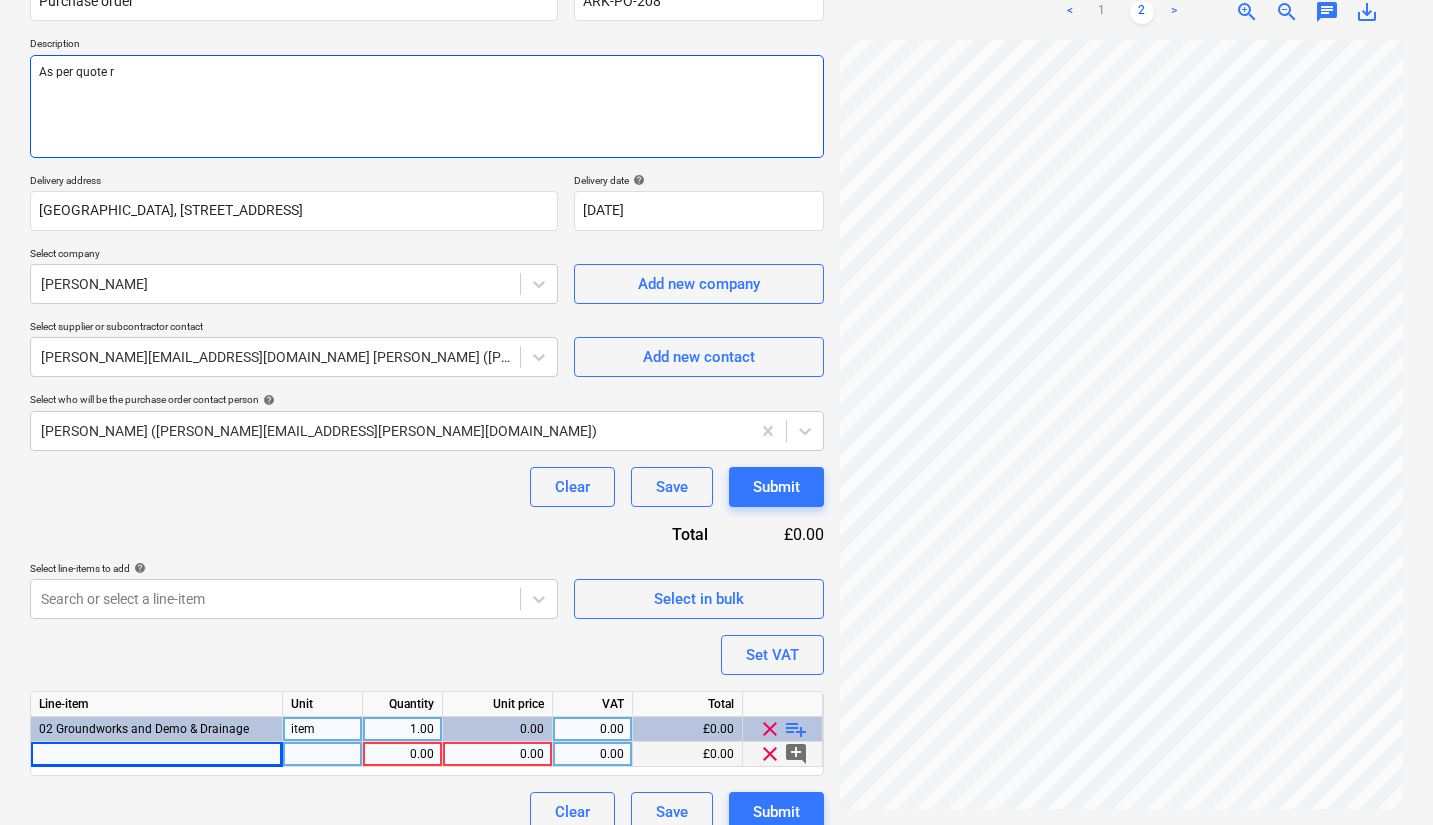 type on "x" 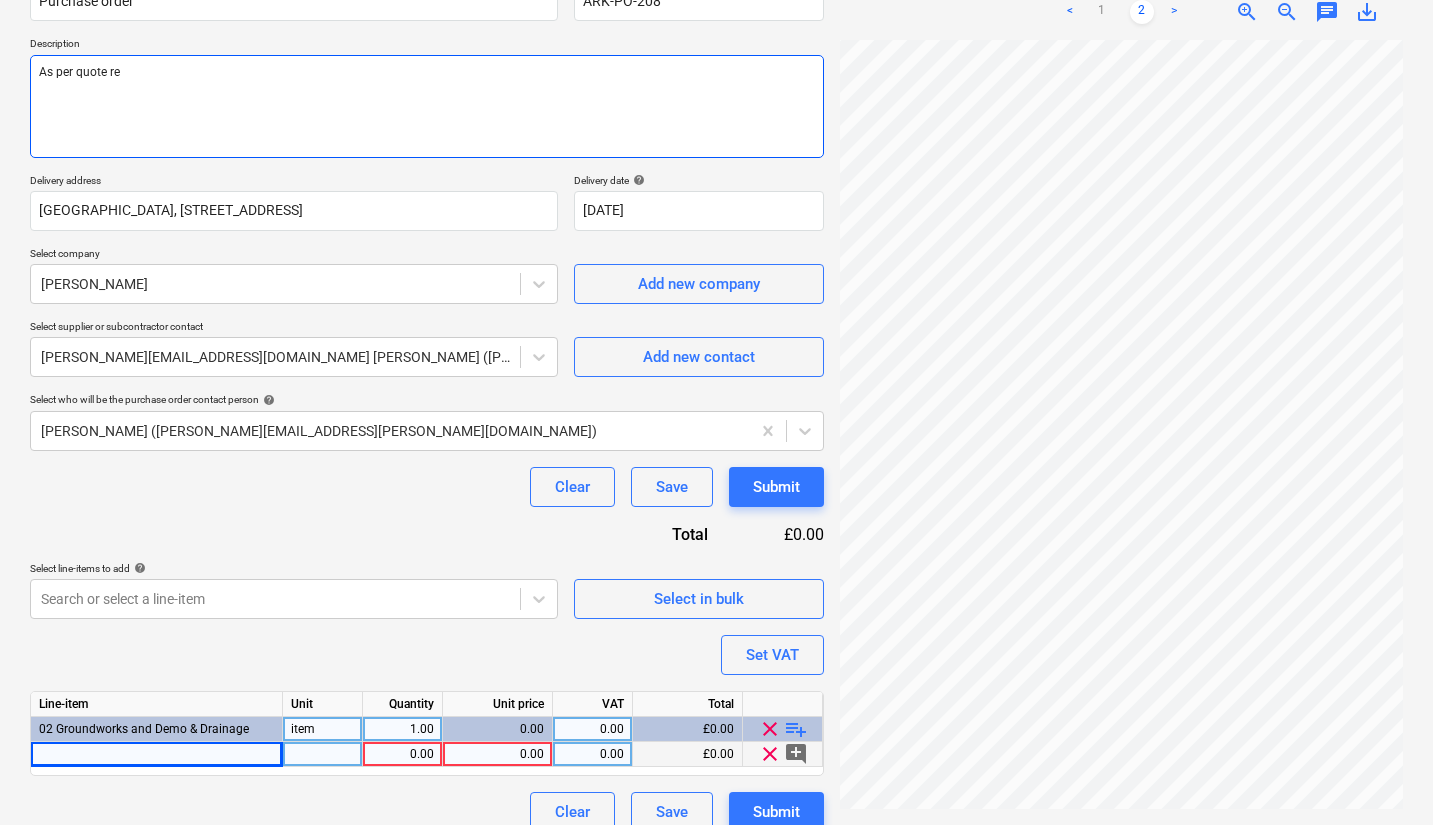 type on "x" 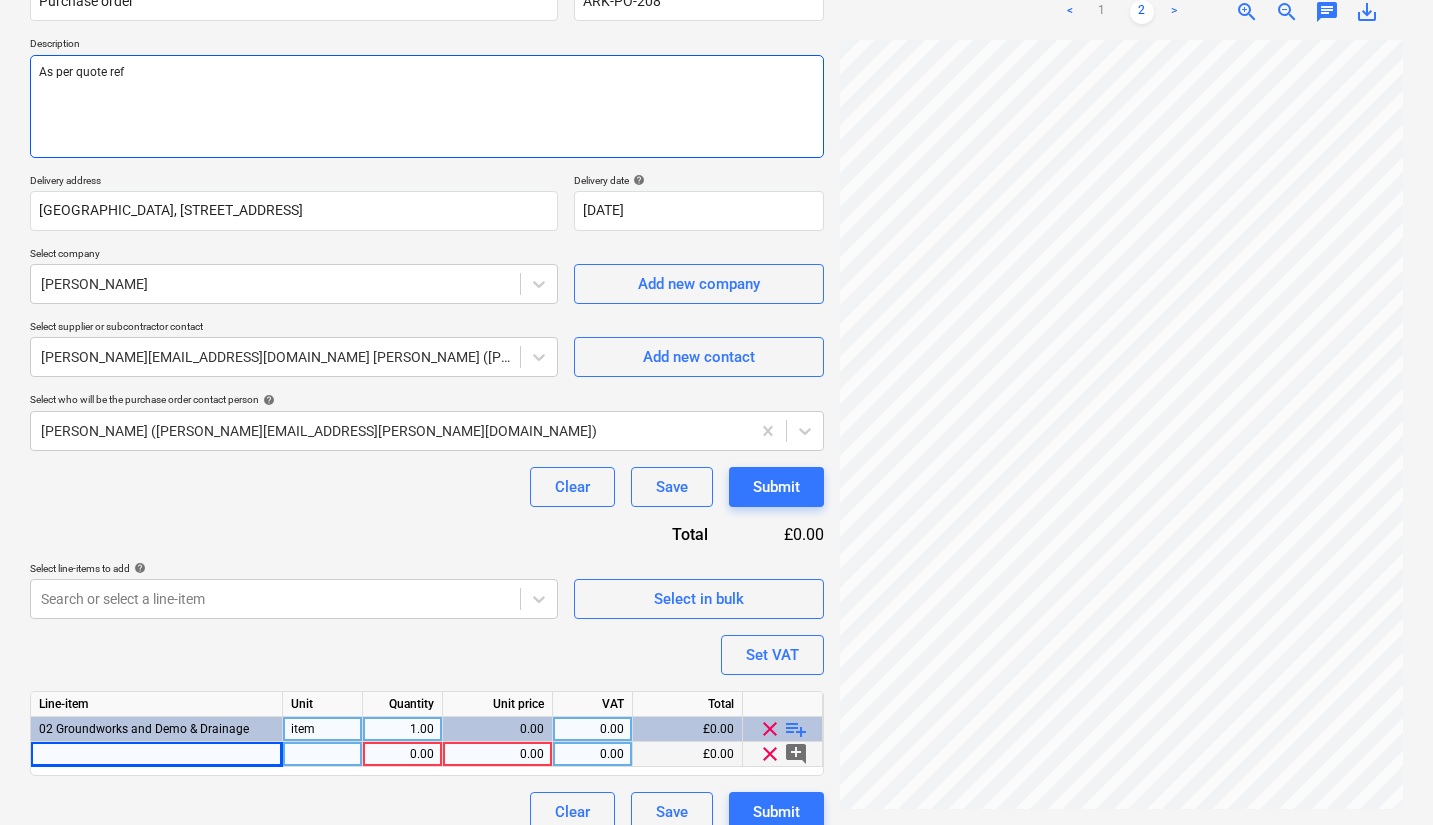 type on "x" 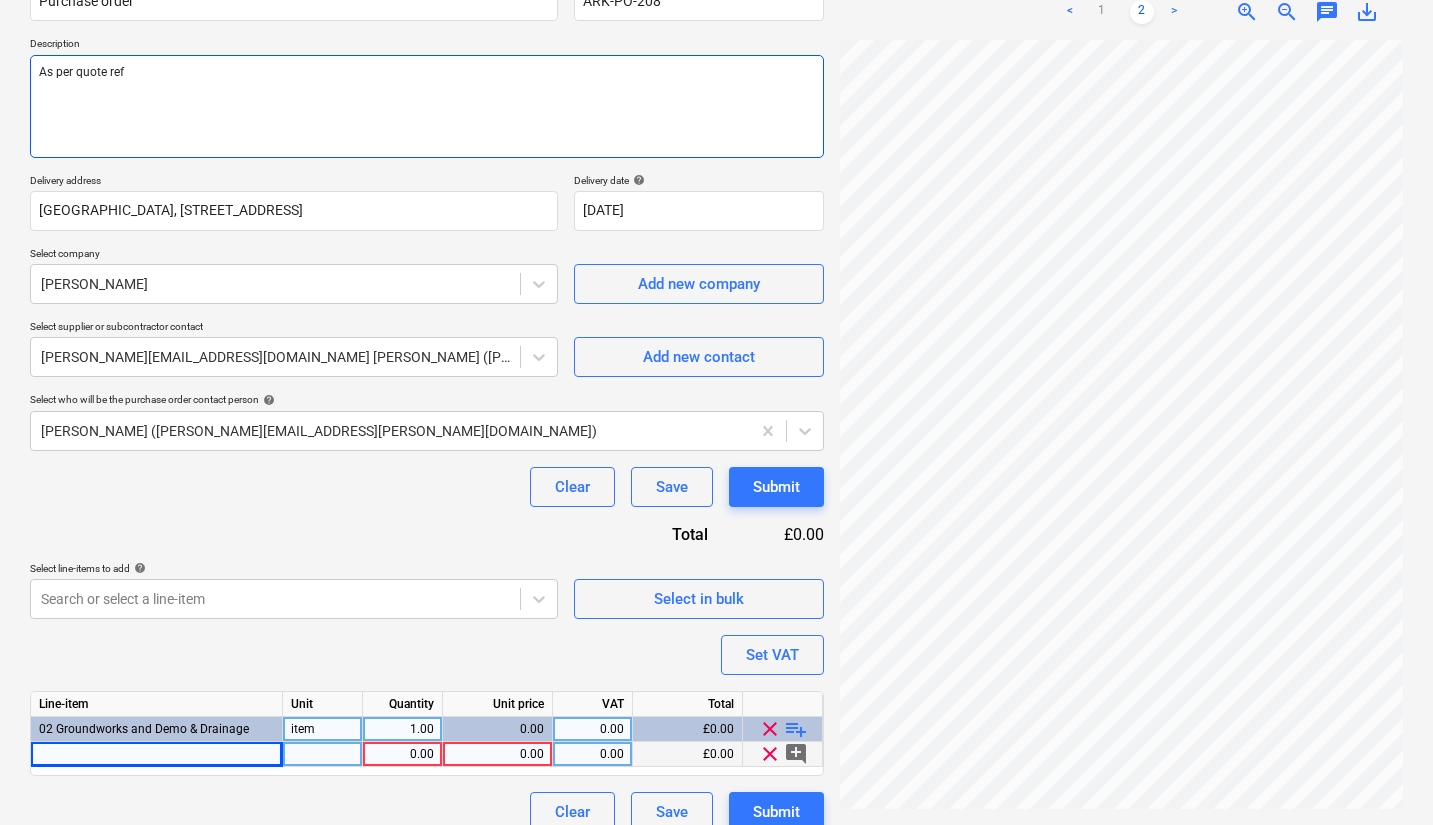 type on "As per quote ref" 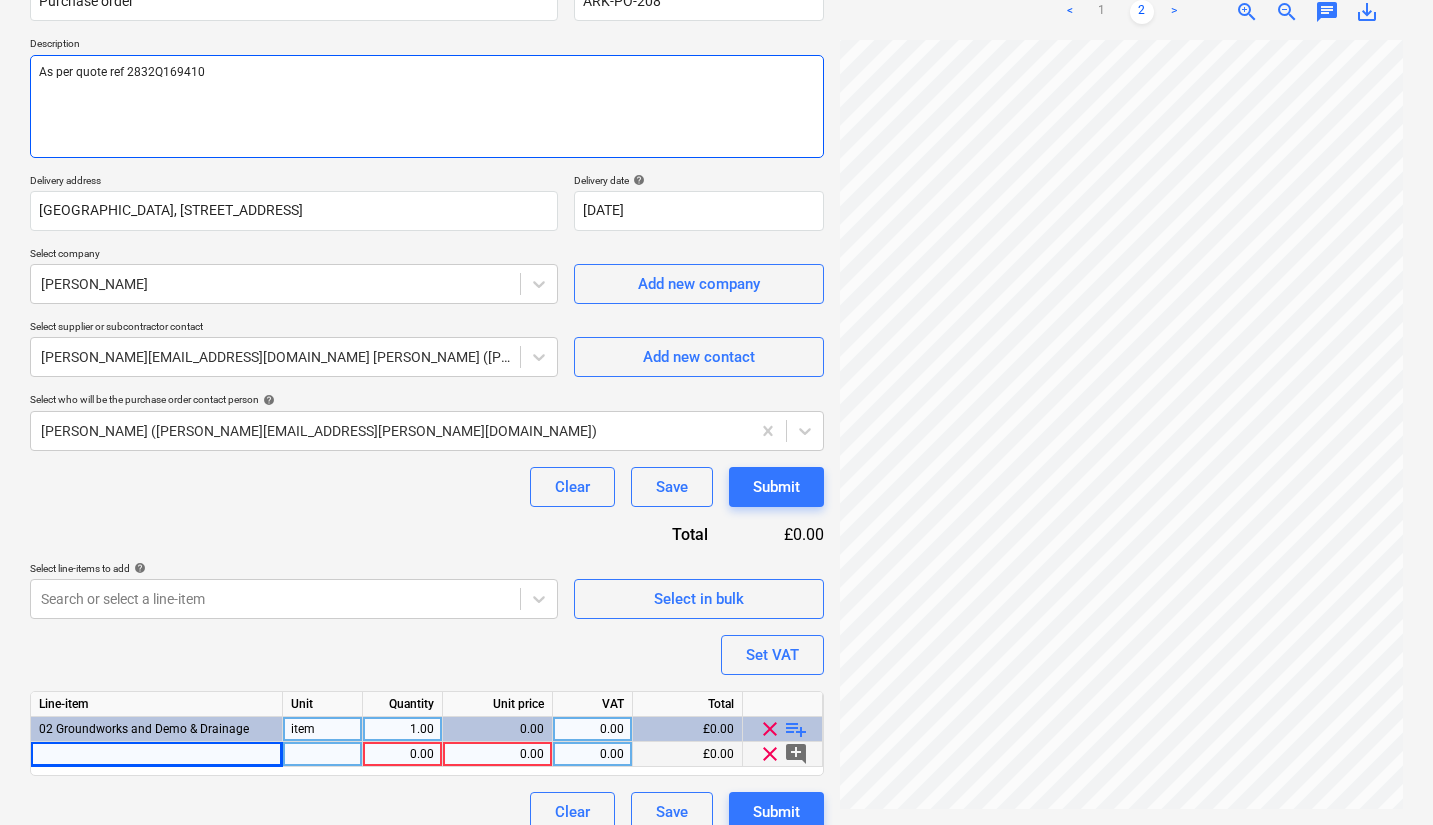 drag, startPoint x: 328, startPoint y: 101, endPoint x: 11, endPoint y: 93, distance: 317.10092 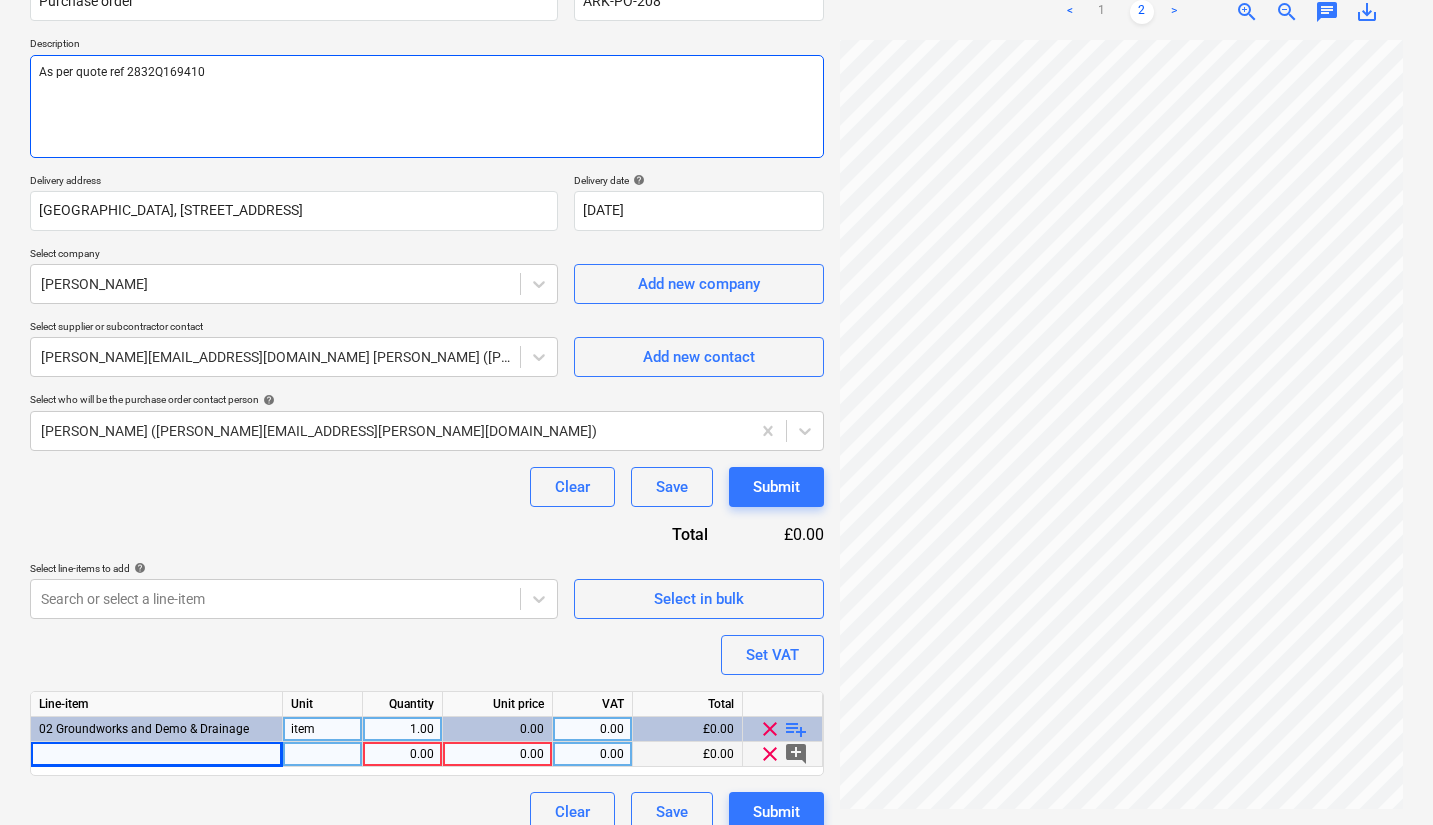 type on "As per quote ref 2832Q169410" 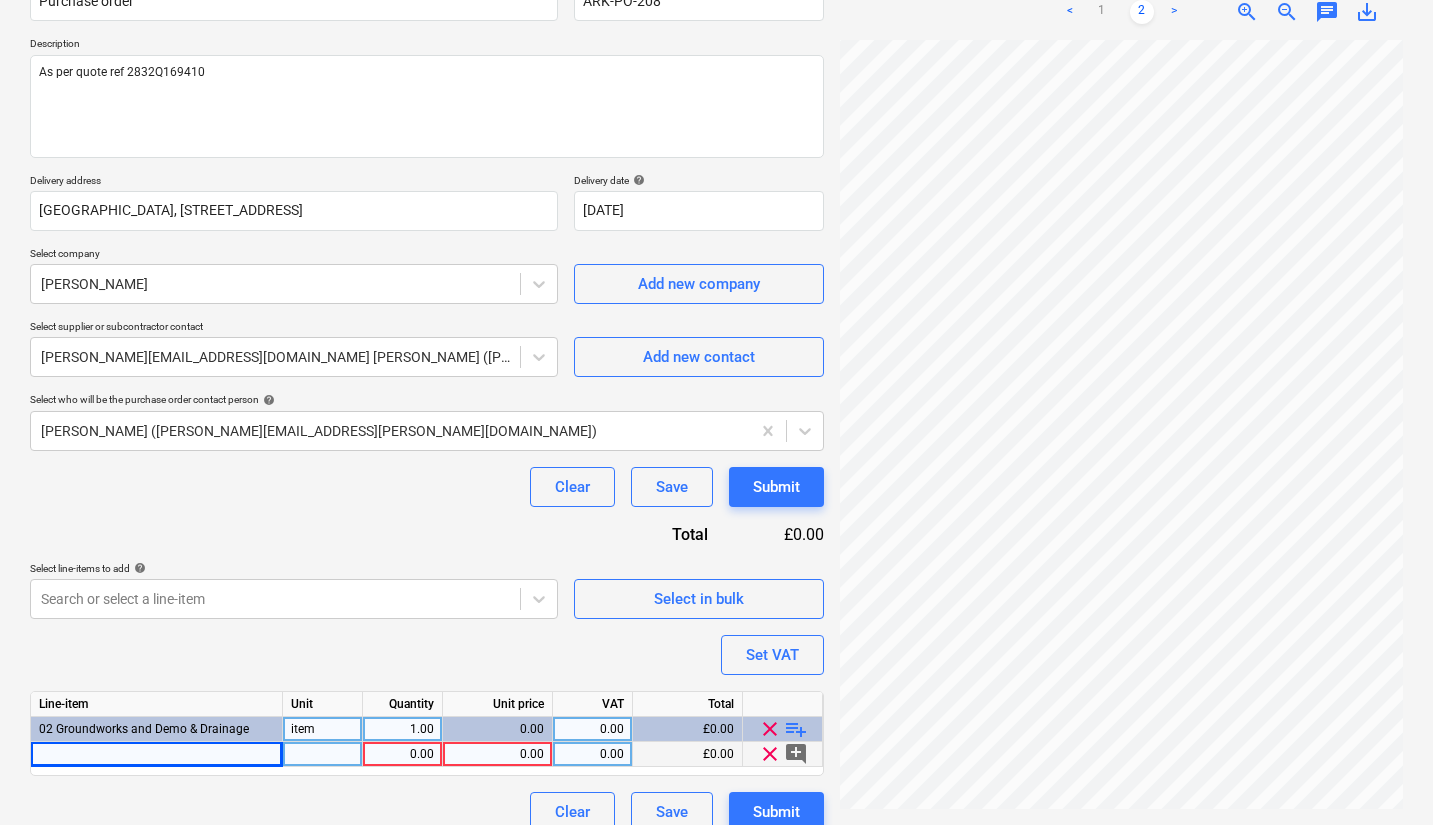 type on "x" 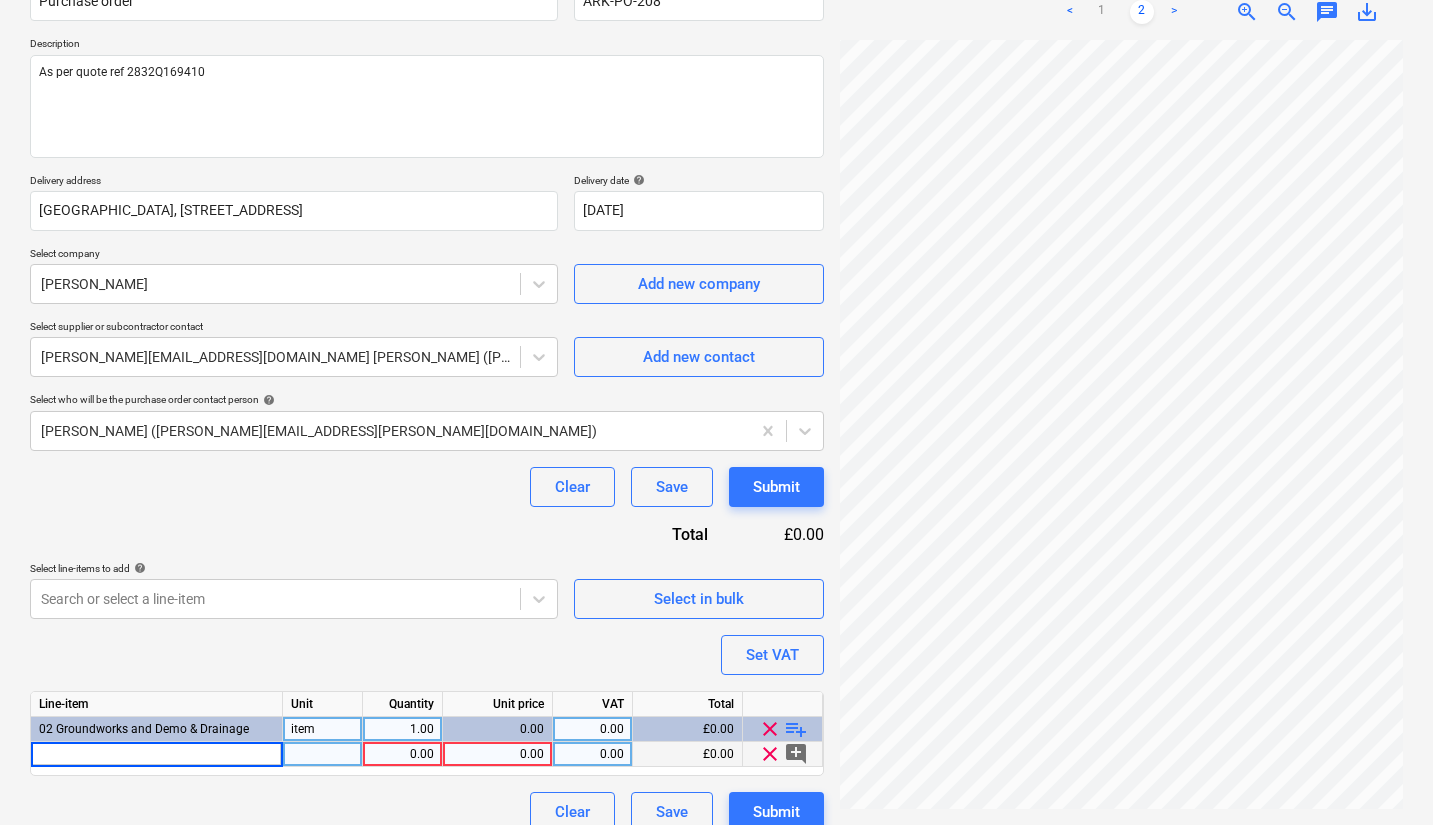 type on "As per quote ref 2832Q169410" 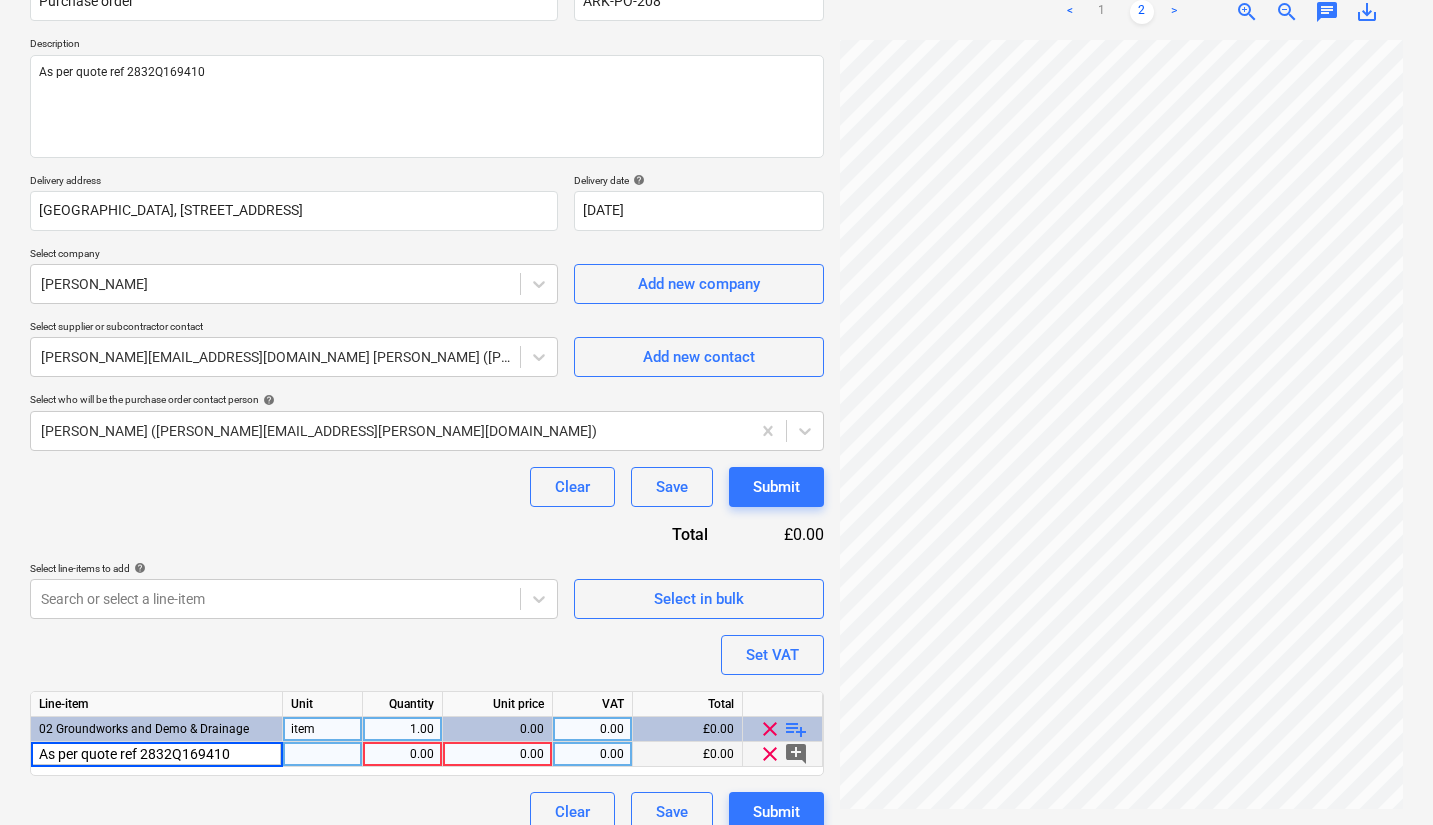 type on "x" 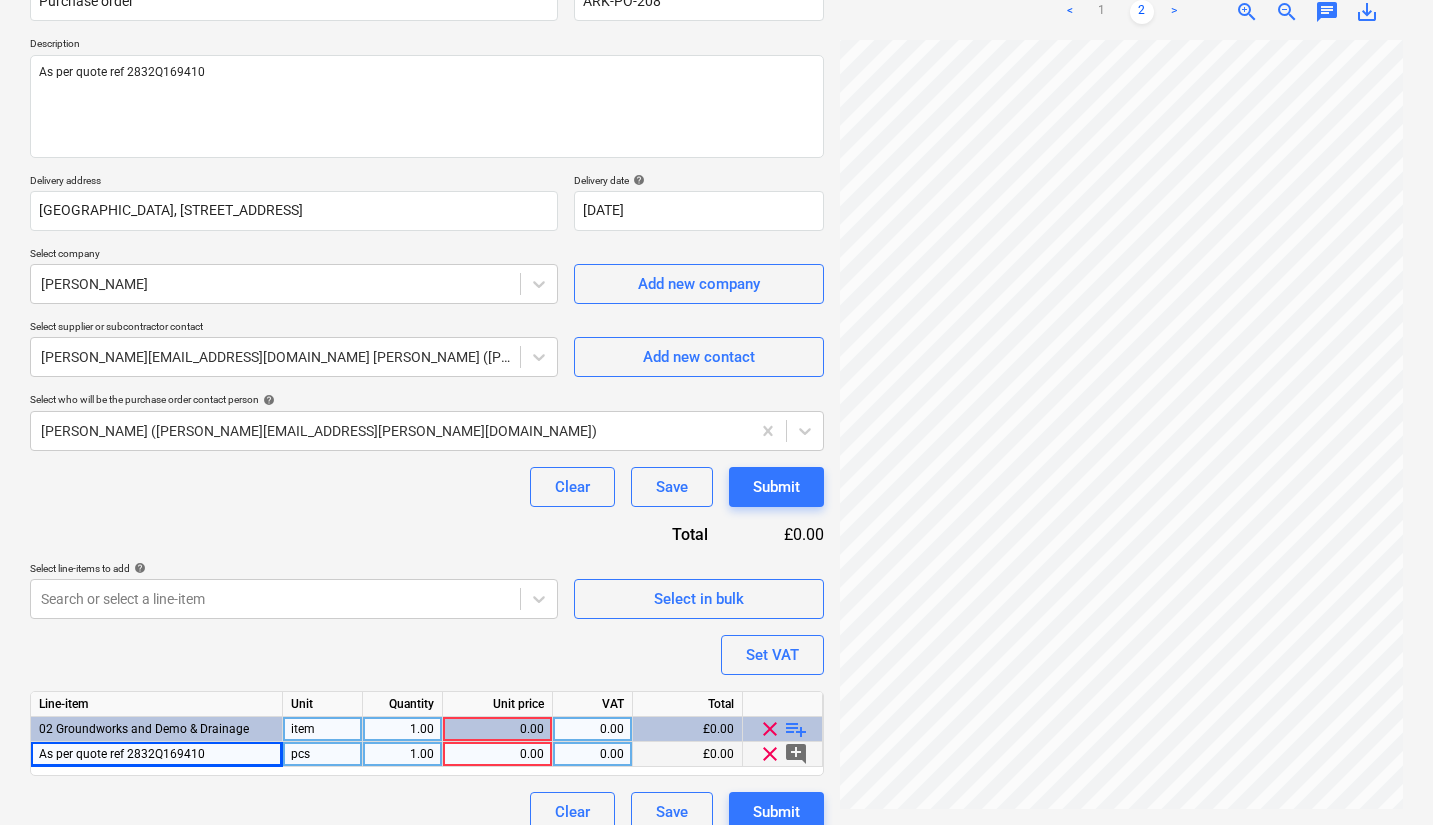 click on "1.00" at bounding box center (402, 754) 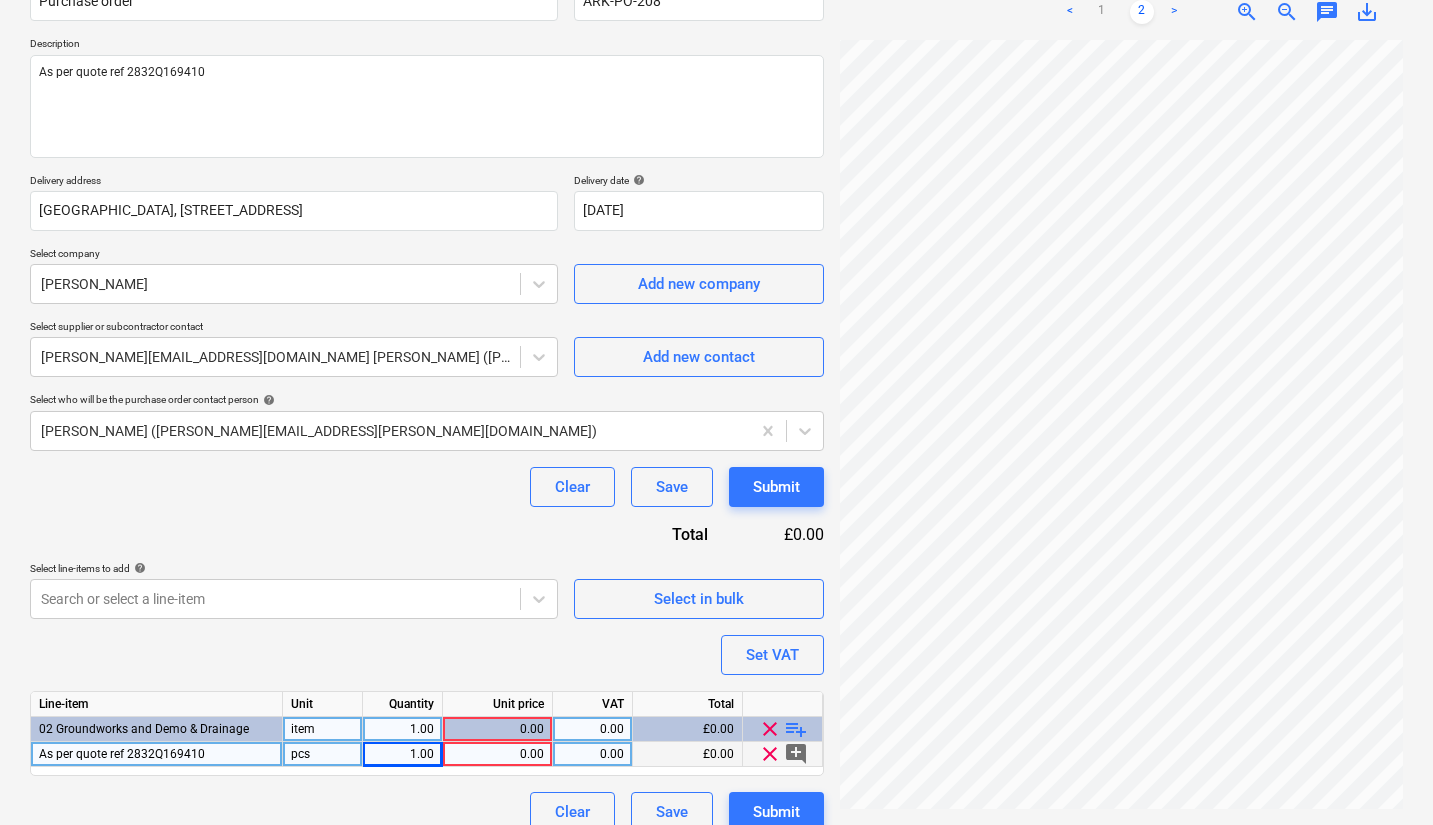 click on "0.00" at bounding box center [497, 754] 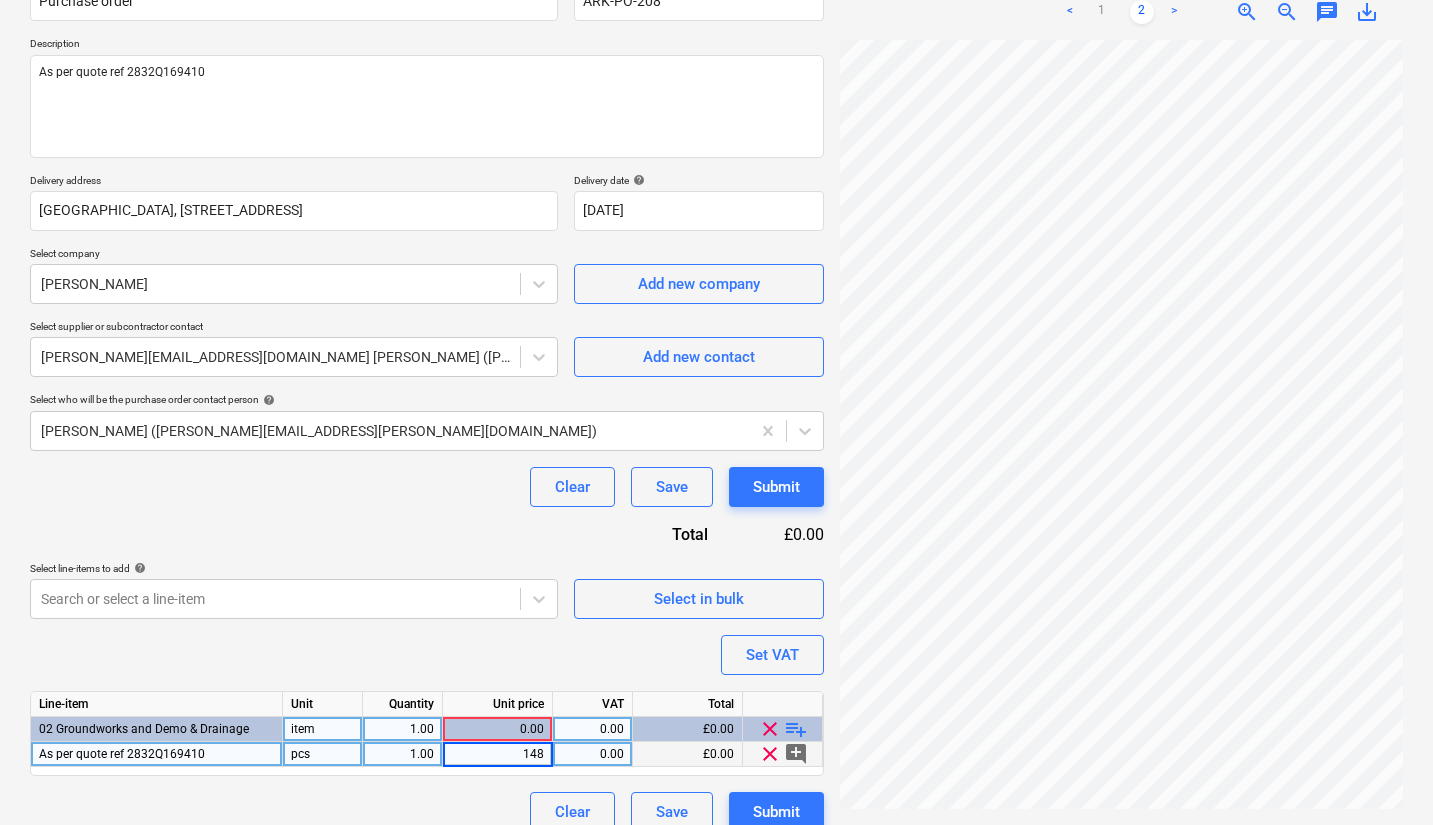 type on "1482" 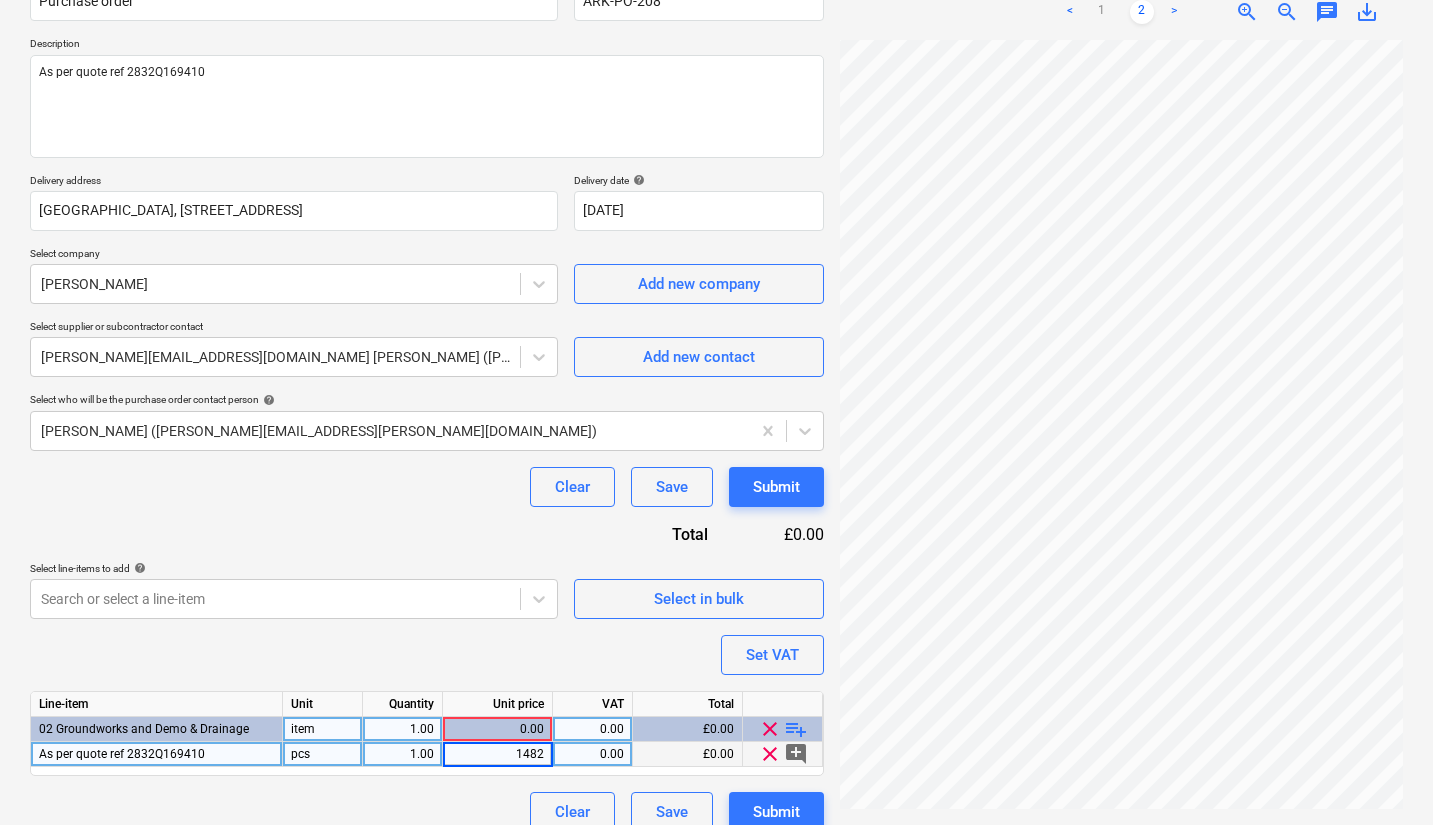 click on "Purchase order name help Purchase order Purchase order reference number help ARK-PO-208 Description As per quote ref 2832Q169410 Delivery address [GEOGRAPHIC_DATA][STREET_ADDRESS] Delivery date help [DATE] 11.07.2025 Press the down arrow key to interact with the calendar and
select a date. Press the question mark key to get the keyboard shortcuts for changing dates. Select company [PERSON_NAME]   Add new company Select supplier or subcontractor contact [PERSON_NAME][EMAIL_ADDRESS][DOMAIN_NAME] [PERSON_NAME] ([PERSON_NAME][EMAIL_ADDRESS][DOMAIN_NAME]) Add new contact Select who will be the purchase order contact person help [PERSON_NAME] ([PERSON_NAME][EMAIL_ADDRESS][PERSON_NAME][DOMAIN_NAME]) Clear Save Submit Total £0.00 Select line-items to add help Search or select a line-item Select in bulk Set VAT Line-item Unit Quantity Unit price VAT Total  02 Groundworks and Demo & Drainage item 1.00 0.00 0.00 £0.00 clear playlist_add As per quote ref 2832Q169410 pcs 1.00 1482 0.00 £0.00 clear add_comment Clear Save Submit" at bounding box center (427, 398) 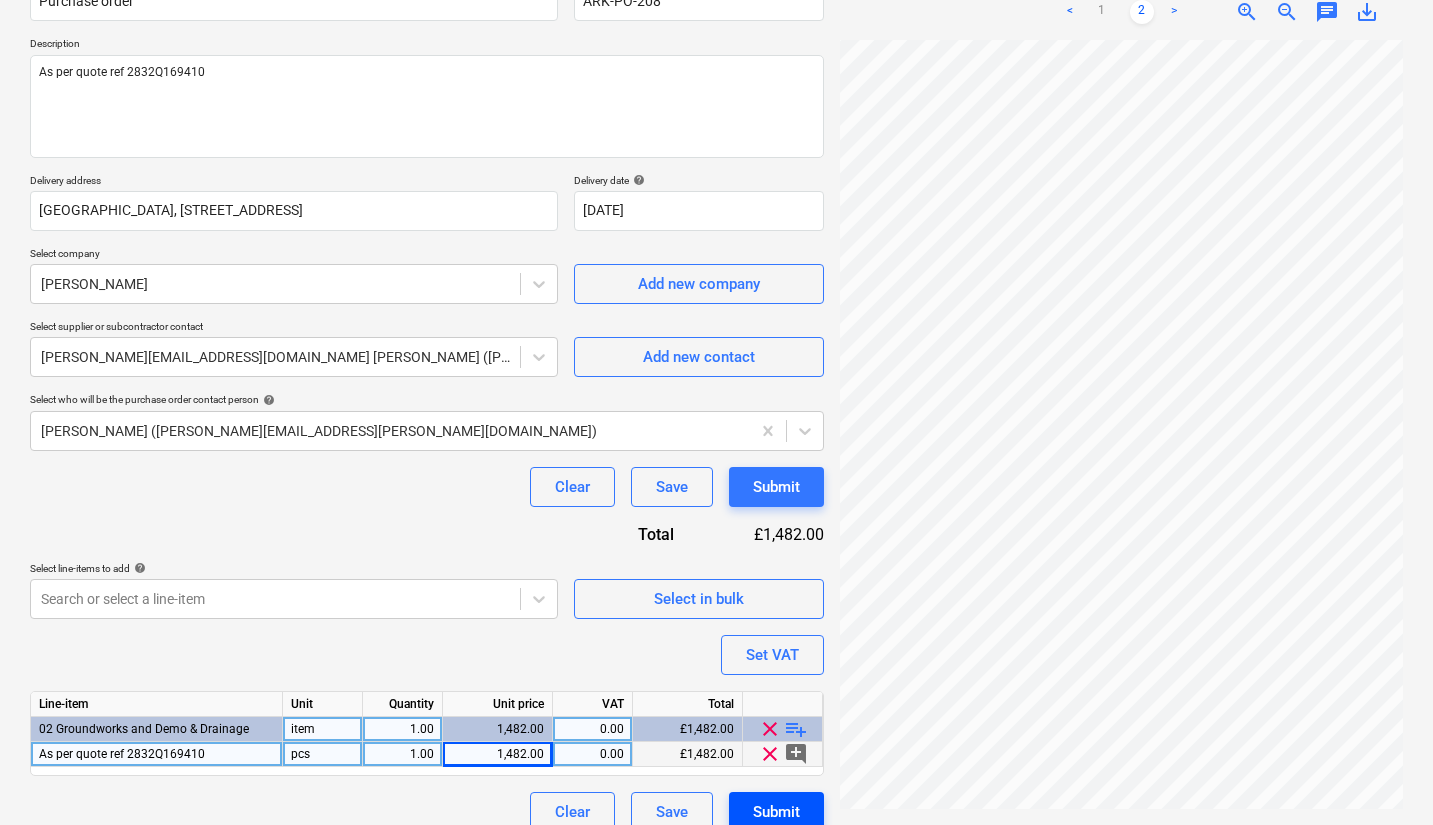 click on "Submit" at bounding box center [776, 812] 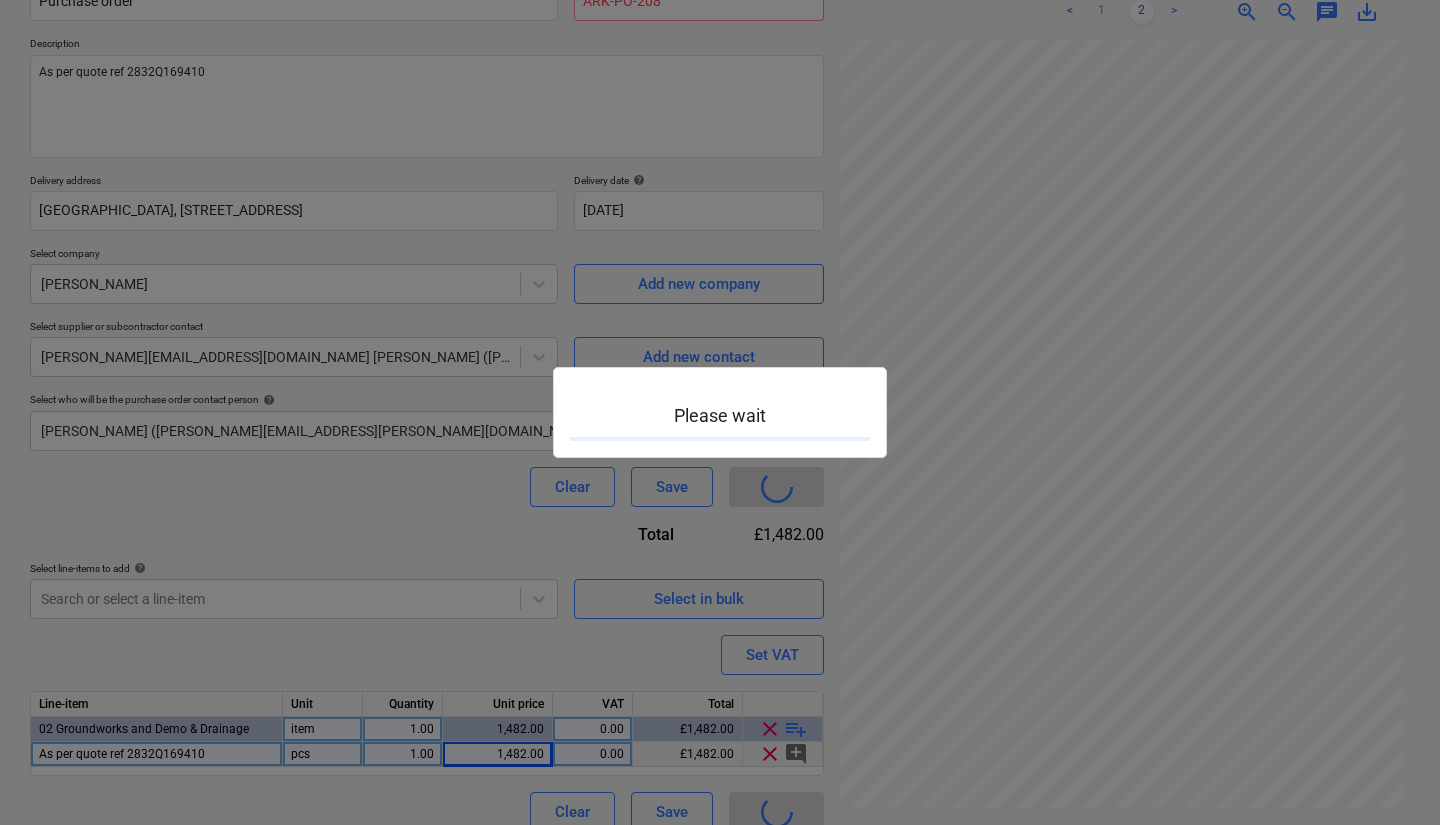 type on "x" 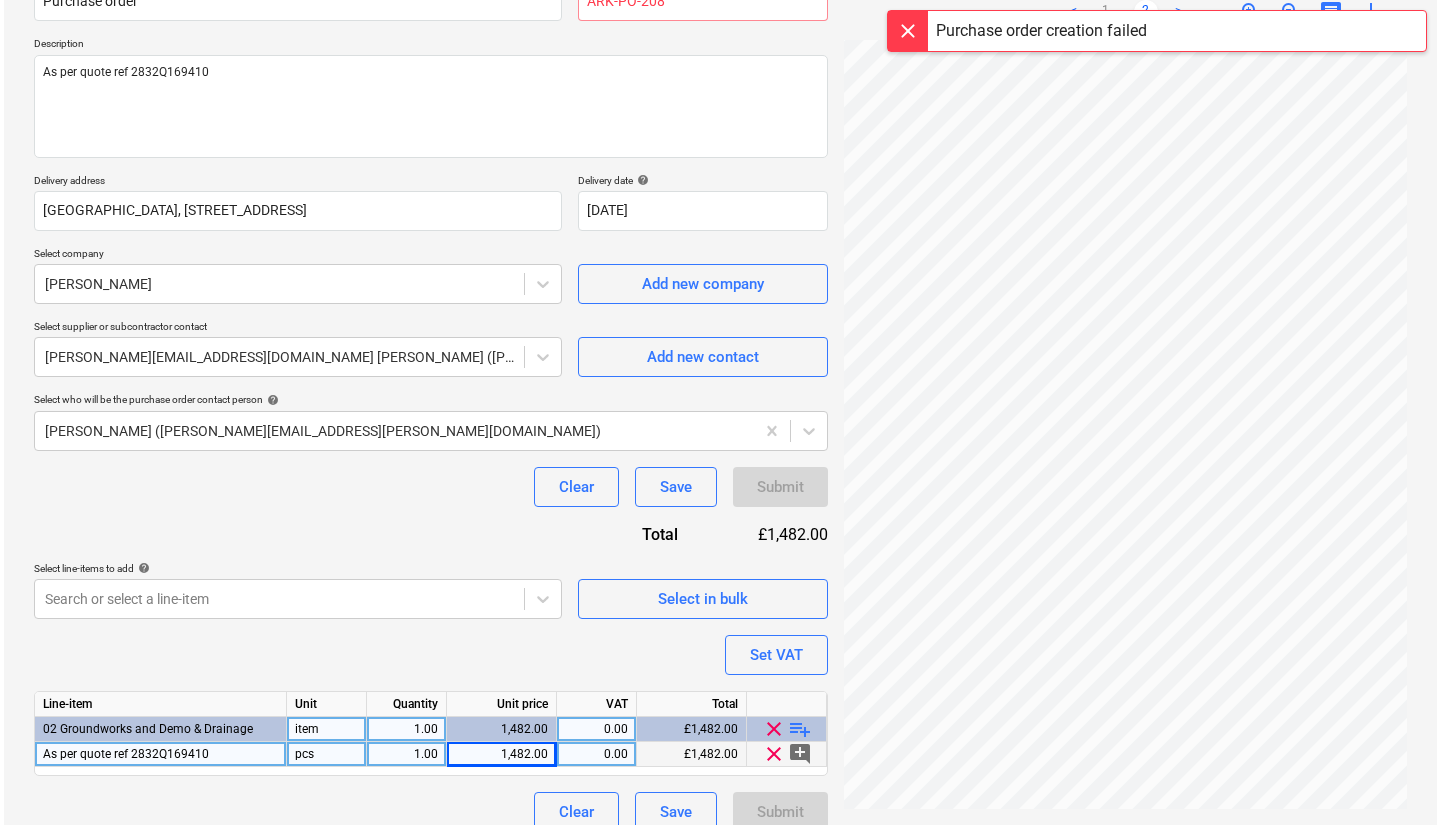 scroll, scrollTop: 54, scrollLeft: 0, axis: vertical 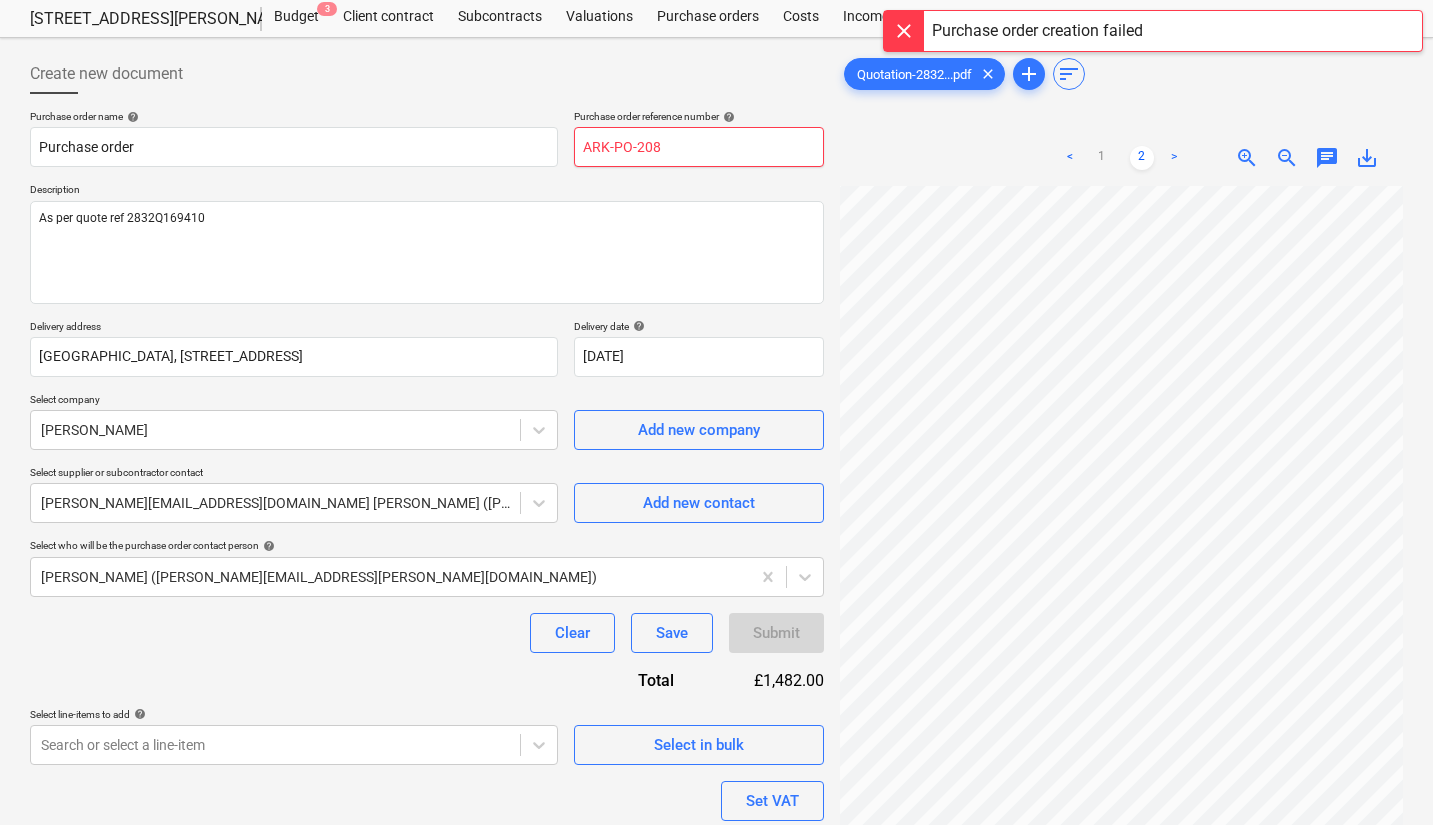 click on "ARK-PO-208" at bounding box center [699, 147] 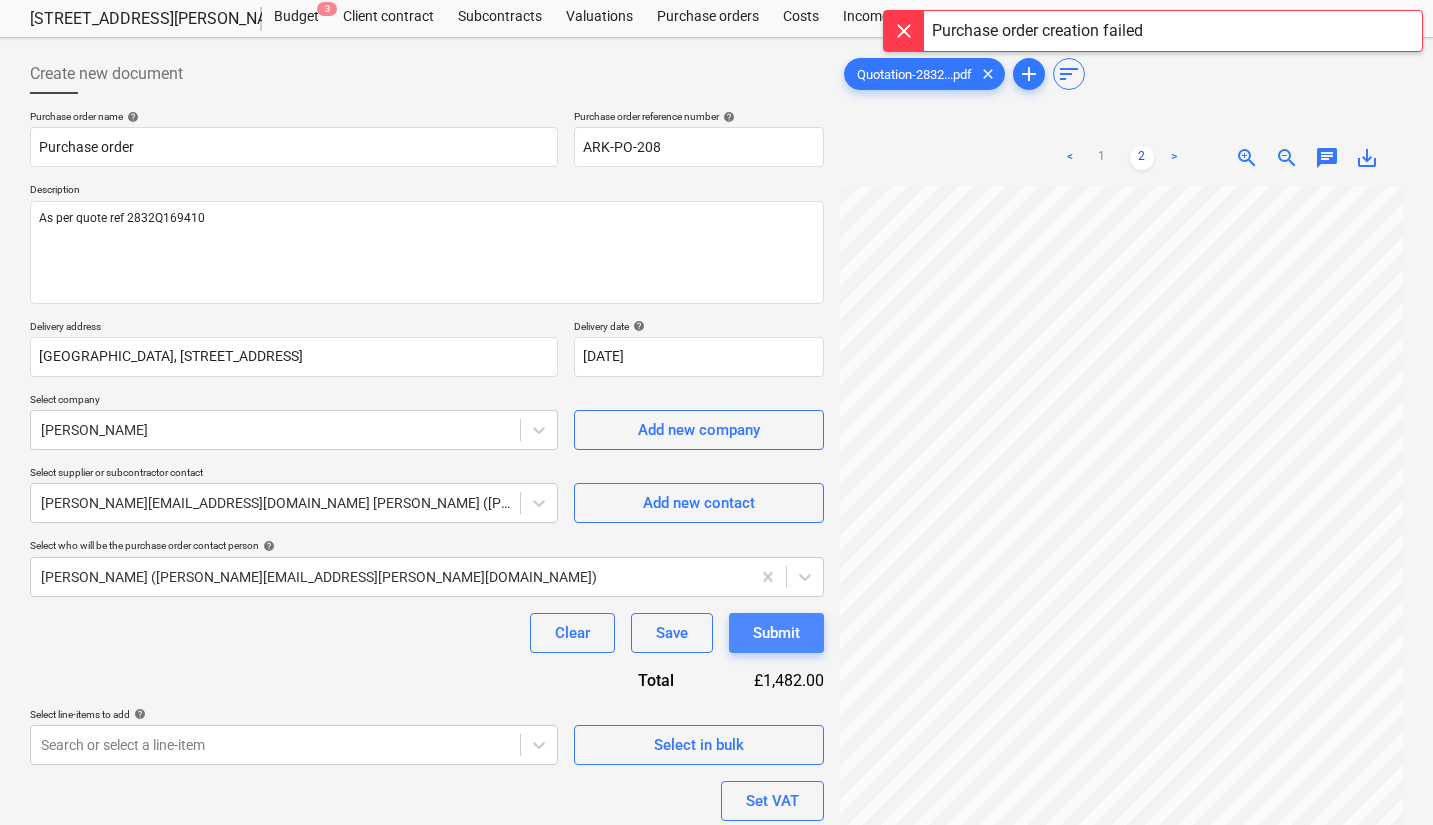 click on "Submit" at bounding box center (776, 633) 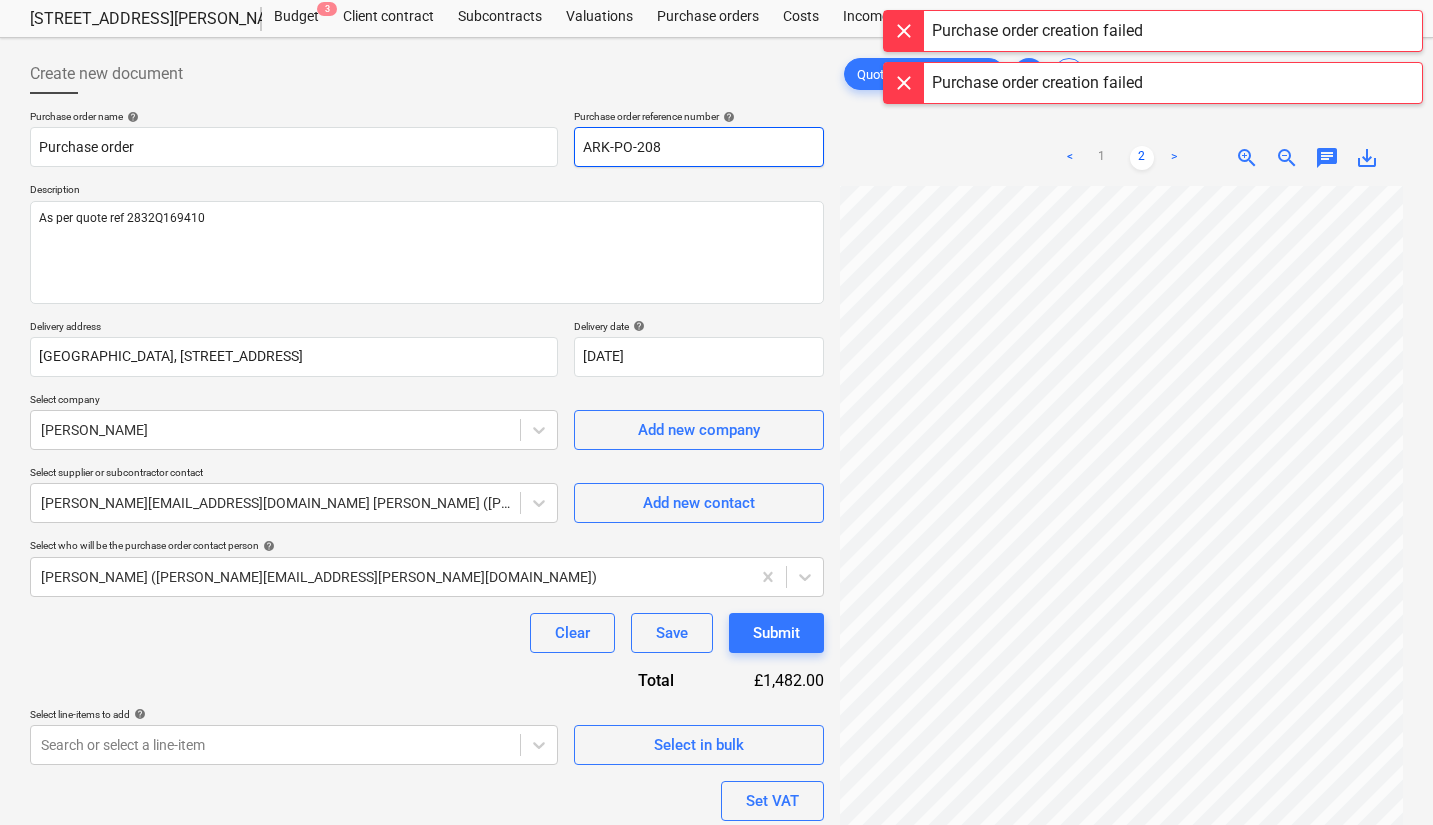click on "ARK-PO-208" at bounding box center (699, 147) 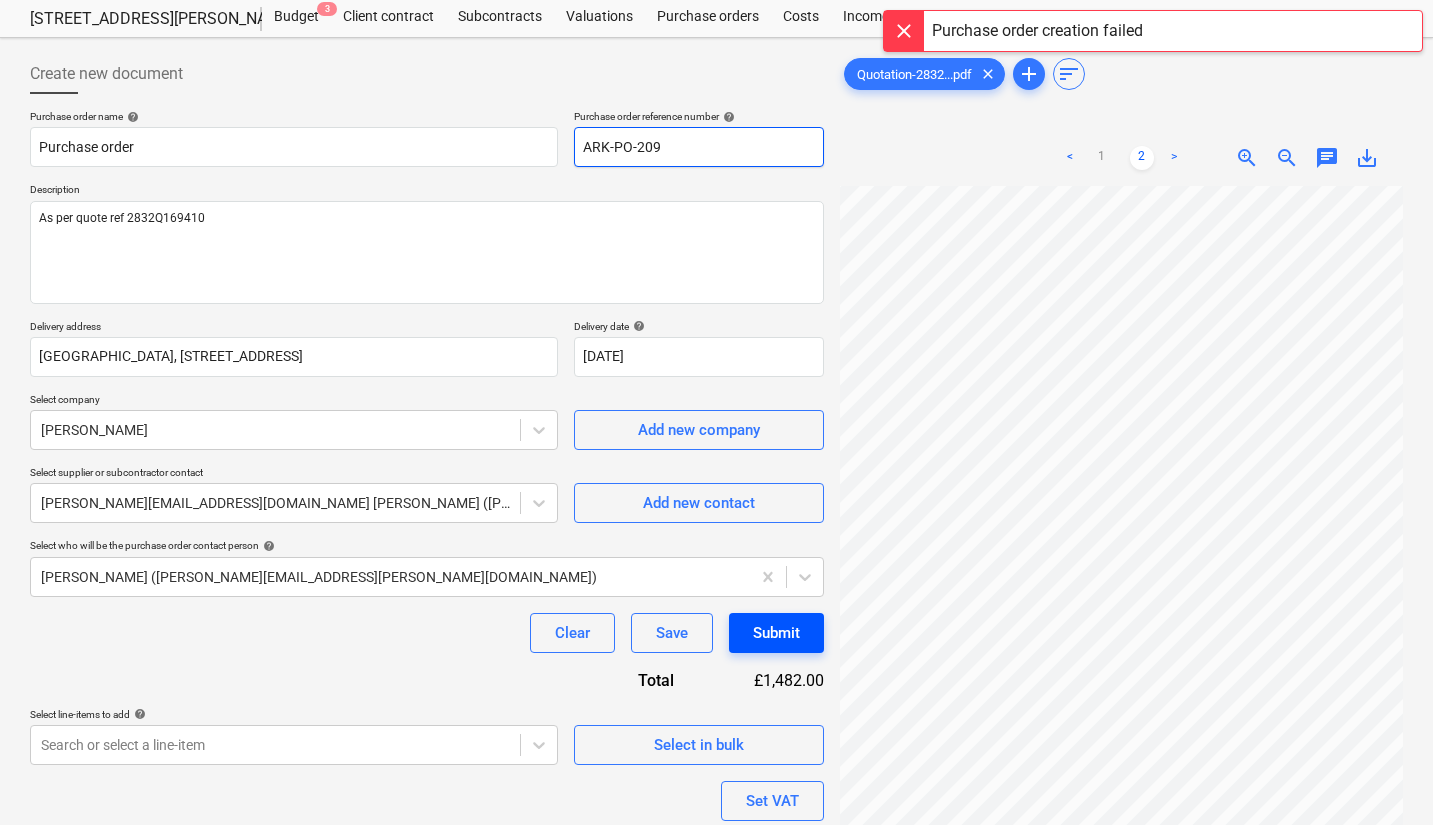 type on "ARK-PO-209" 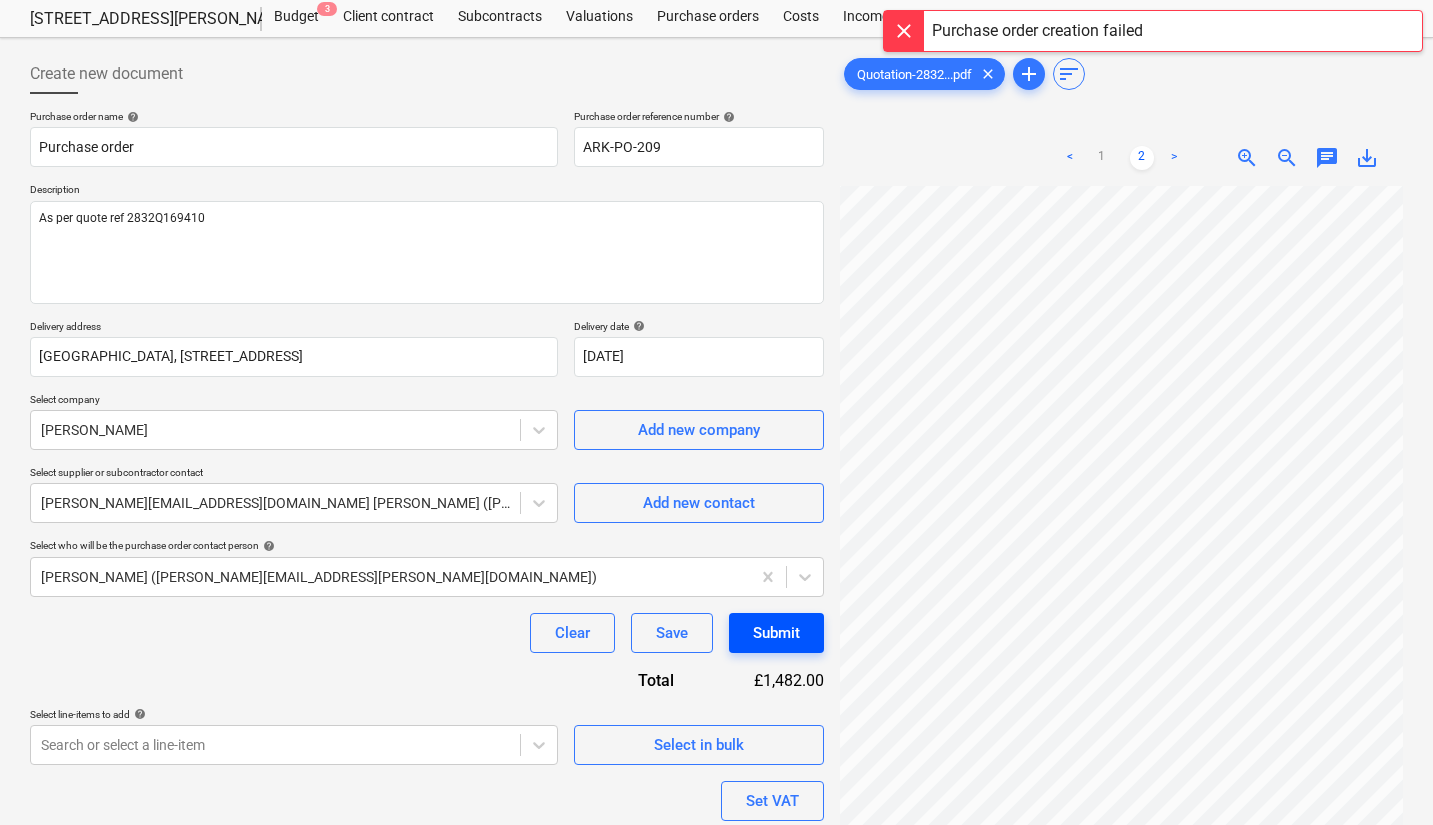 click on "Submit" at bounding box center (776, 633) 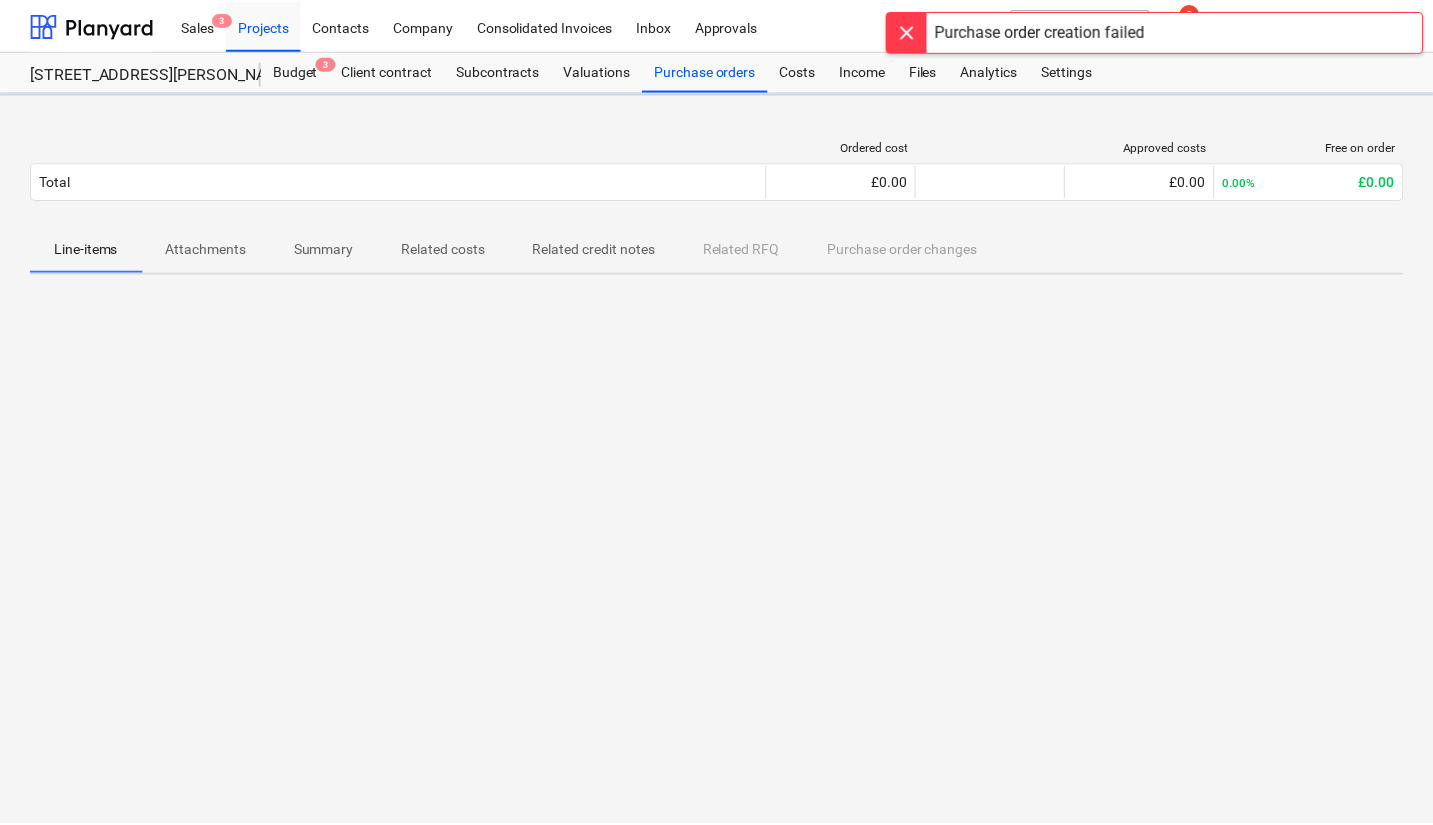 scroll, scrollTop: 0, scrollLeft: 0, axis: both 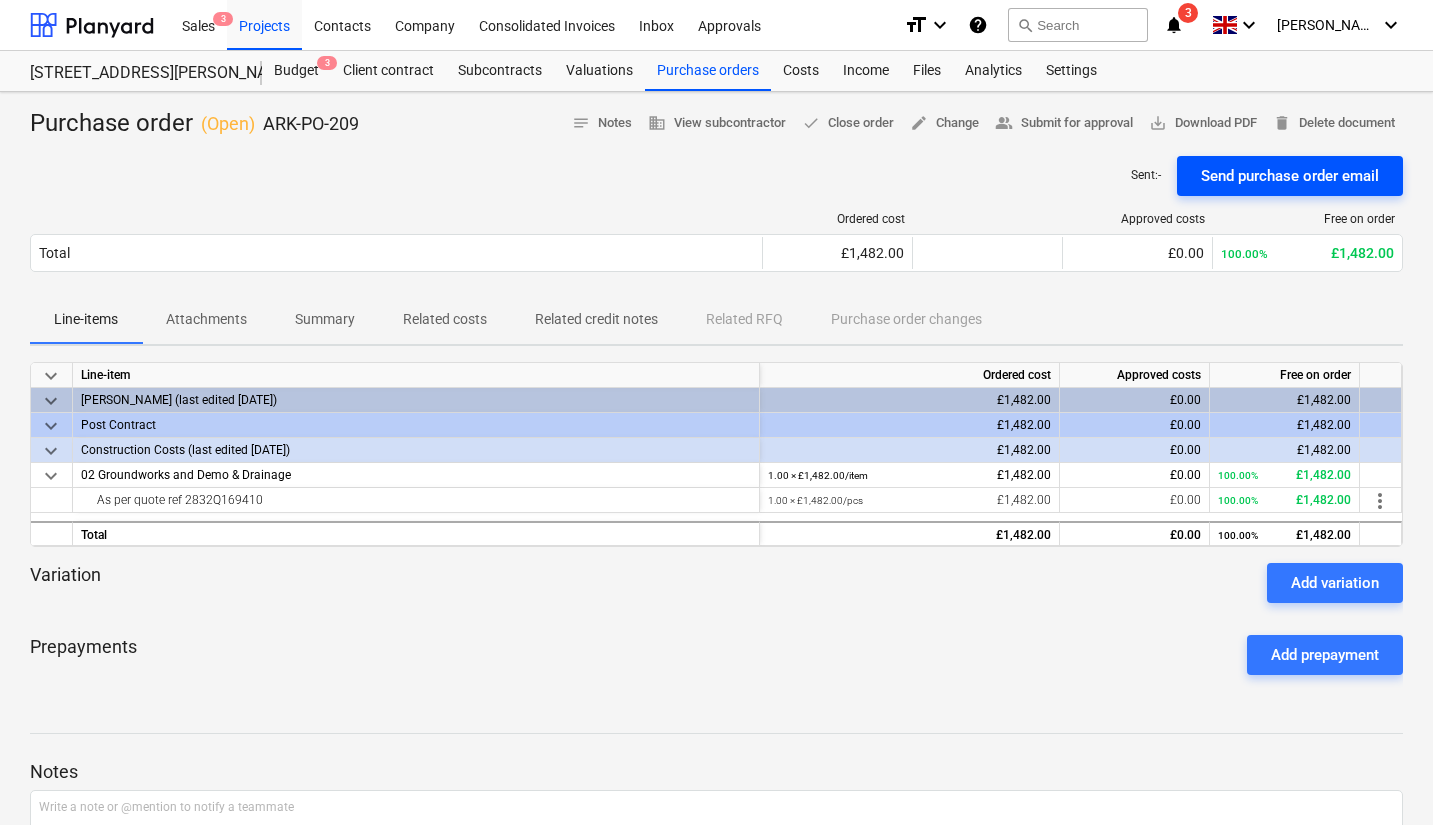 click on "Send purchase order email" at bounding box center [1290, 176] 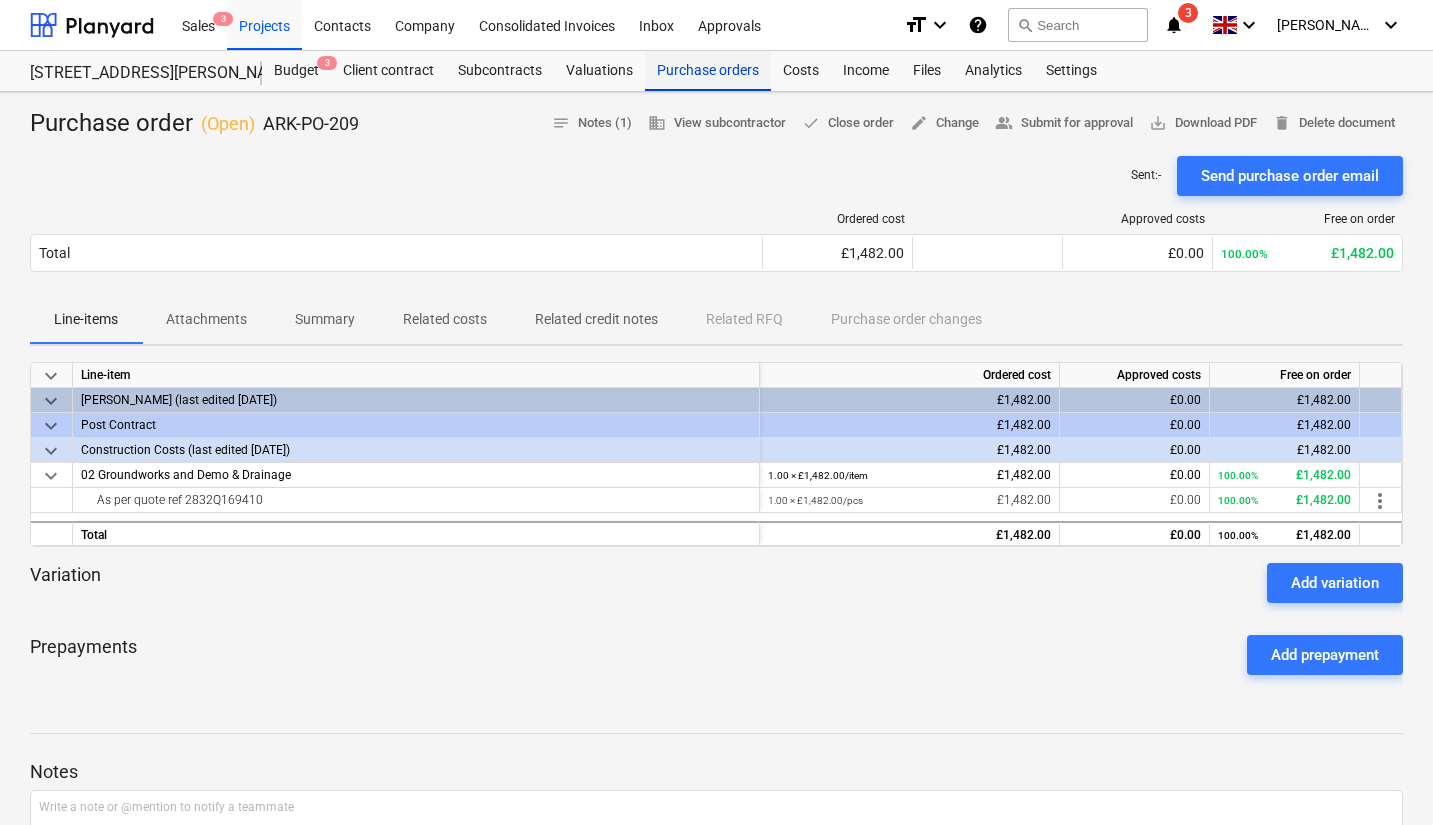 click on "Purchase orders" at bounding box center (708, 71) 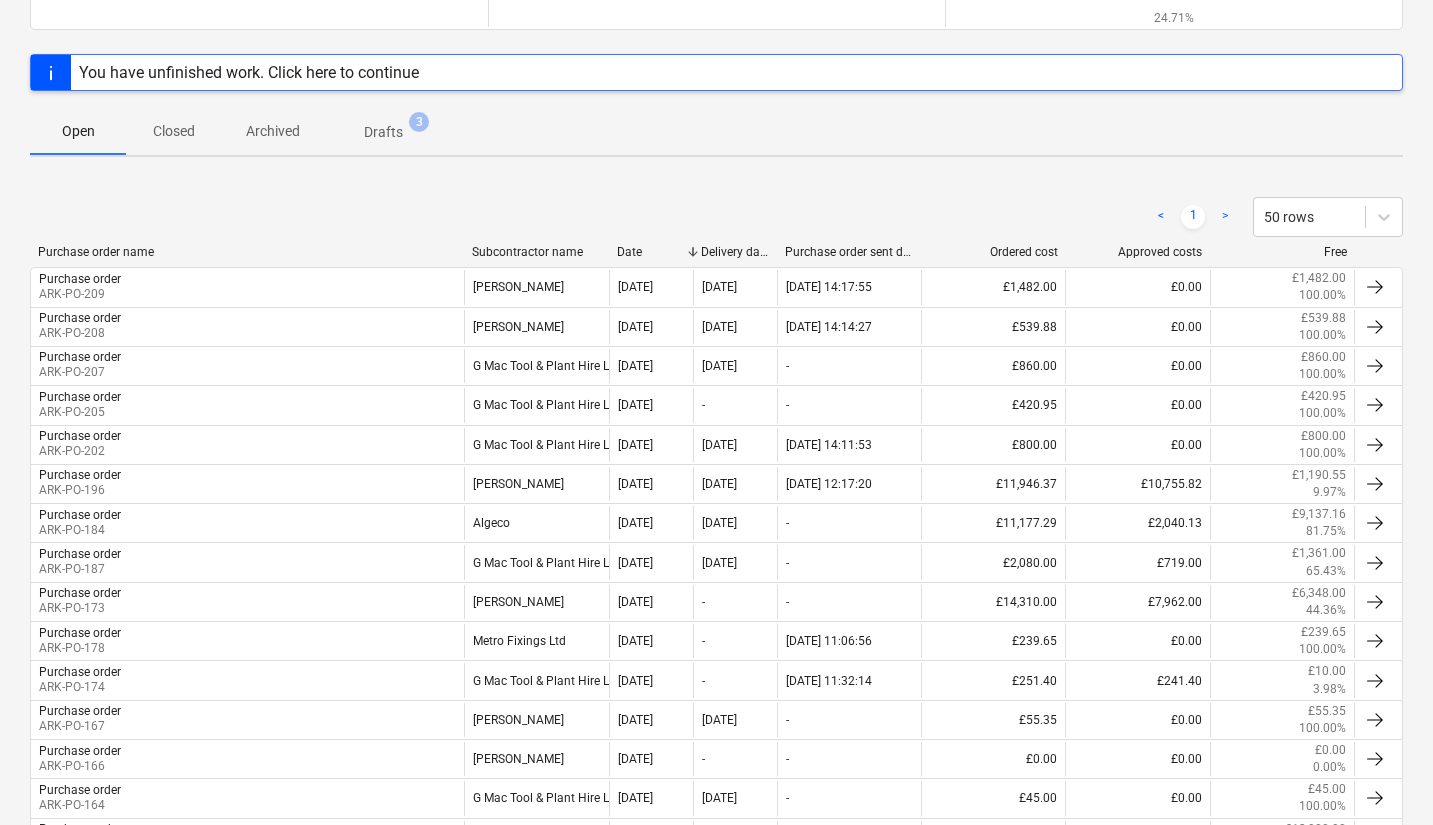 scroll, scrollTop: 236, scrollLeft: 0, axis: vertical 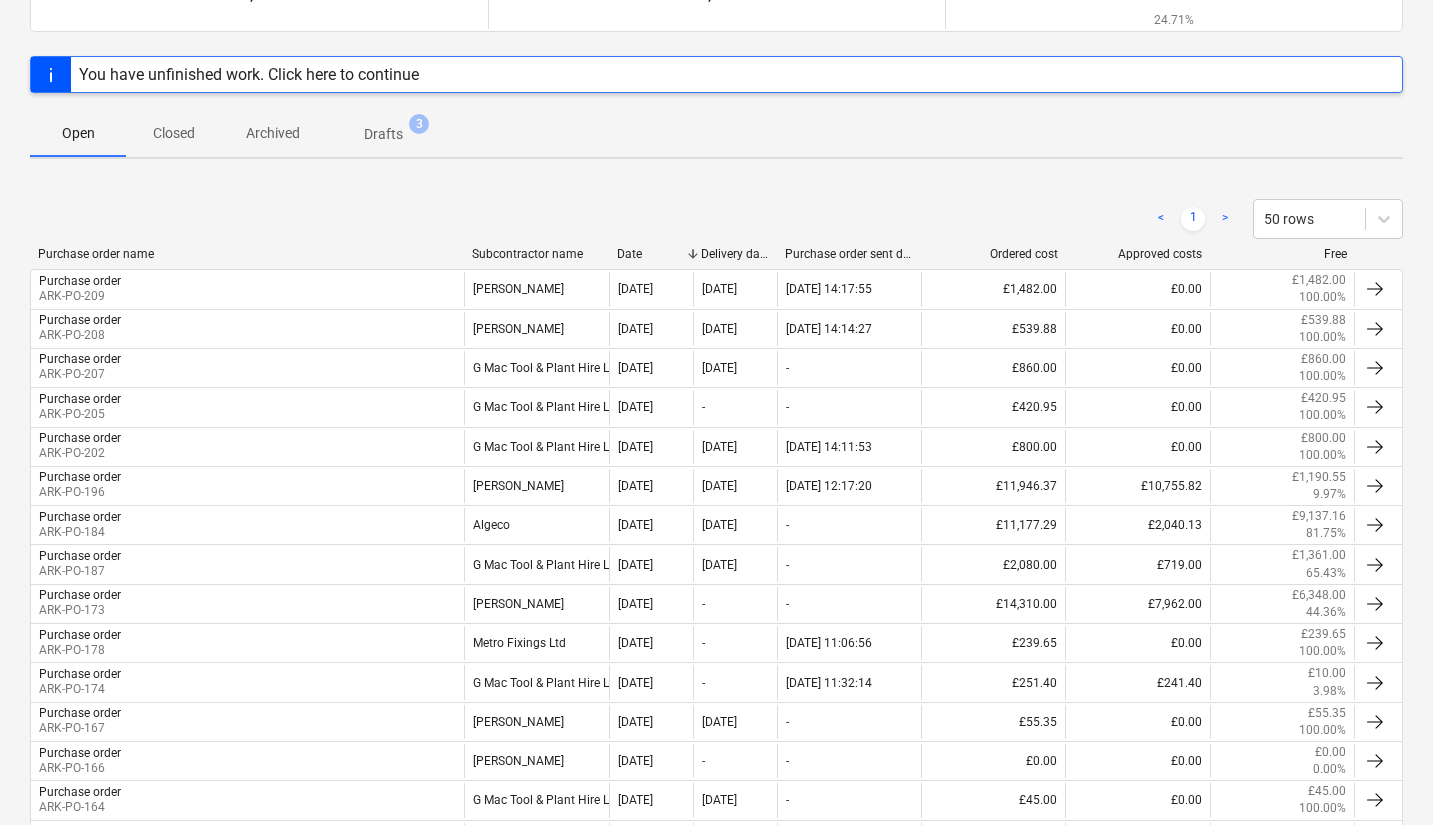 click on "Closed" at bounding box center (174, 133) 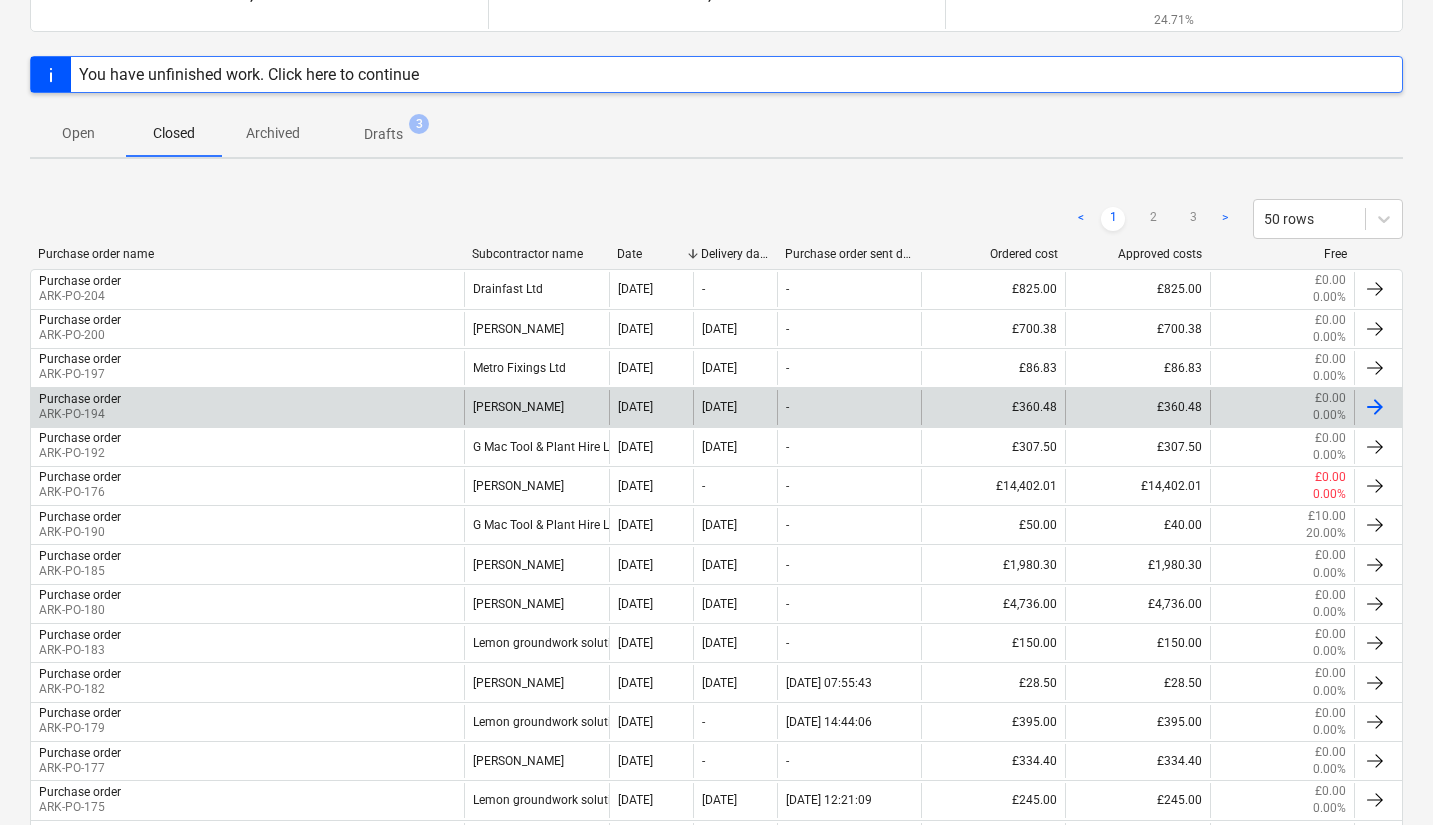click on "[DATE]" at bounding box center (735, 407) 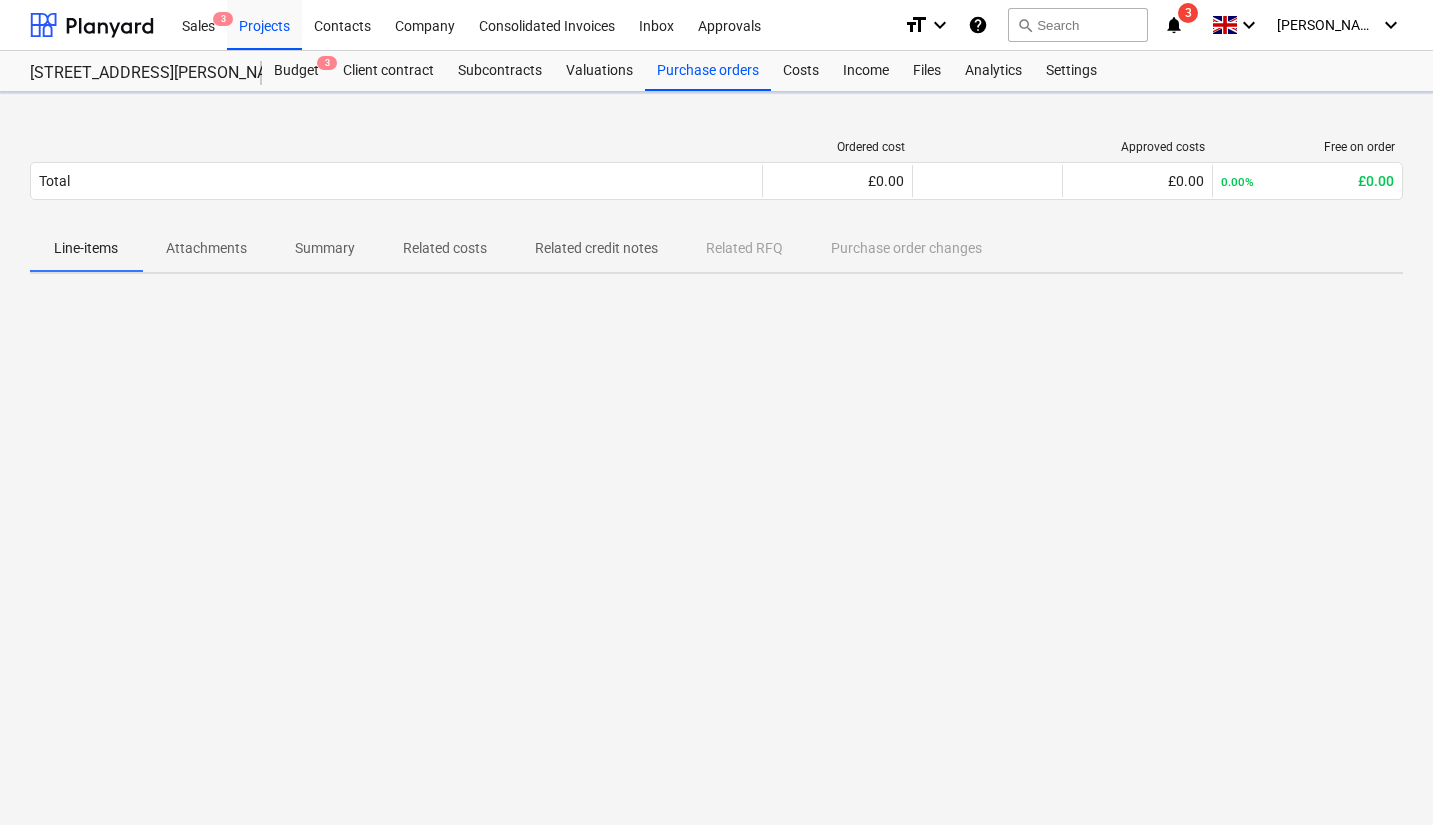 scroll, scrollTop: 0, scrollLeft: 0, axis: both 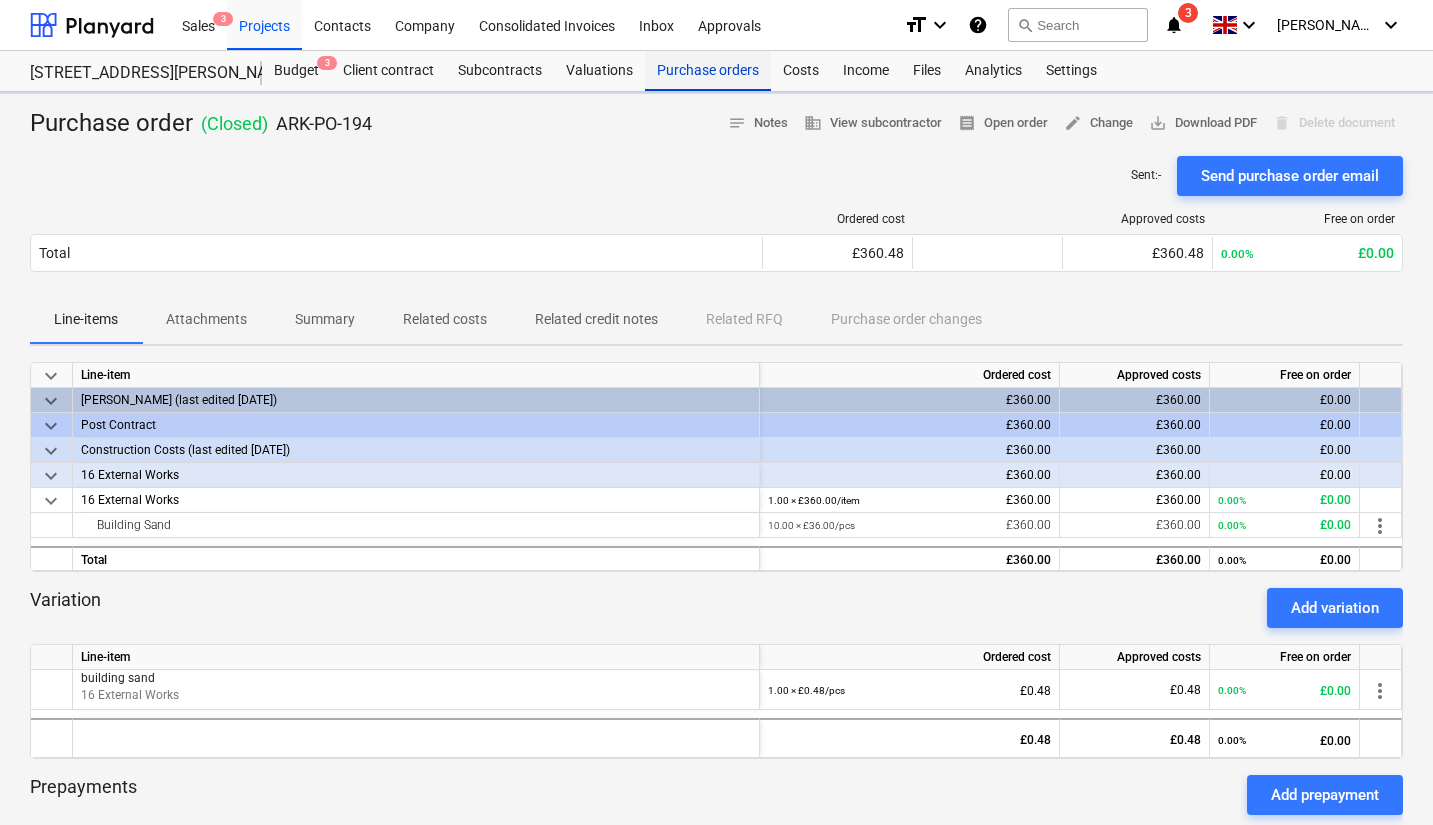 click on "Purchase orders" at bounding box center (708, 71) 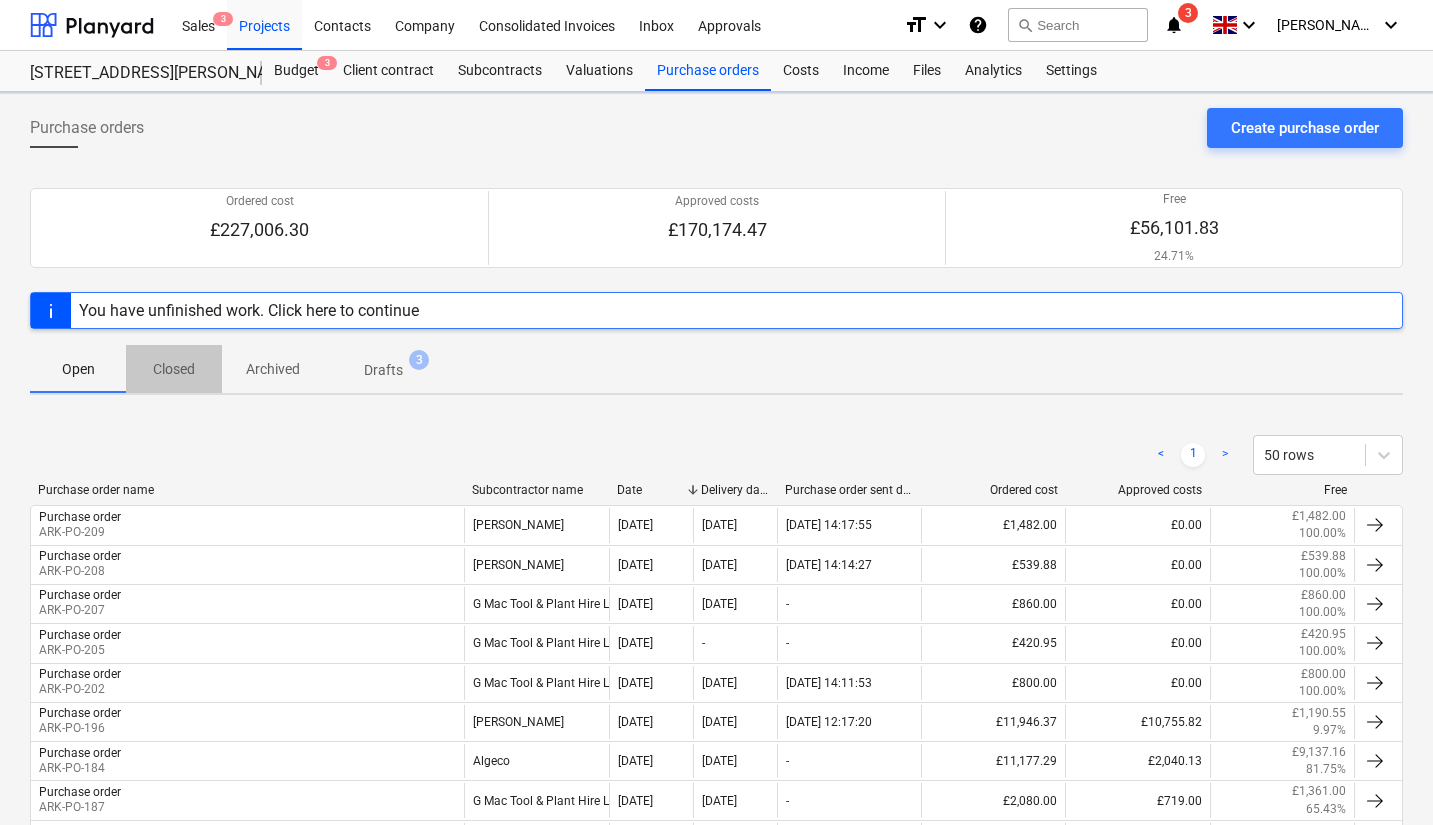 click on "Closed" at bounding box center [174, 369] 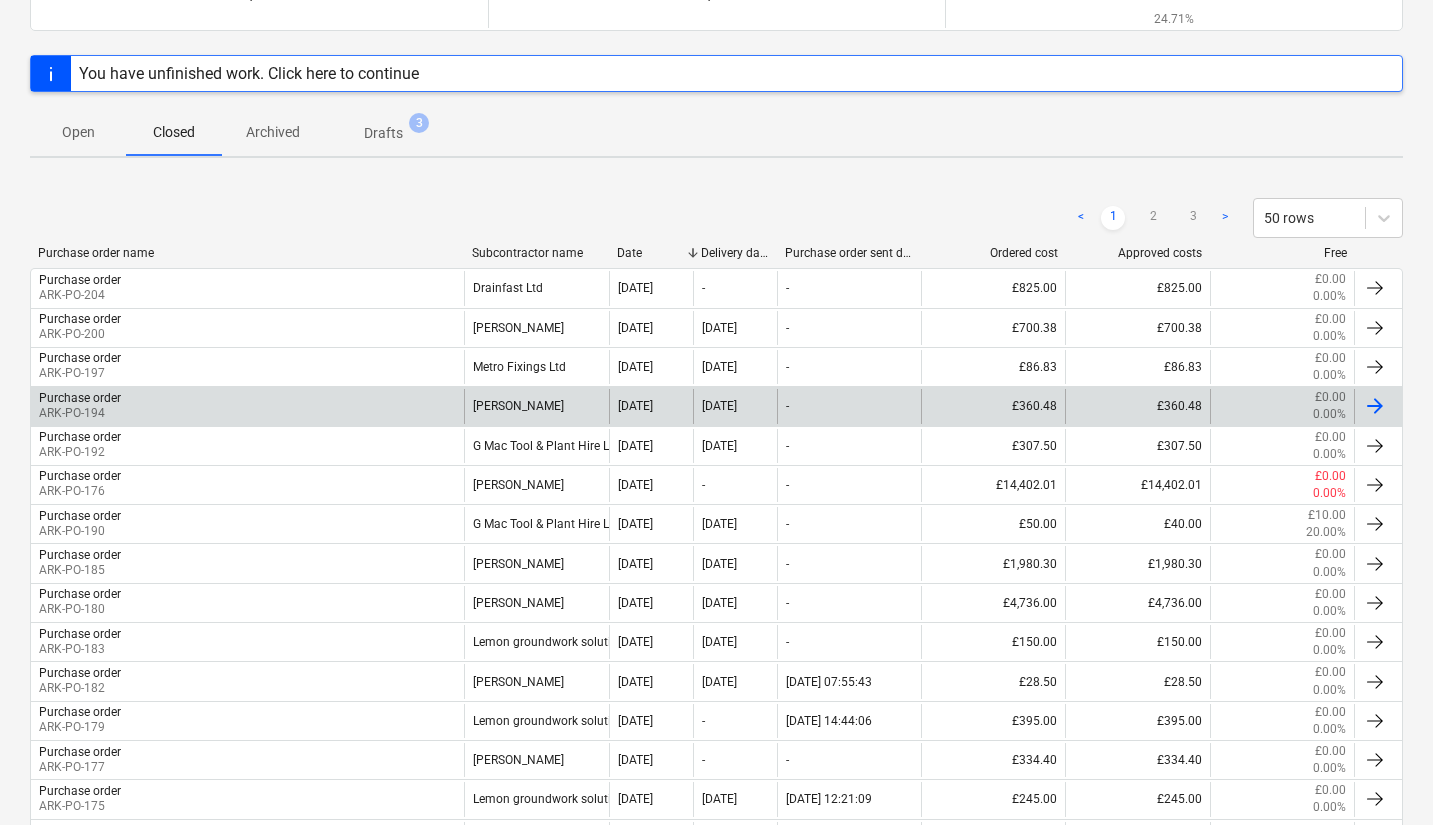 scroll, scrollTop: 242, scrollLeft: 0, axis: vertical 